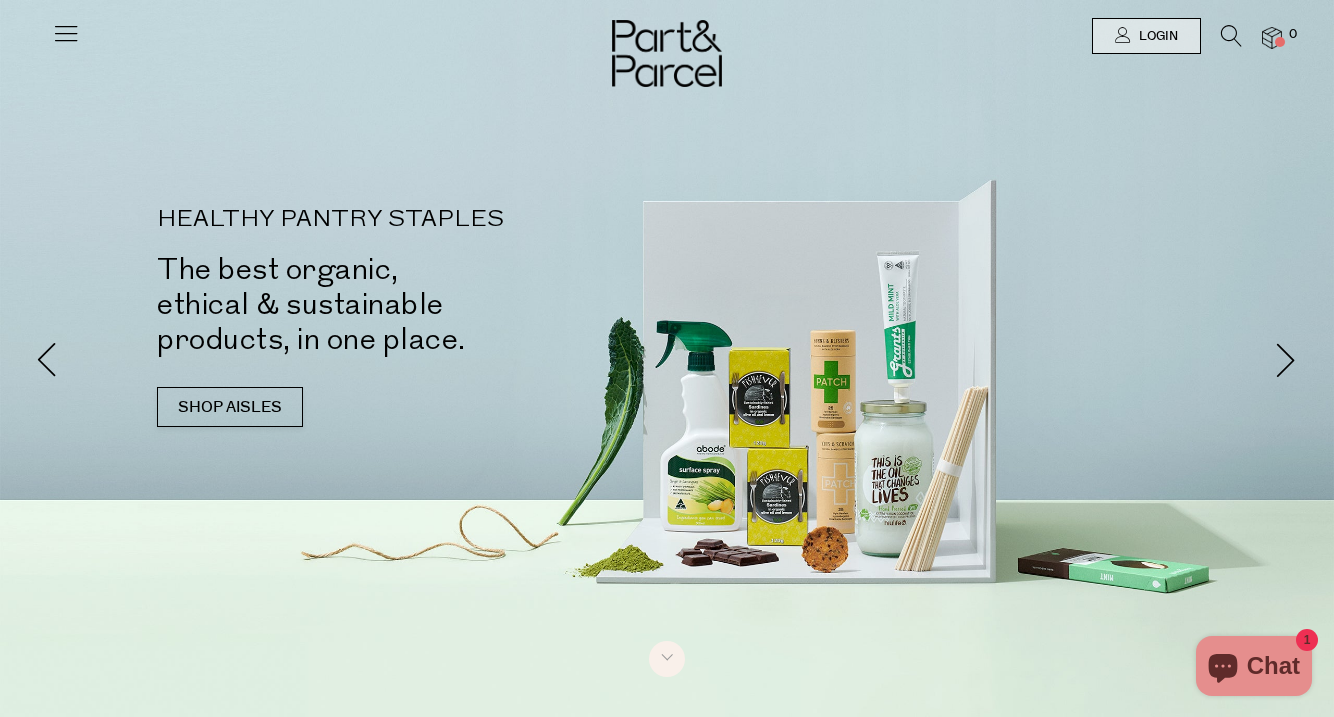 scroll, scrollTop: 0, scrollLeft: 0, axis: both 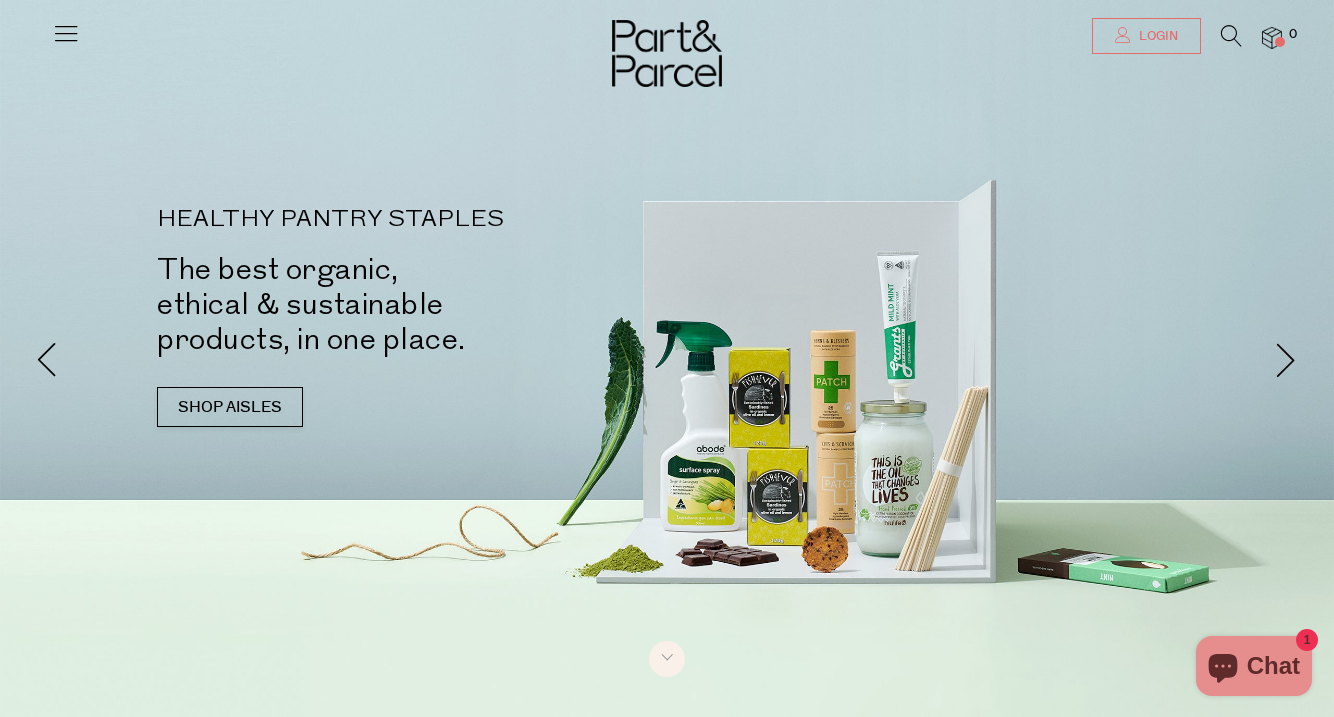 click on "Login" at bounding box center [1156, 36] 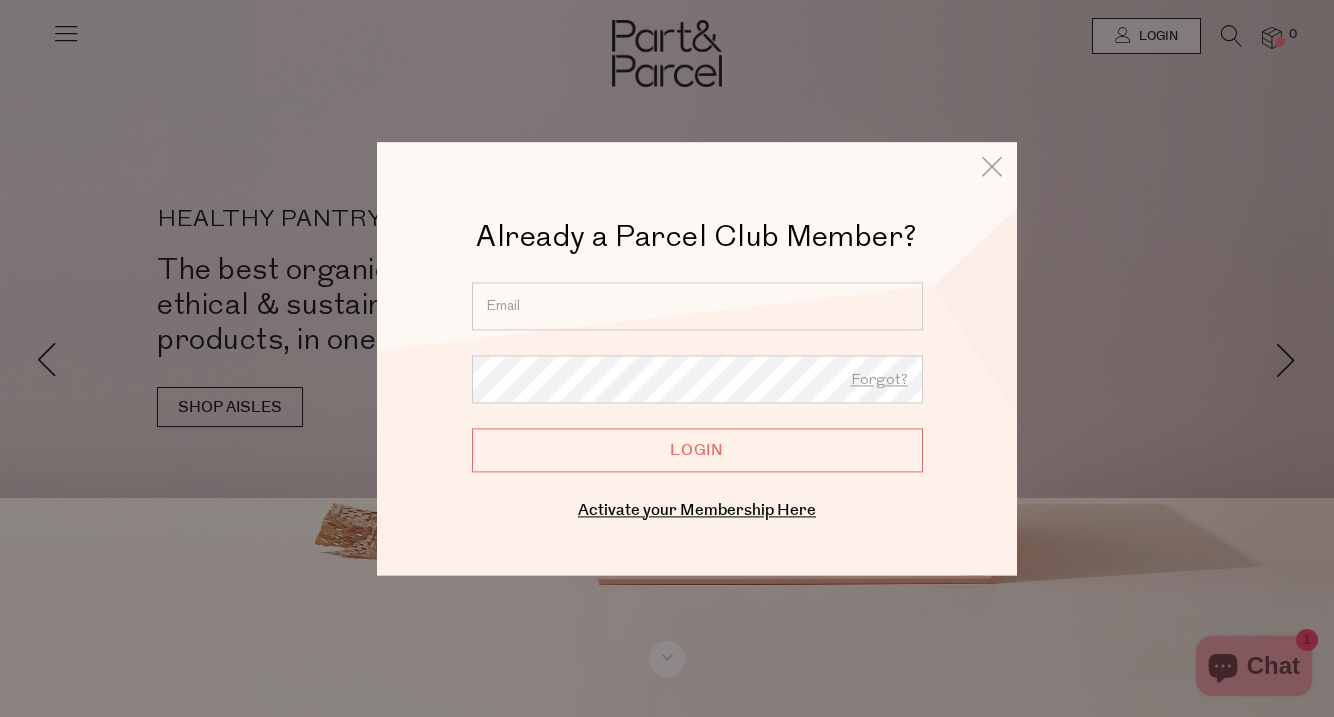 type on "becks.m.wood@gmail.com" 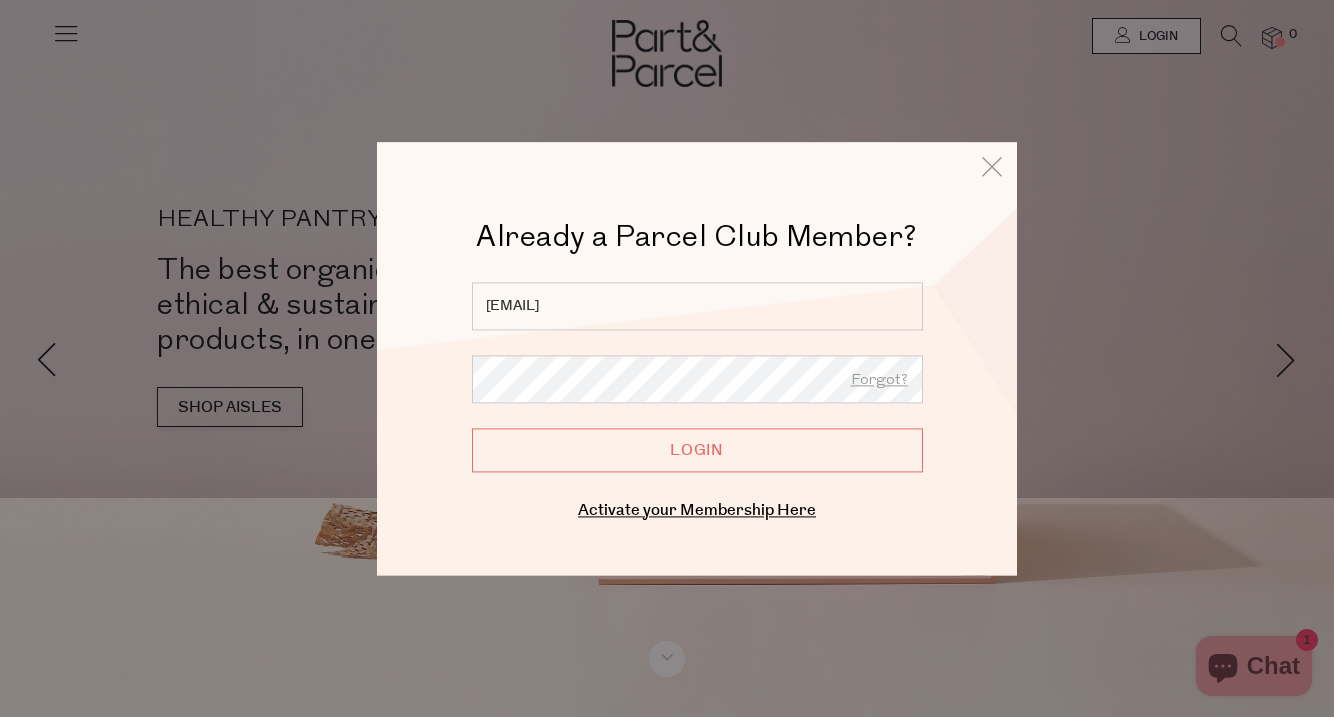 click on "Login" at bounding box center (697, 450) 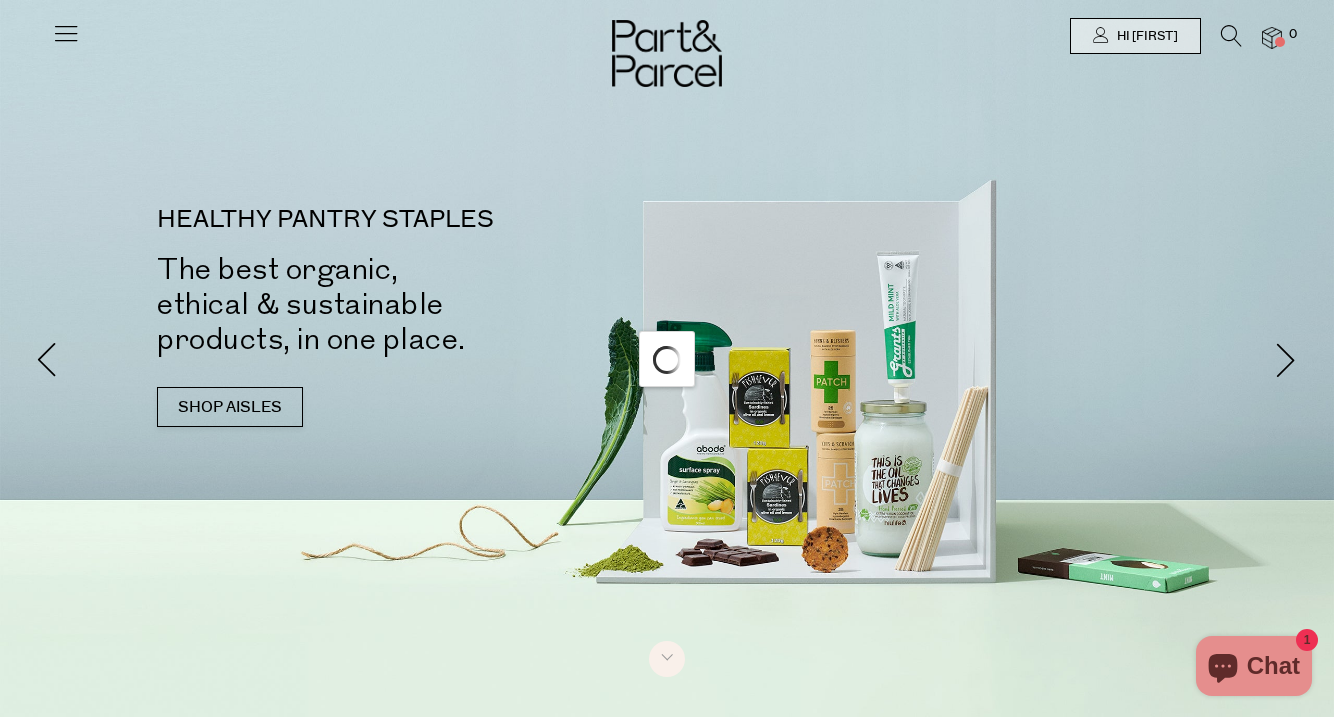 scroll, scrollTop: 0, scrollLeft: 0, axis: both 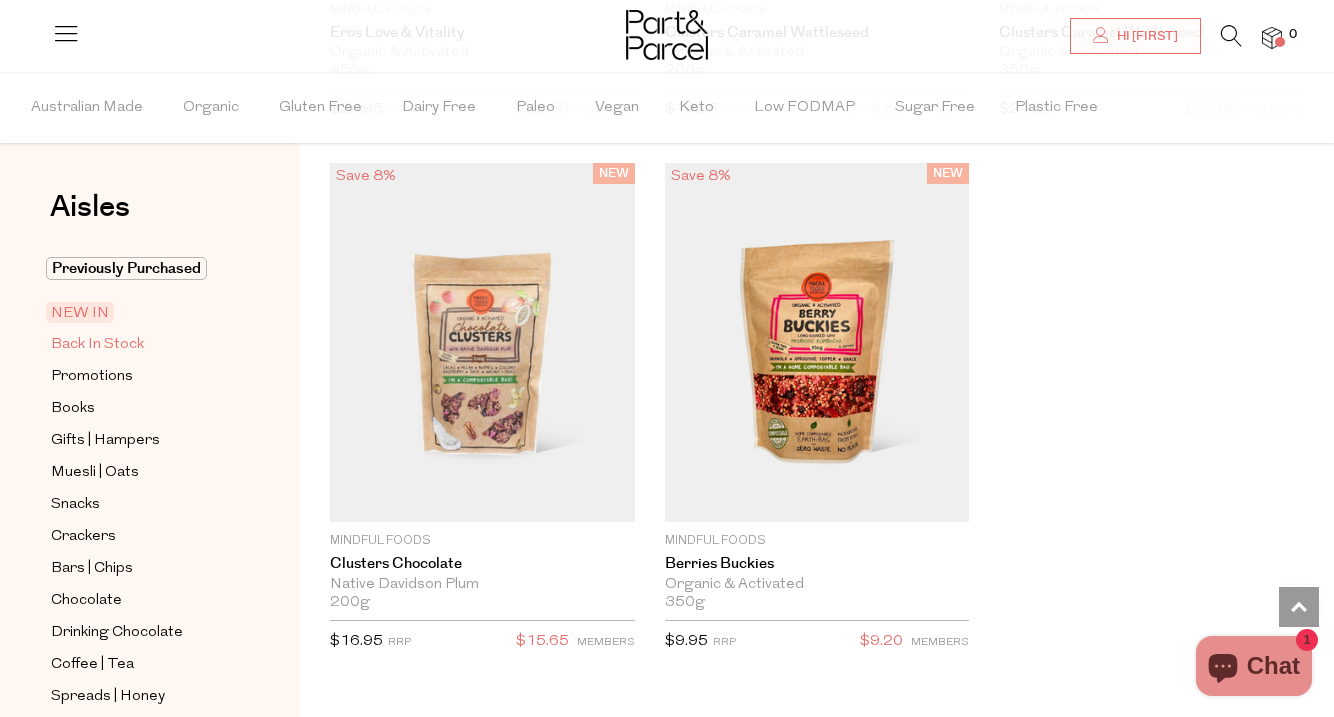 click on "Back In Stock" at bounding box center (97, 345) 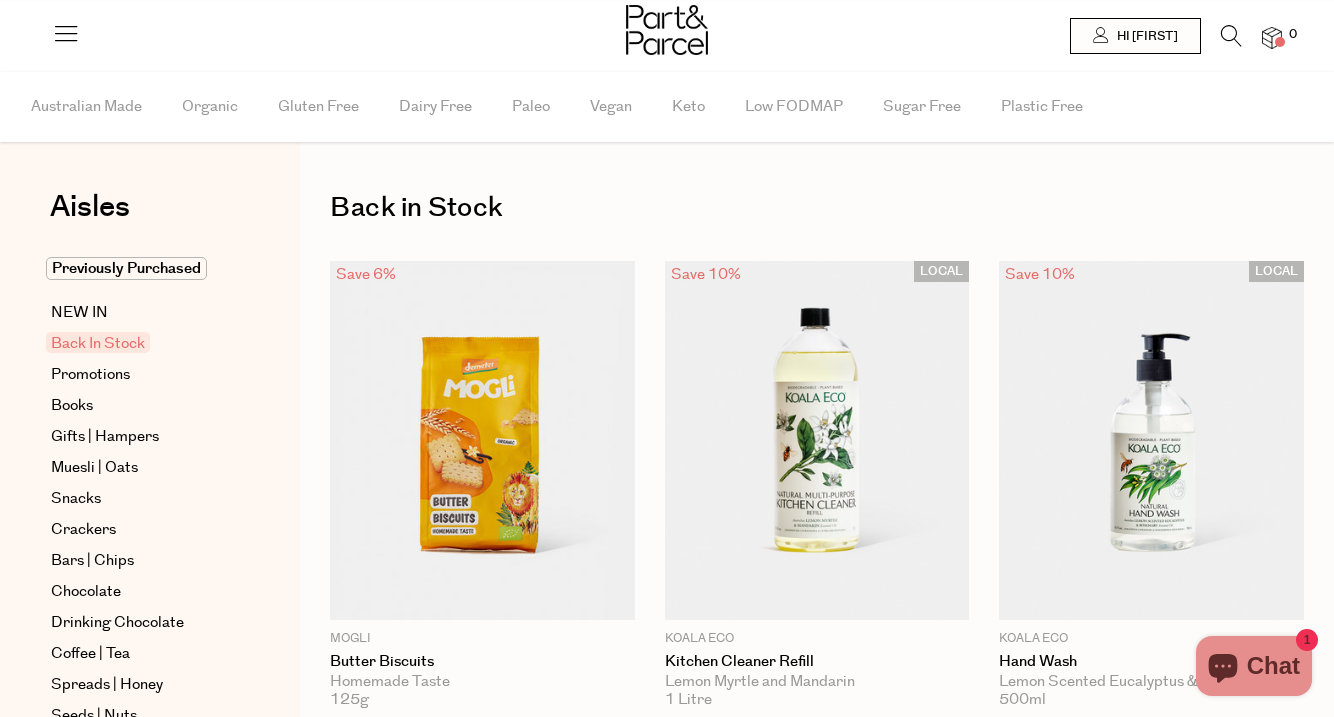scroll, scrollTop: 0, scrollLeft: 0, axis: both 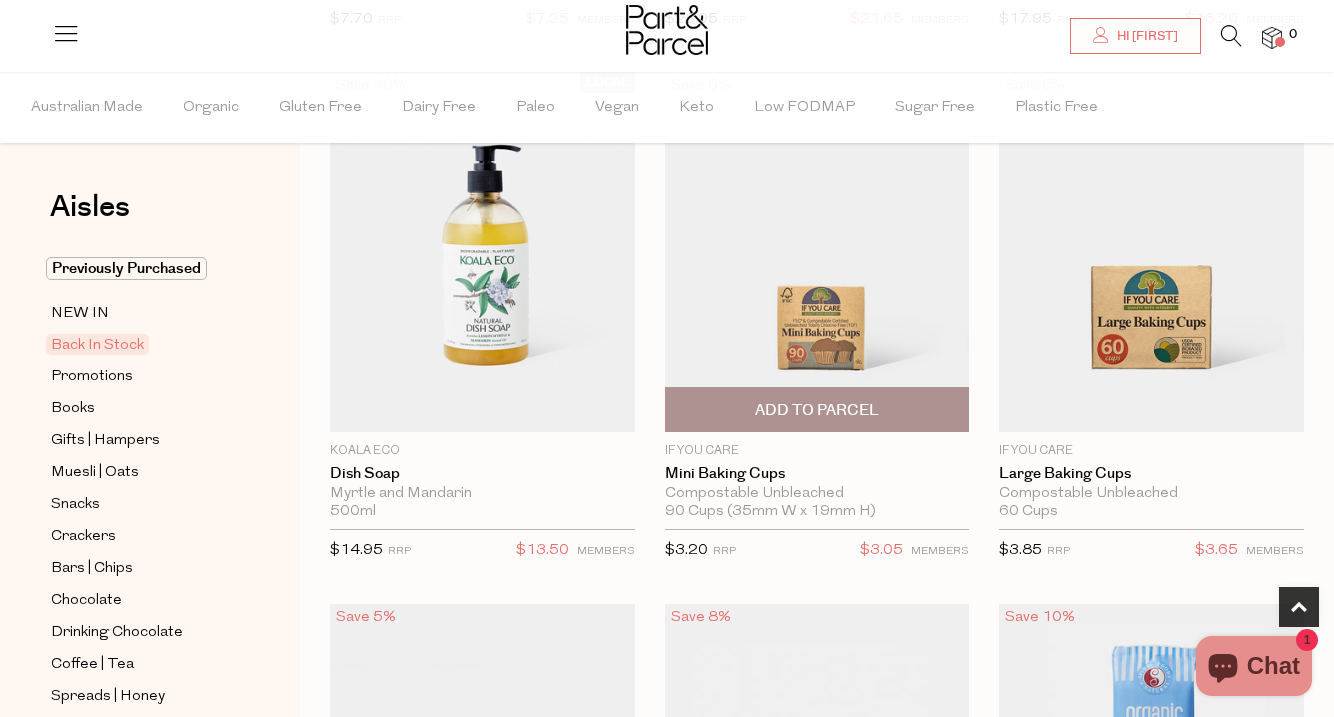 click on "Add To Parcel" at bounding box center [817, 410] 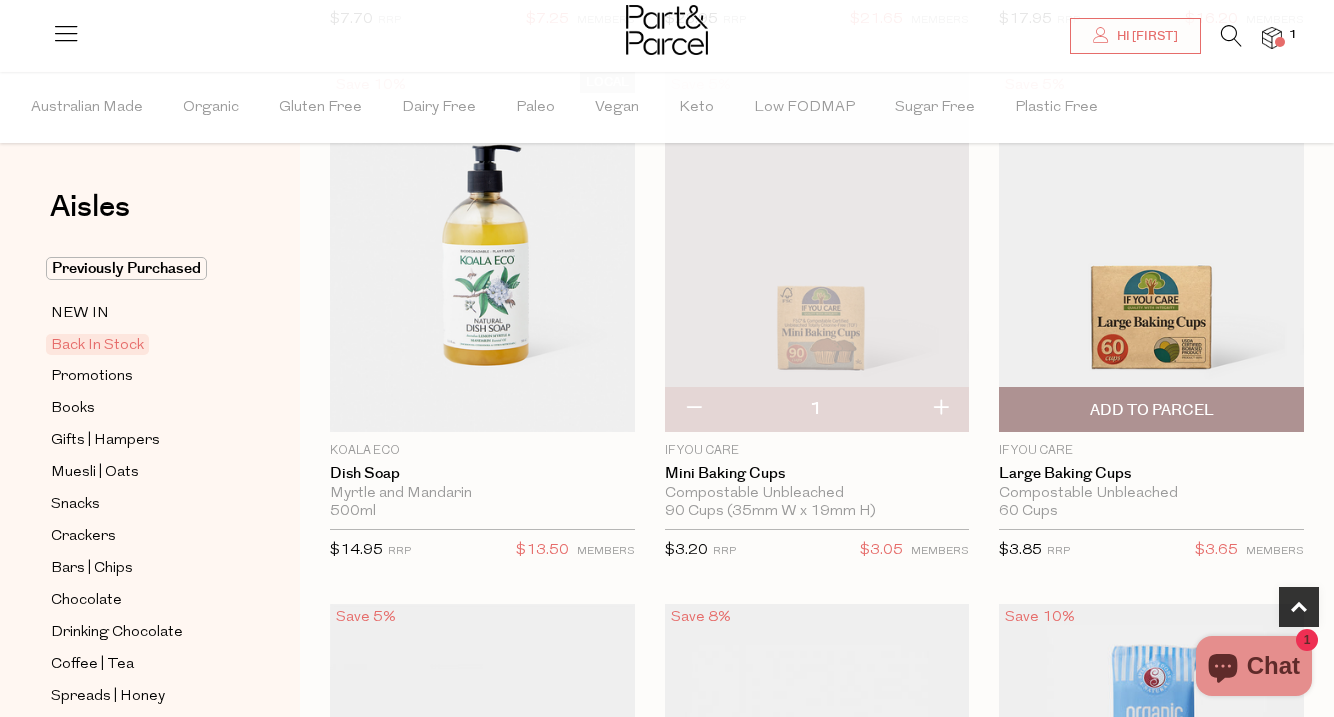 click on "Add To Parcel" at bounding box center (1152, 410) 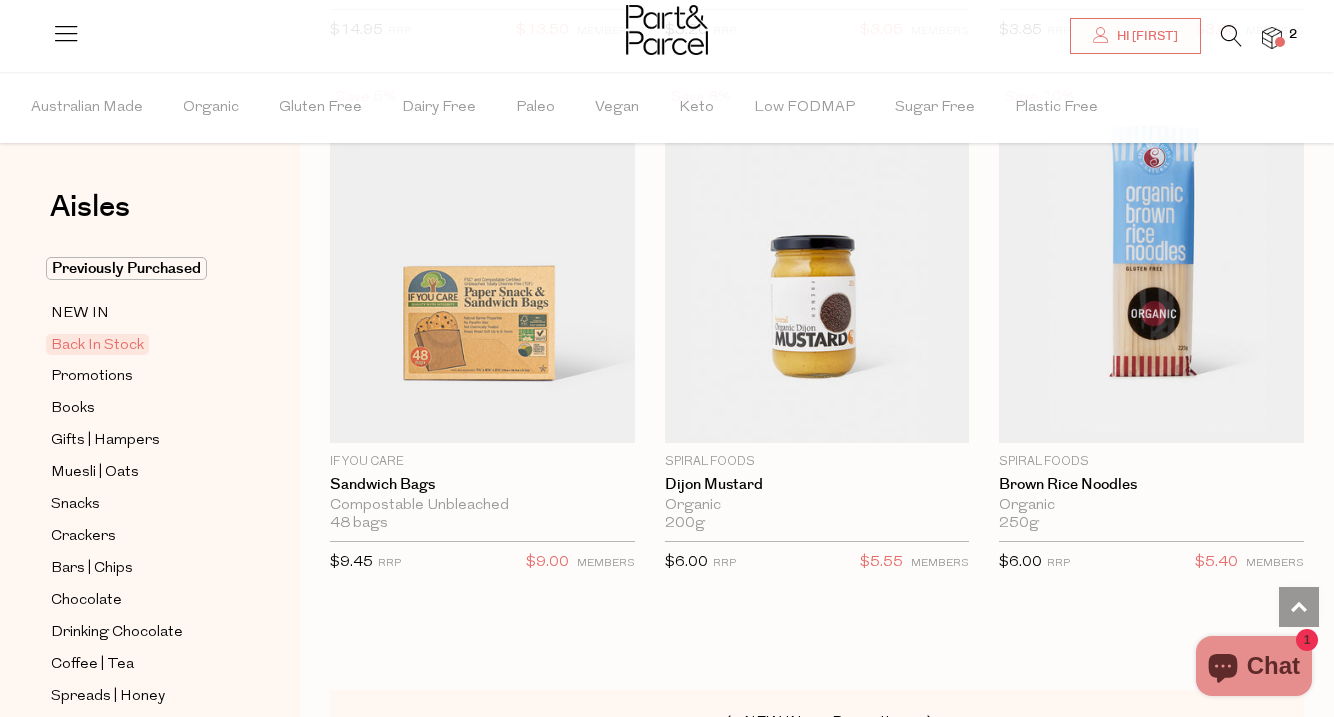 scroll, scrollTop: 1245, scrollLeft: 0, axis: vertical 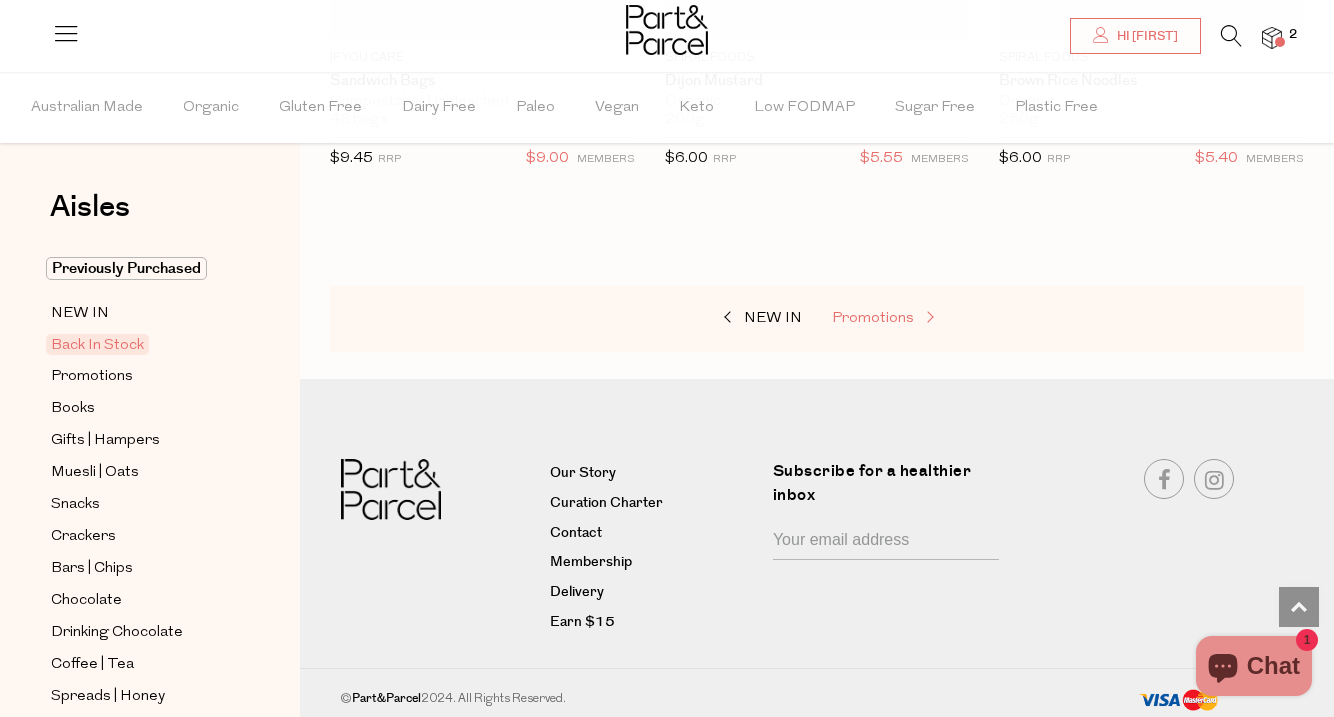 click on "Promotions" at bounding box center [873, 318] 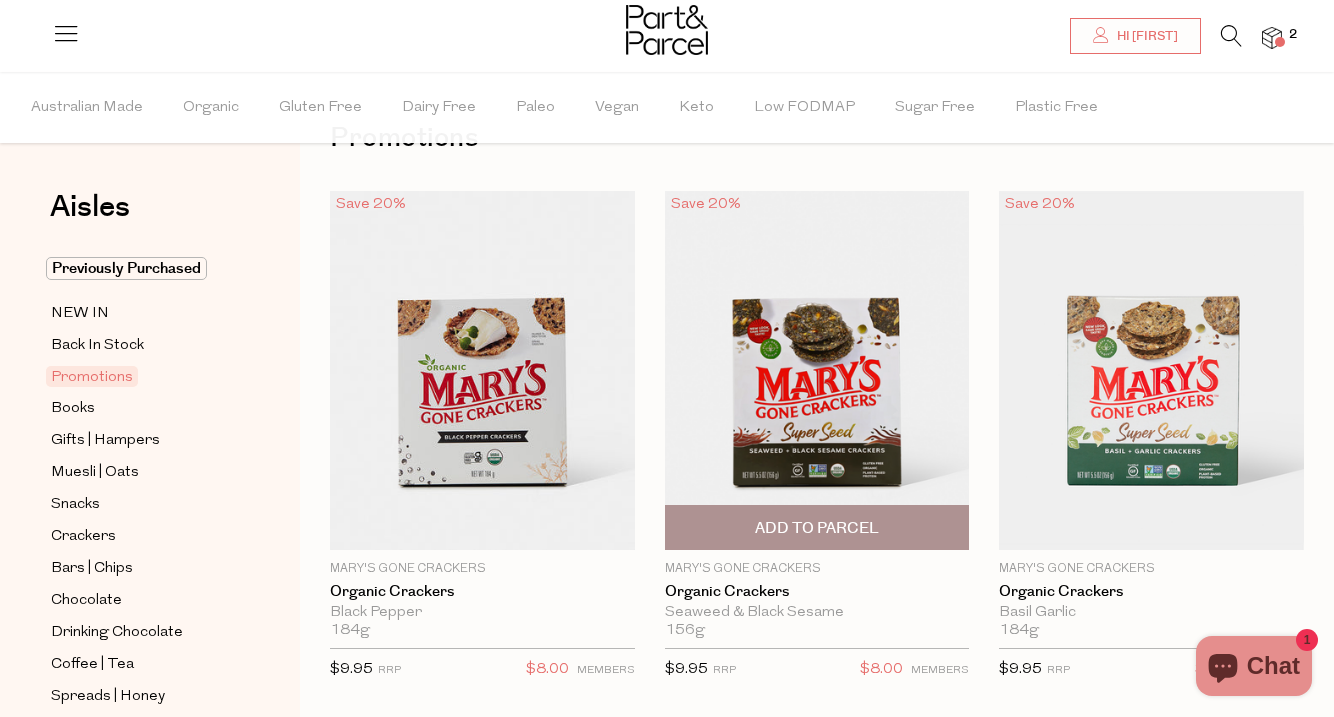 scroll, scrollTop: 73, scrollLeft: 0, axis: vertical 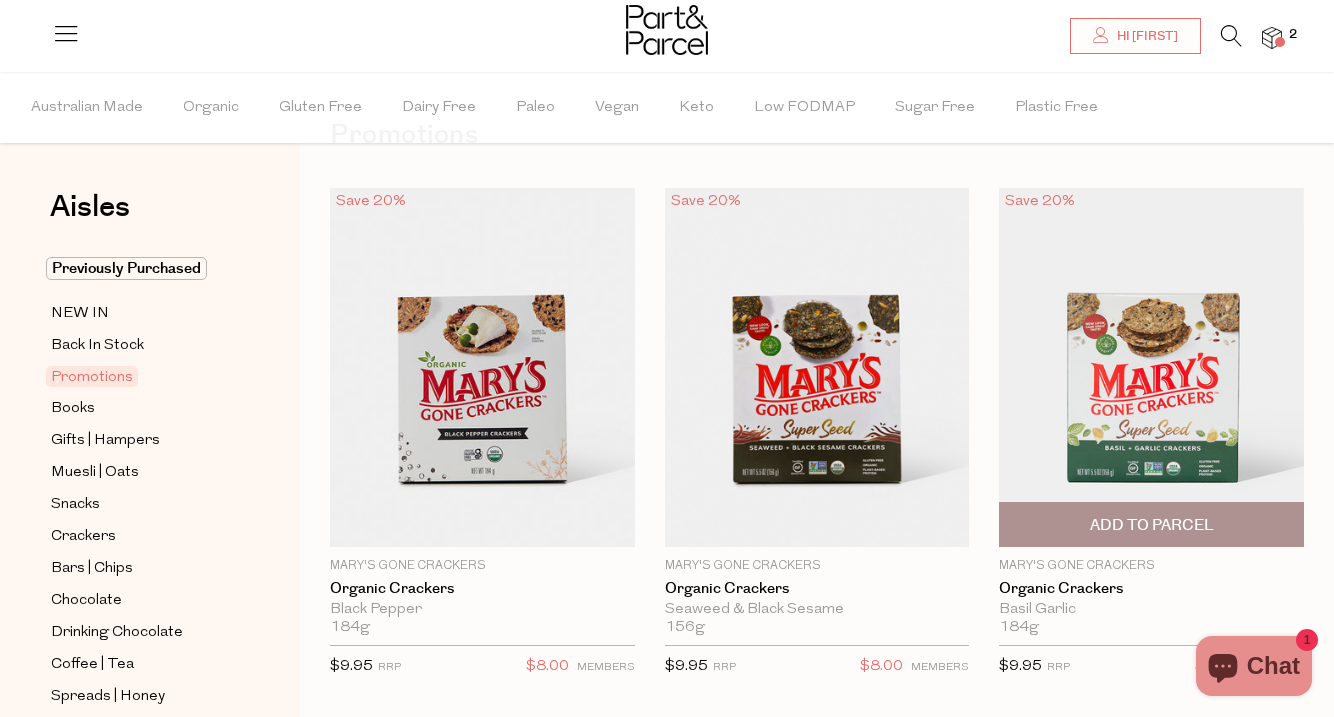 click on "Add To Parcel" at bounding box center [1152, 525] 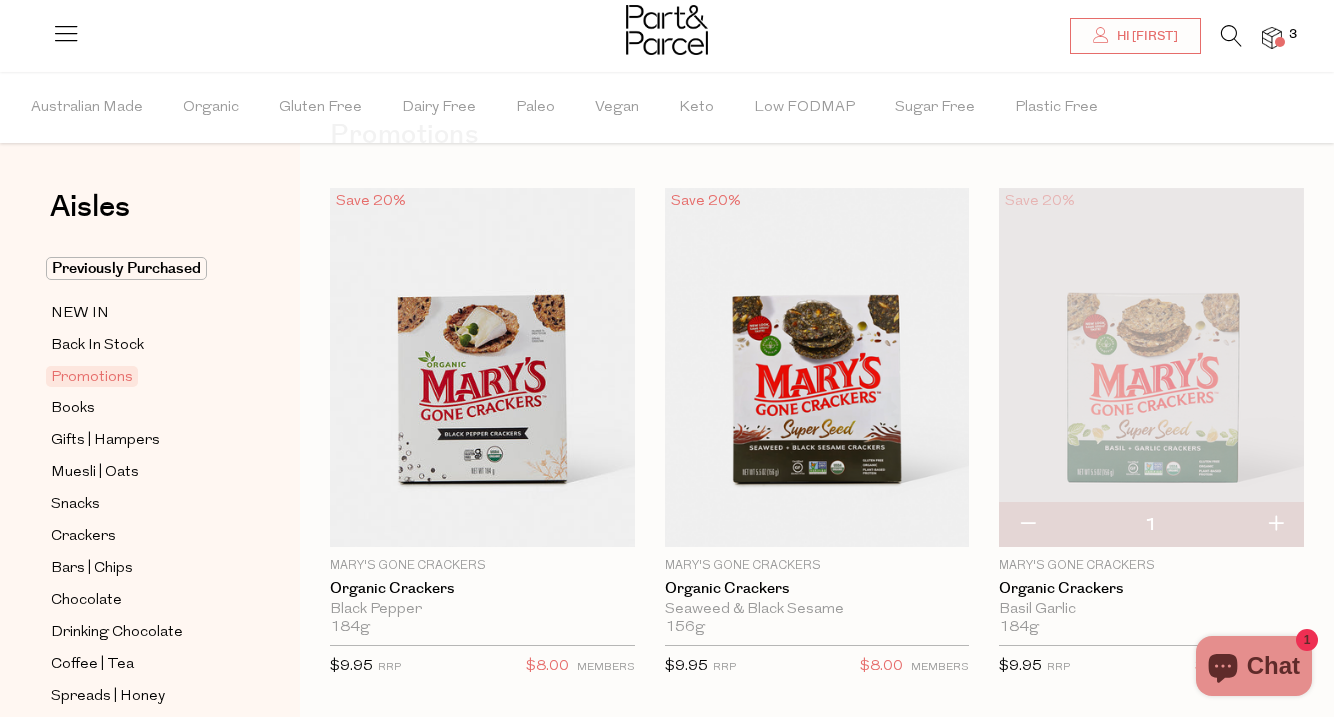 click at bounding box center (1275, 525) 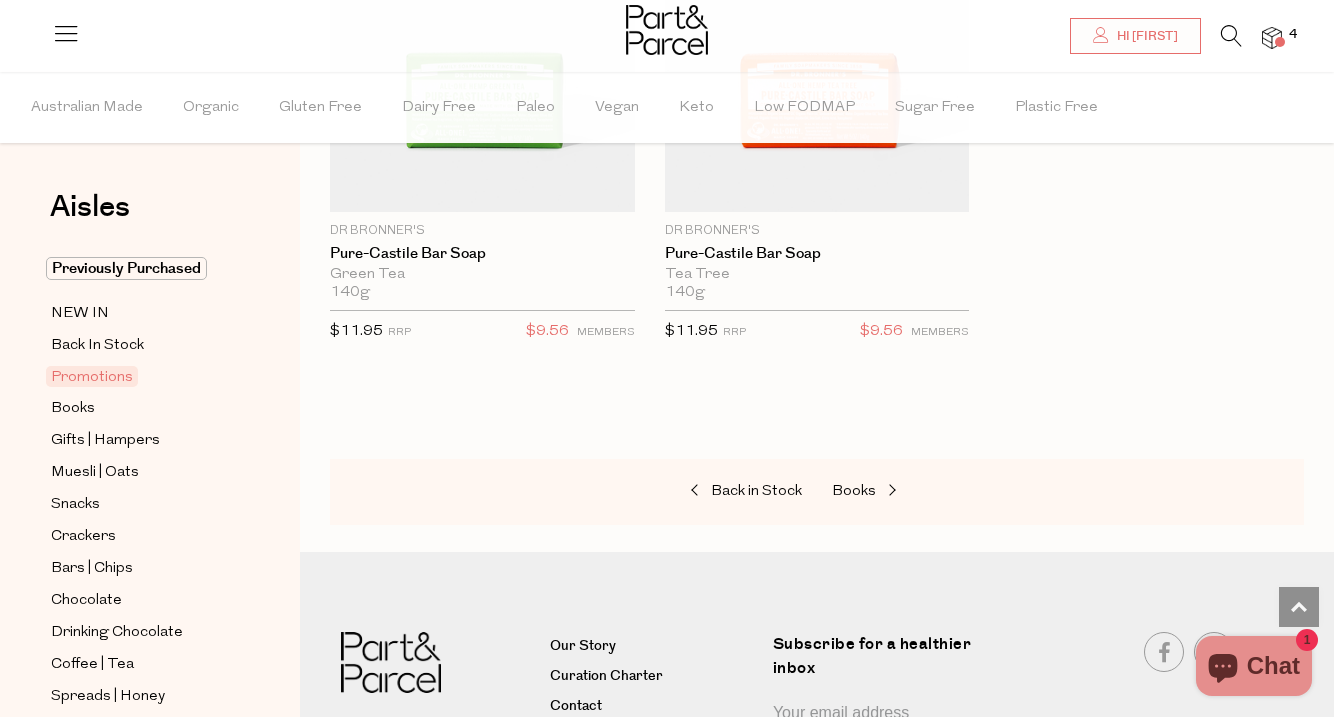 scroll, scrollTop: 1477, scrollLeft: 0, axis: vertical 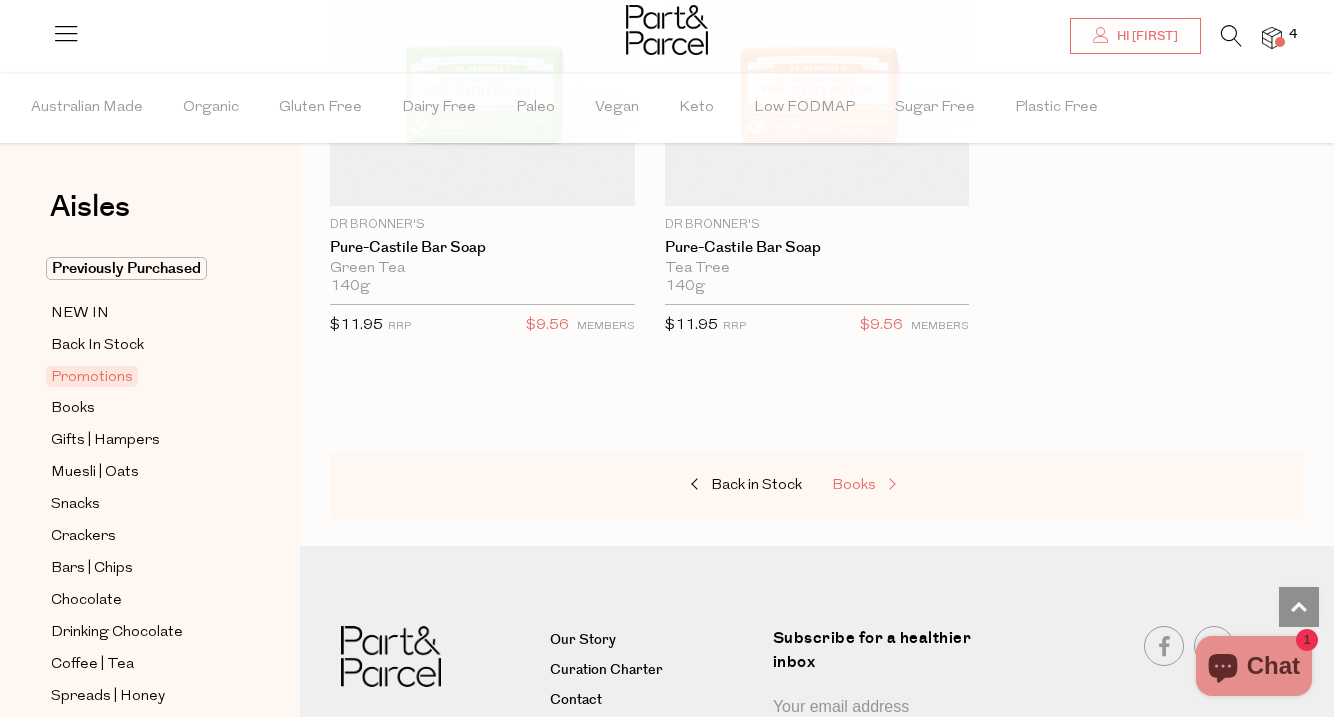 click on "Books" at bounding box center (854, 485) 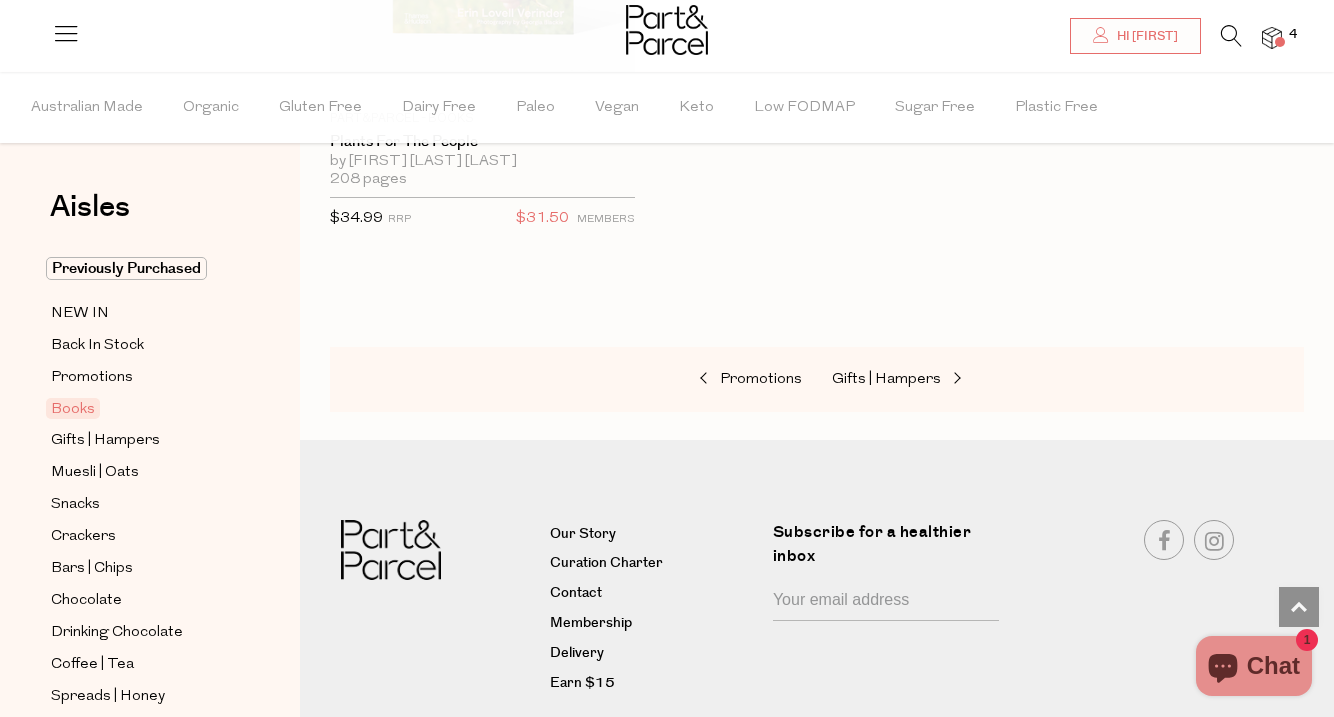 scroll, scrollTop: 2157, scrollLeft: 0, axis: vertical 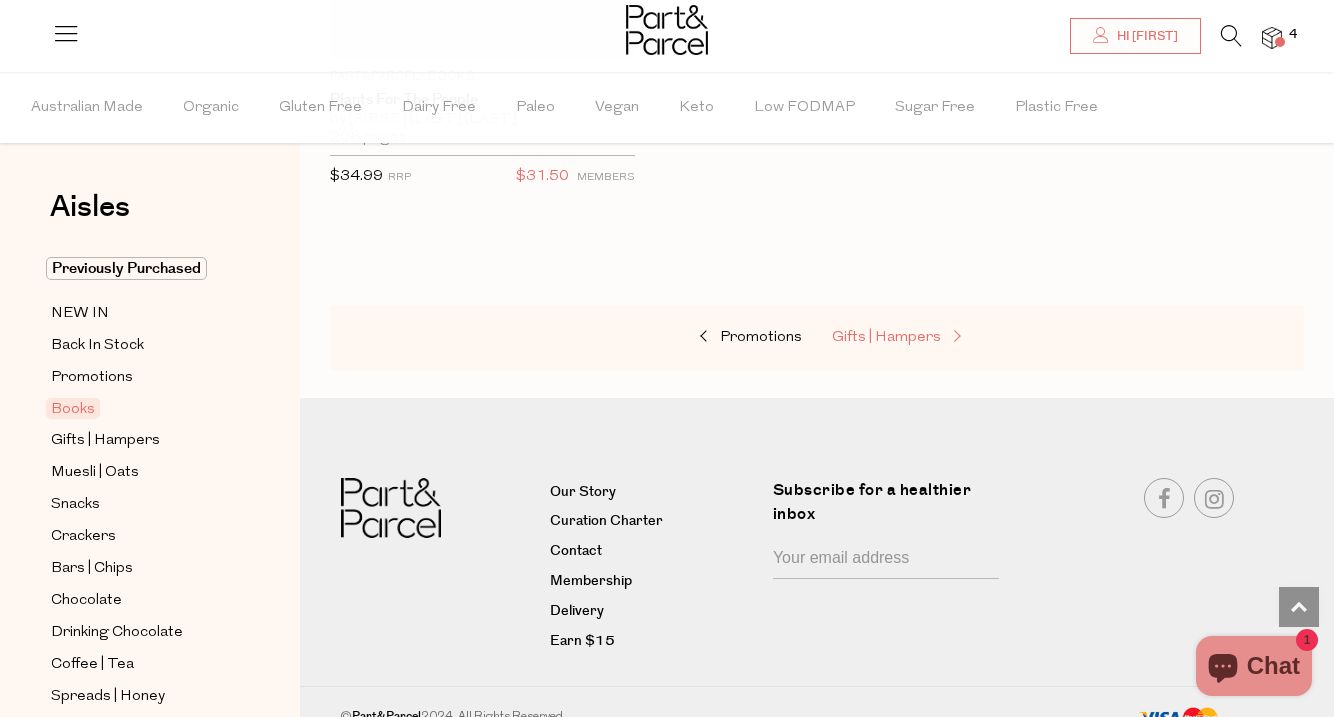 click on "Gifts | Hampers" at bounding box center [886, 337] 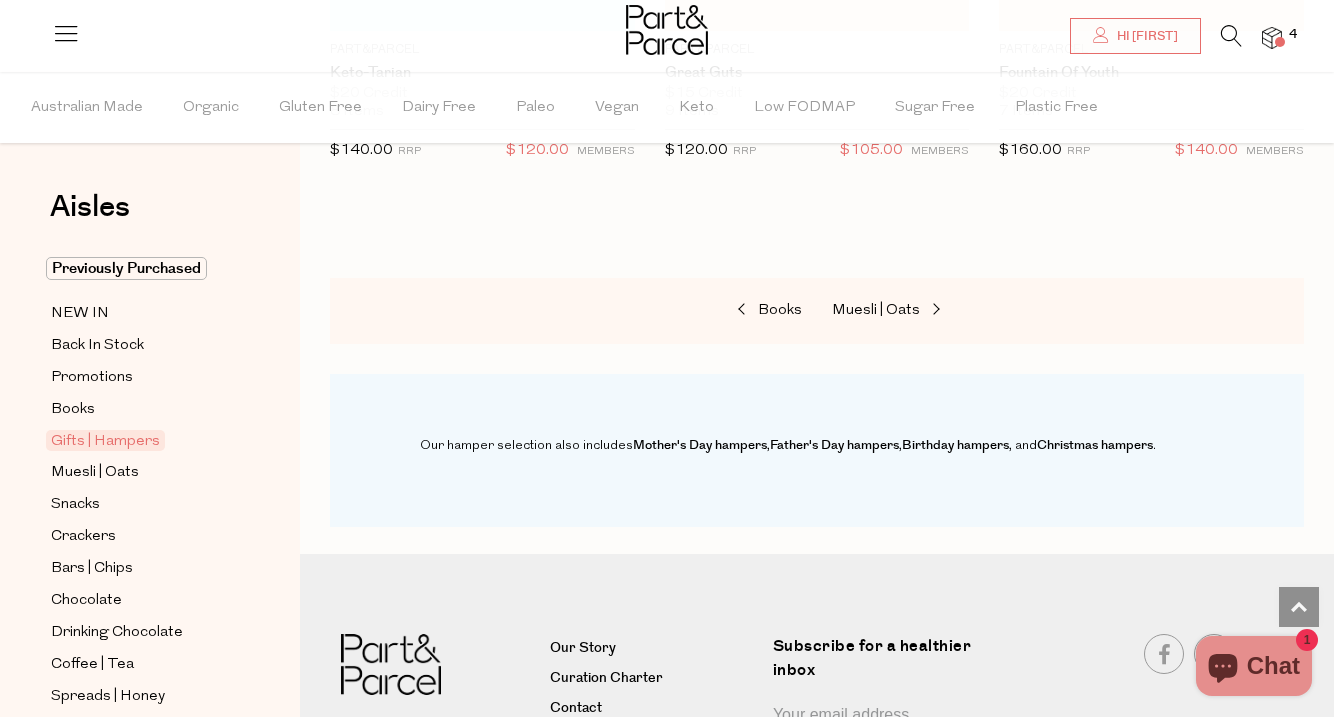 scroll, scrollTop: 1652, scrollLeft: 0, axis: vertical 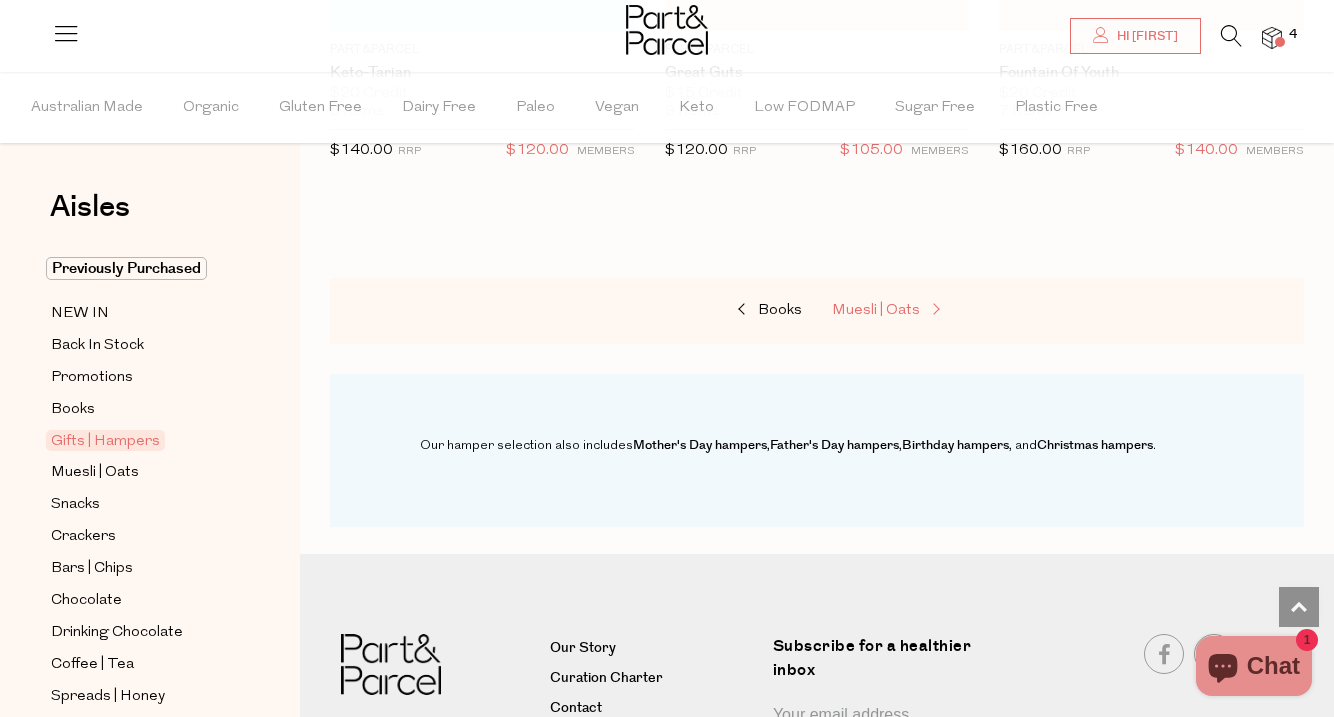 click on "Muesli | Oats" at bounding box center [876, 310] 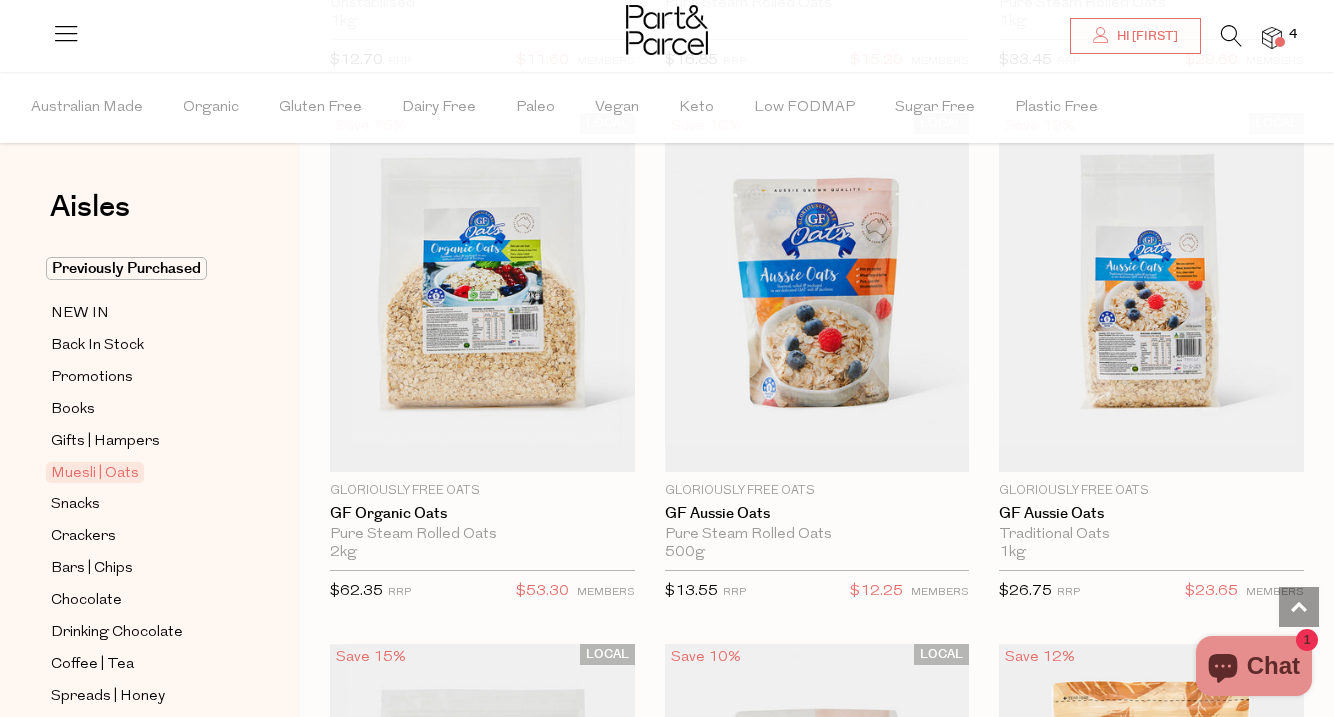 scroll, scrollTop: 7361, scrollLeft: 0, axis: vertical 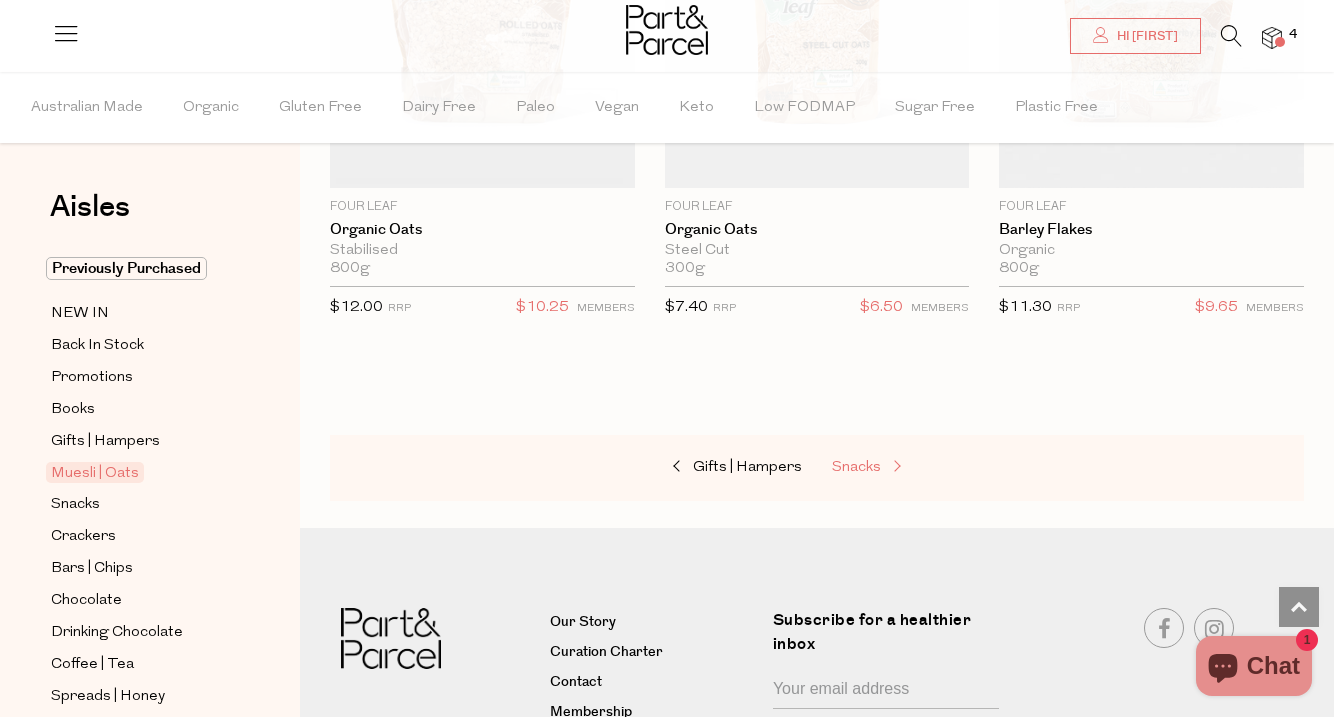 click on "Snacks" at bounding box center [932, 468] 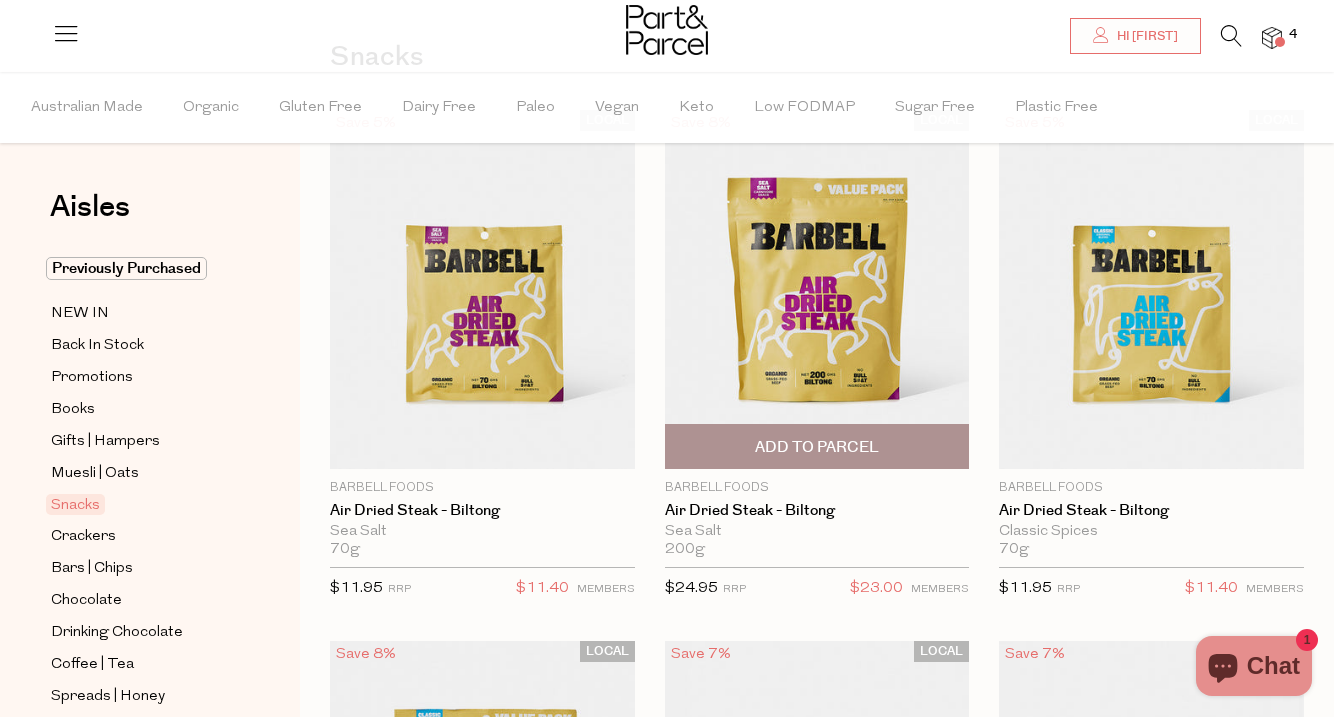 scroll, scrollTop: 152, scrollLeft: 0, axis: vertical 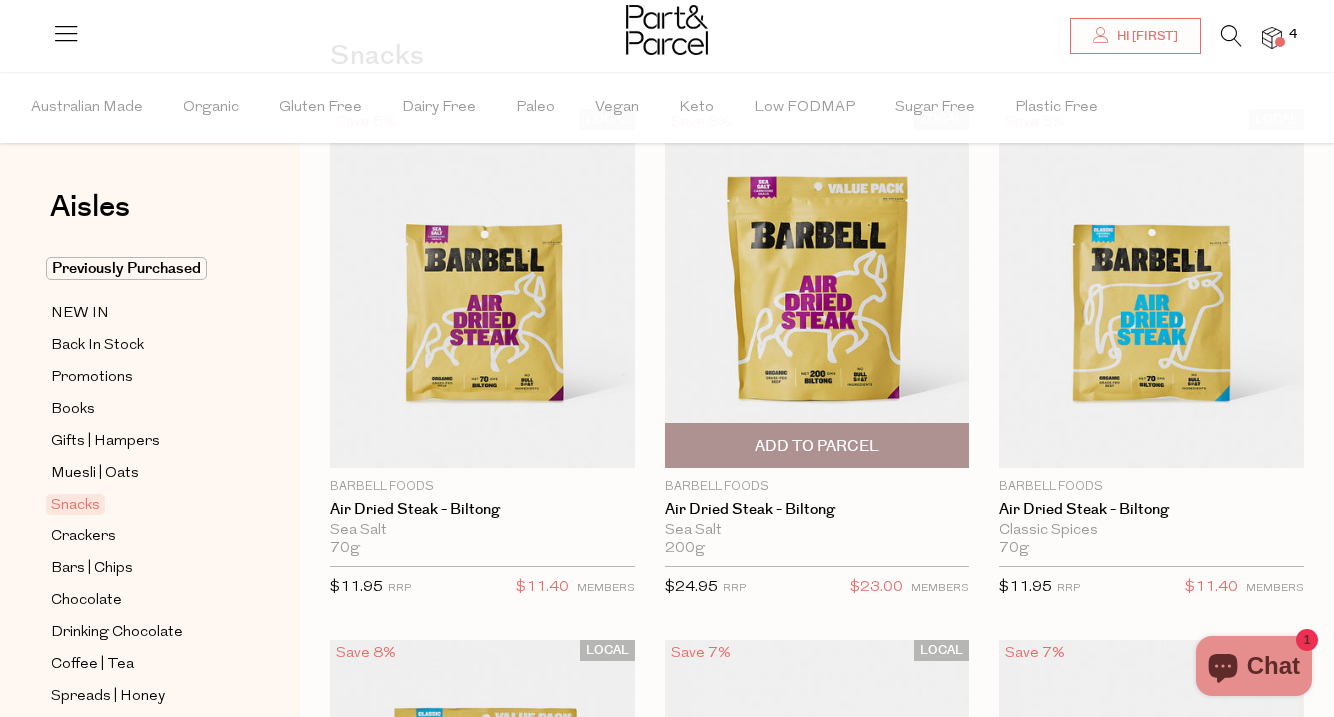 click on "Add To Parcel" at bounding box center (817, 446) 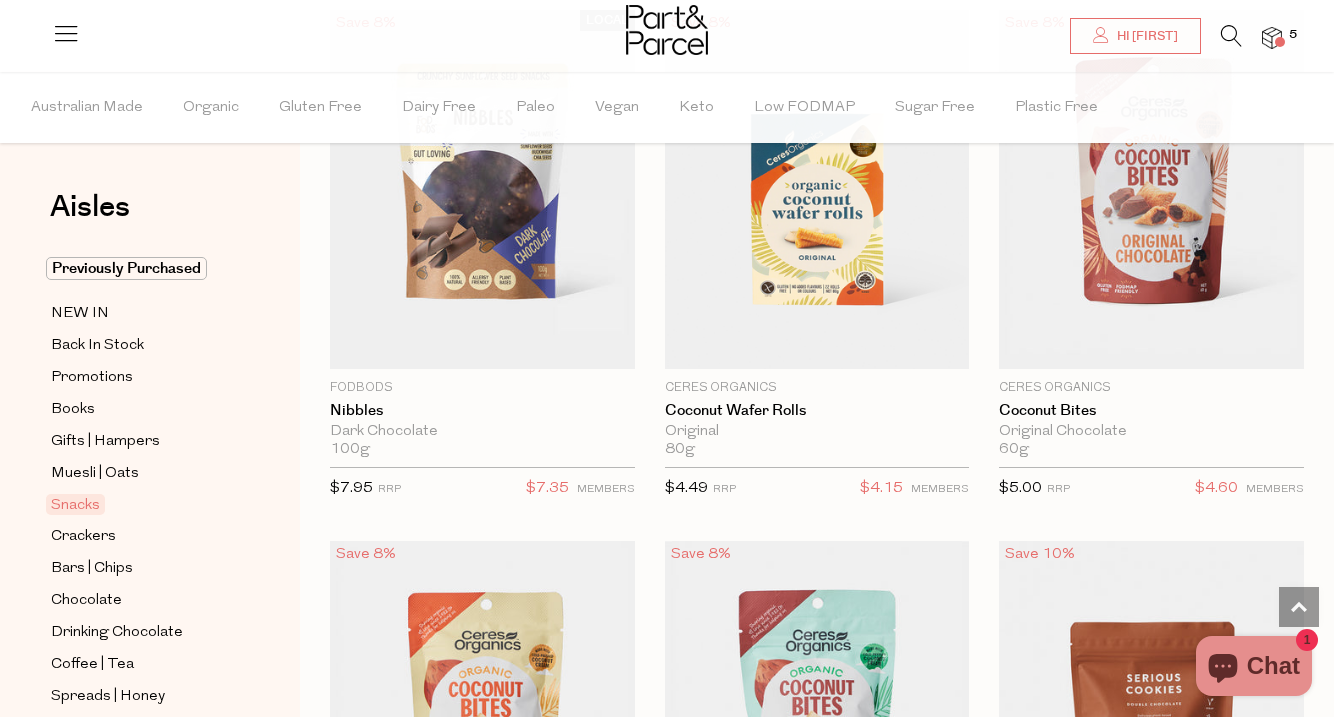 scroll, scrollTop: 5012, scrollLeft: 0, axis: vertical 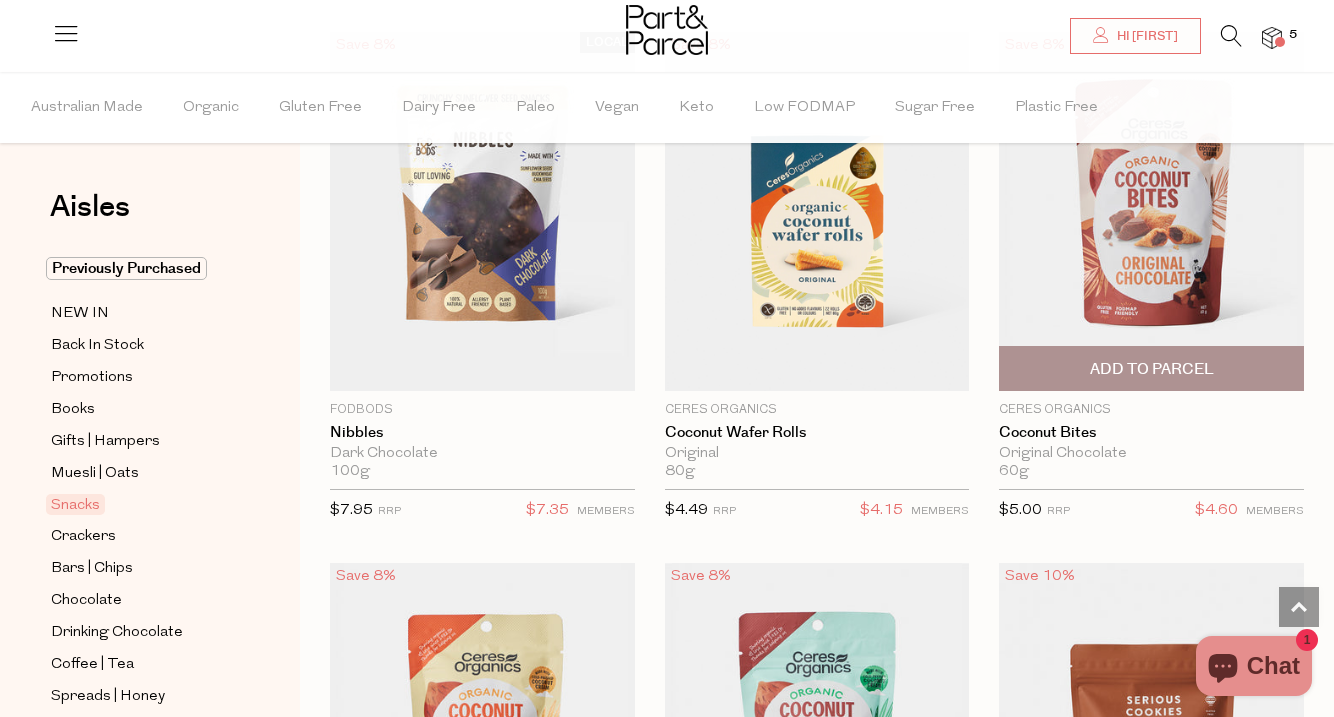 click on "Add To Parcel" at bounding box center (1152, 369) 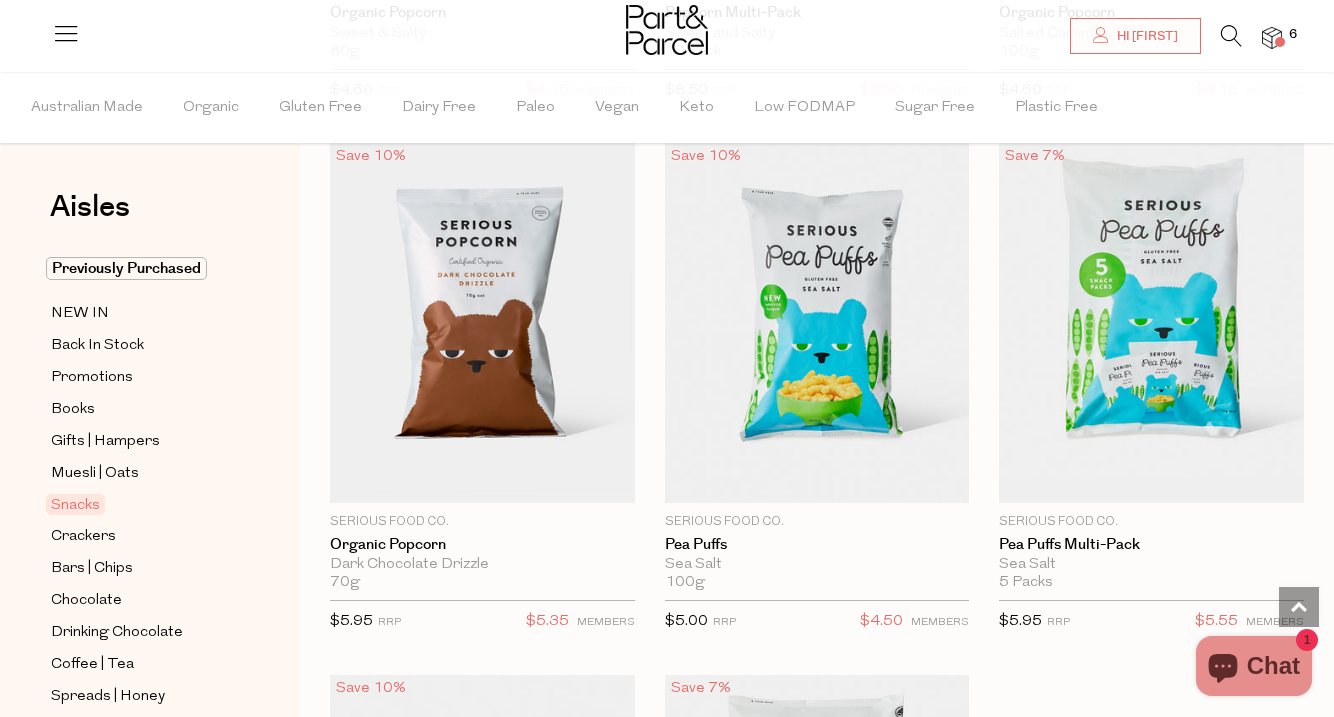 scroll, scrollTop: 8090, scrollLeft: 0, axis: vertical 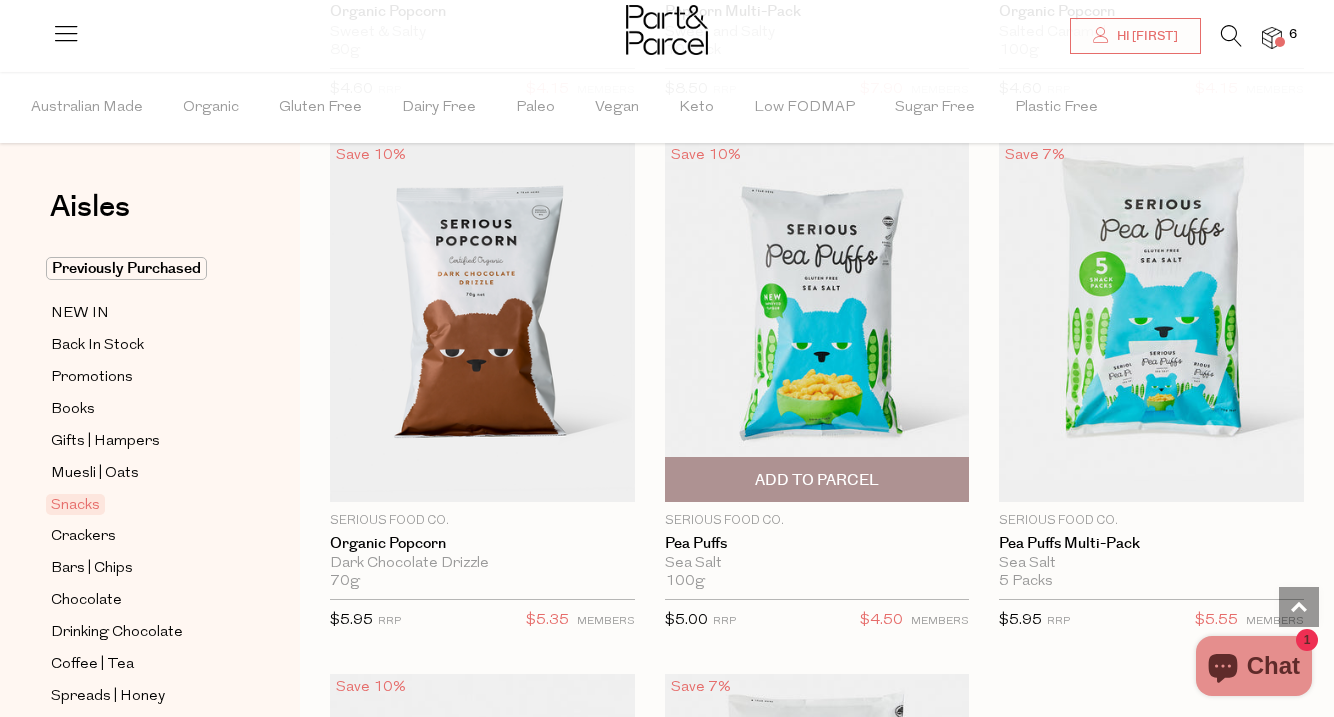 click on "Add To Parcel" at bounding box center [817, 479] 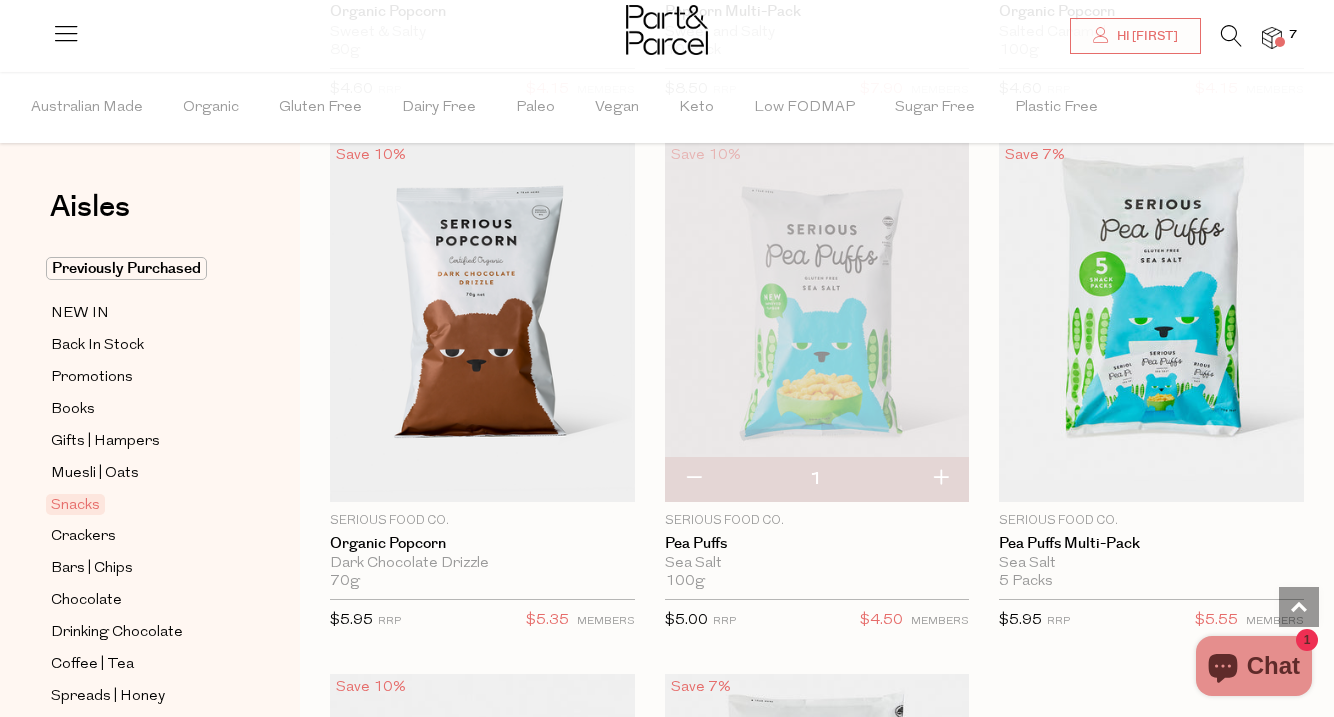 click at bounding box center [940, 479] 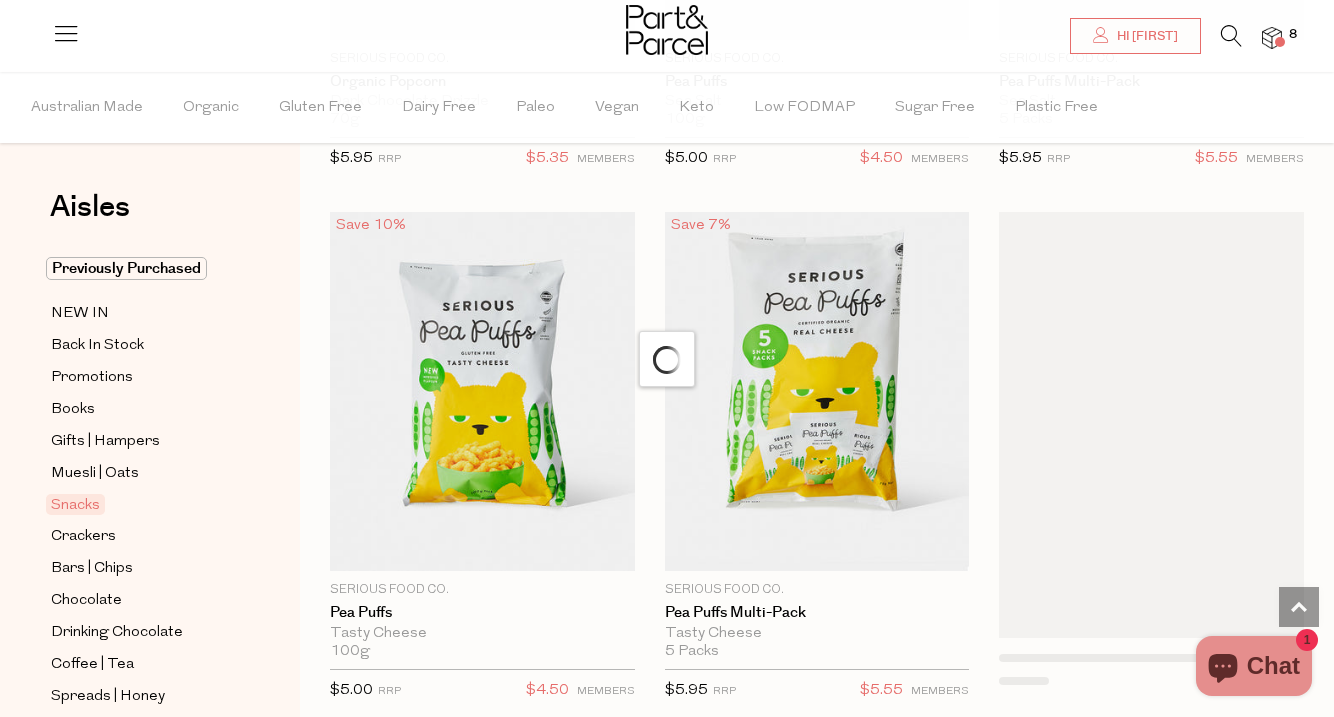 scroll, scrollTop: 8555, scrollLeft: 0, axis: vertical 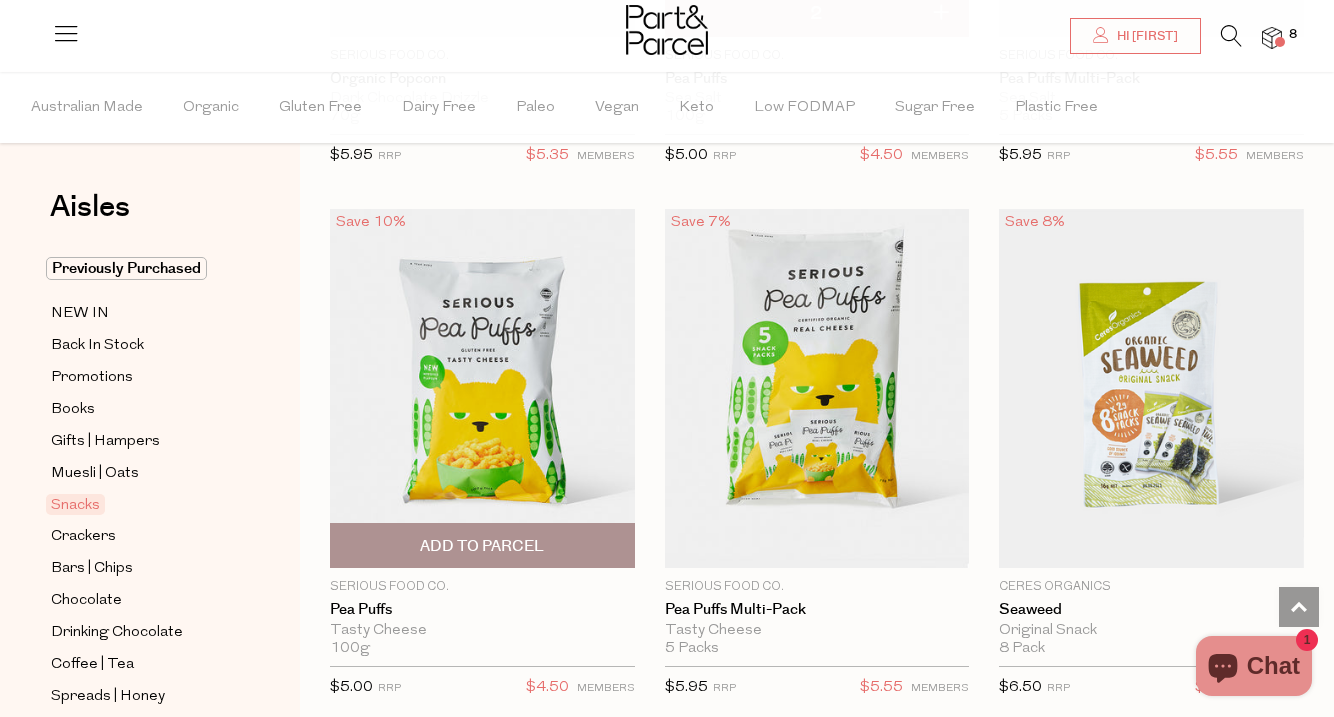 click on "Add To Parcel" at bounding box center [482, 546] 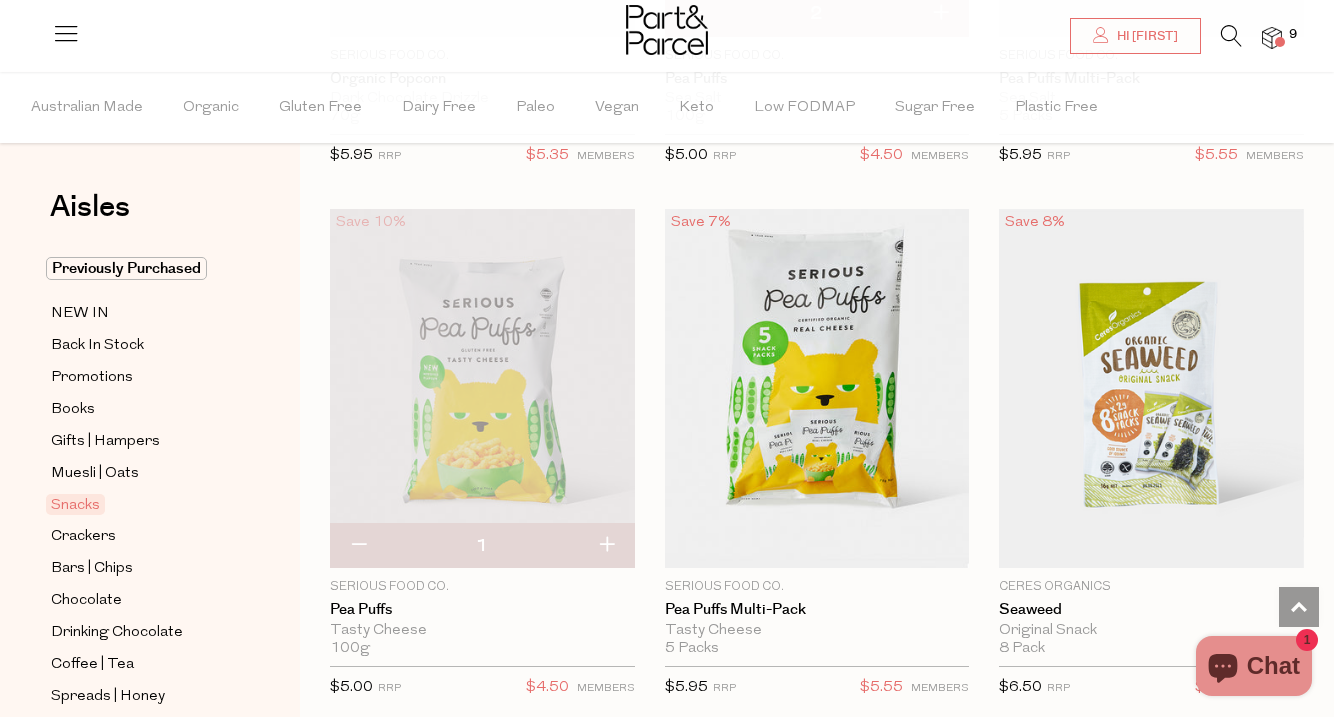 click at bounding box center [606, 546] 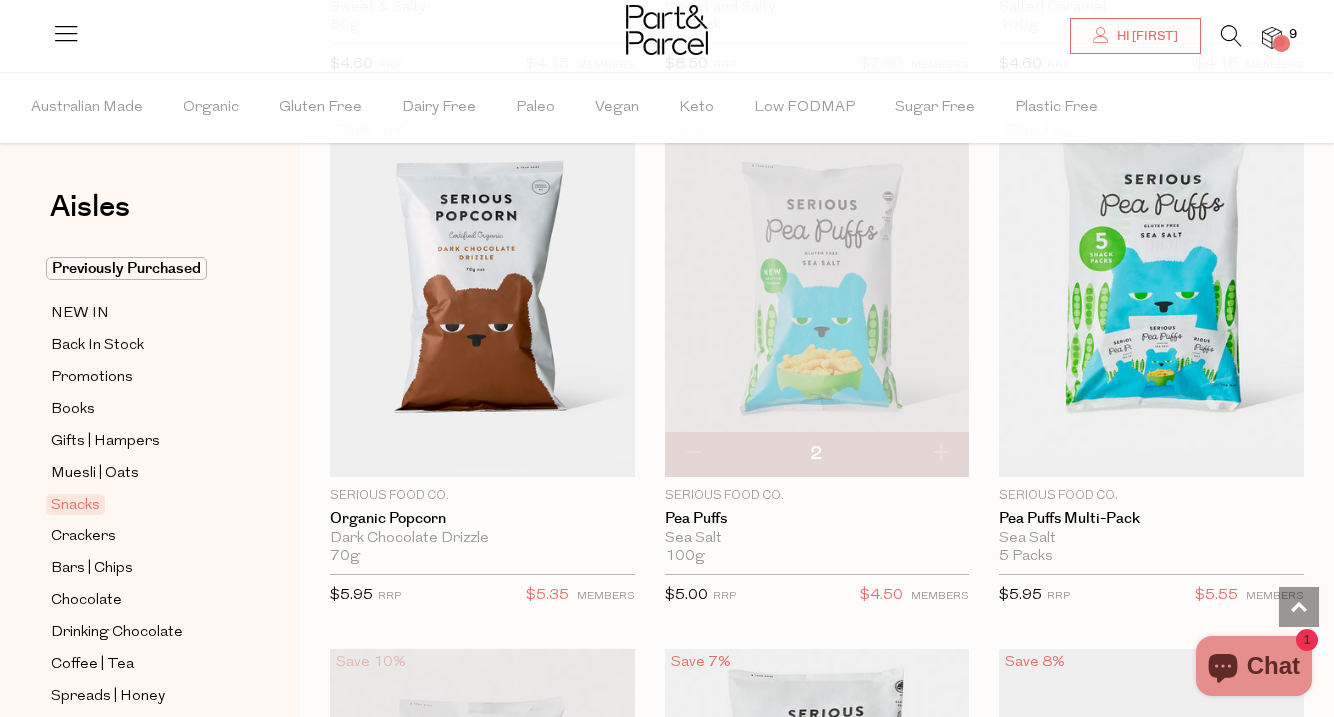 scroll, scrollTop: 8106, scrollLeft: 0, axis: vertical 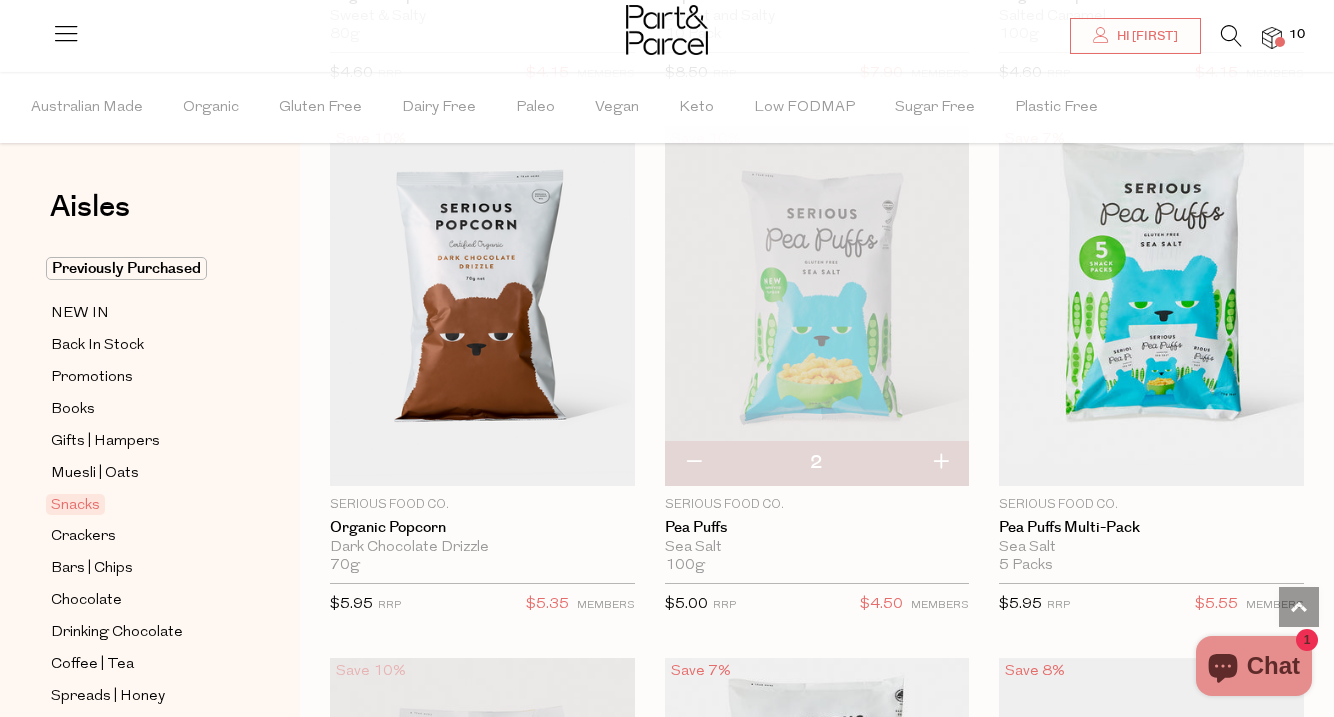 click at bounding box center (693, 463) 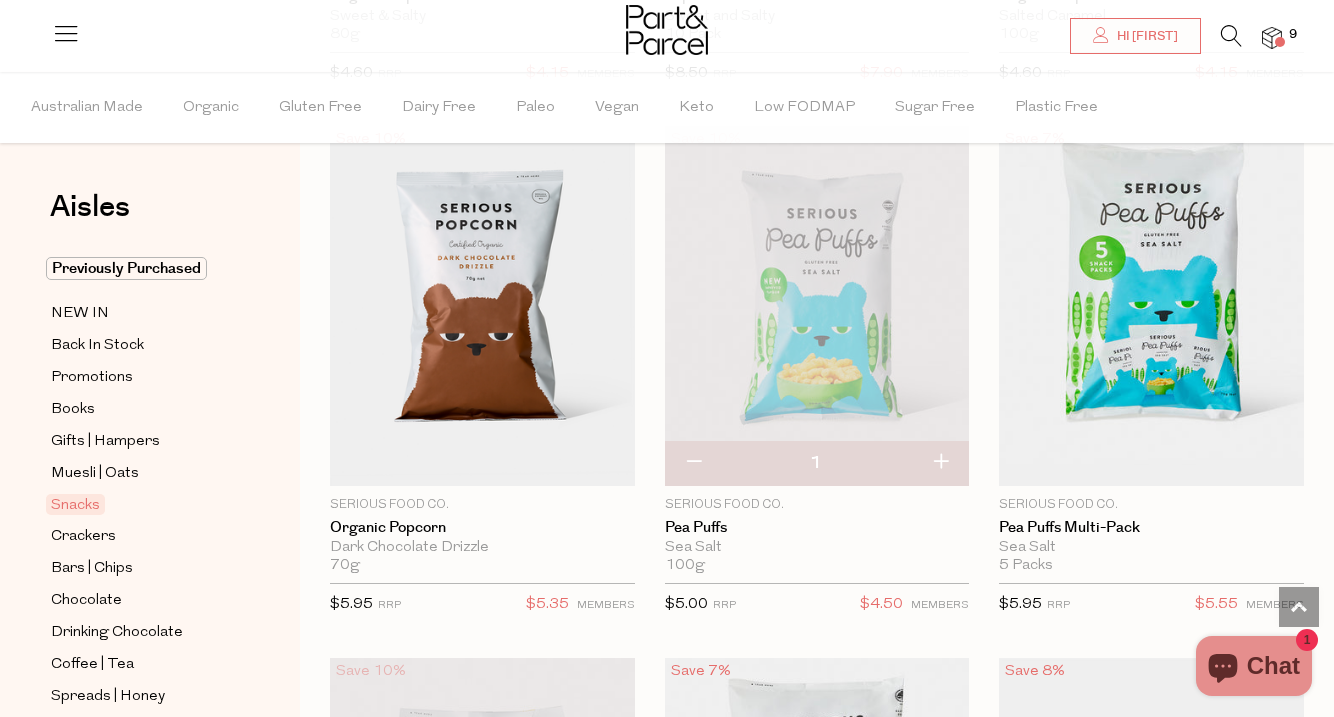 click at bounding box center (693, 463) 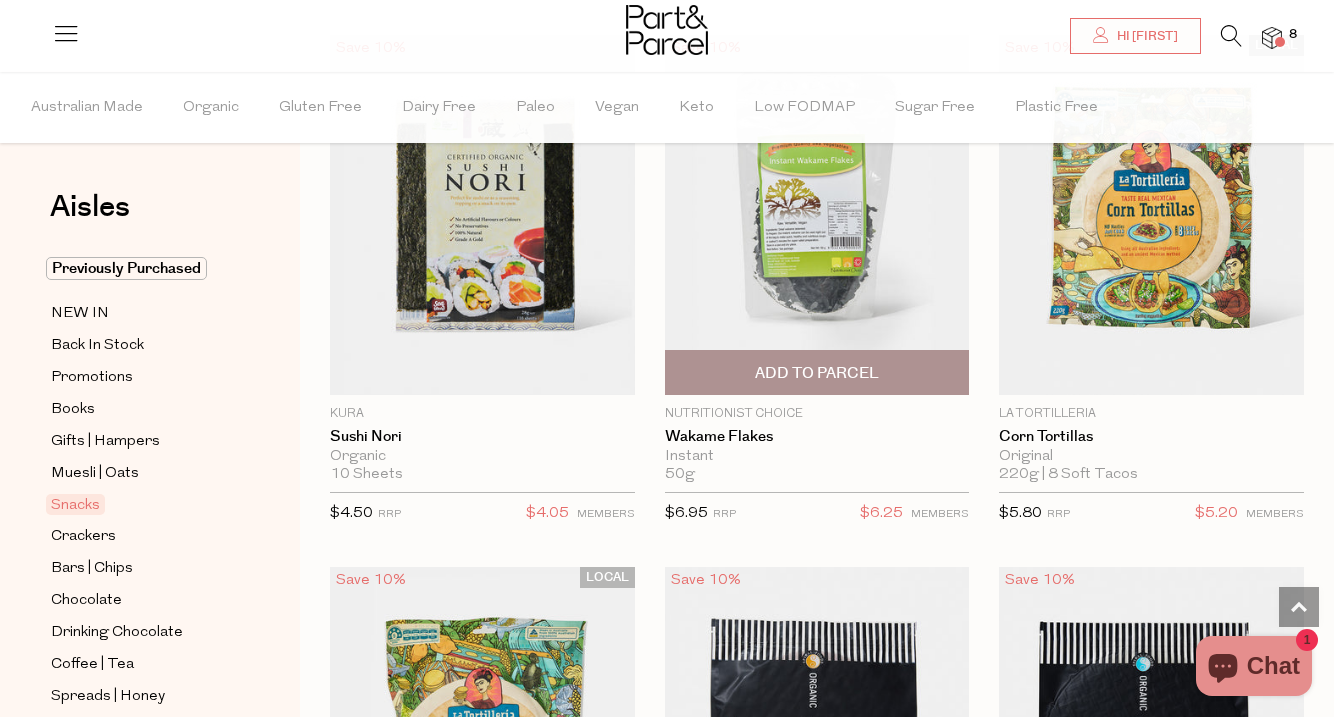 scroll, scrollTop: 10310, scrollLeft: 0, axis: vertical 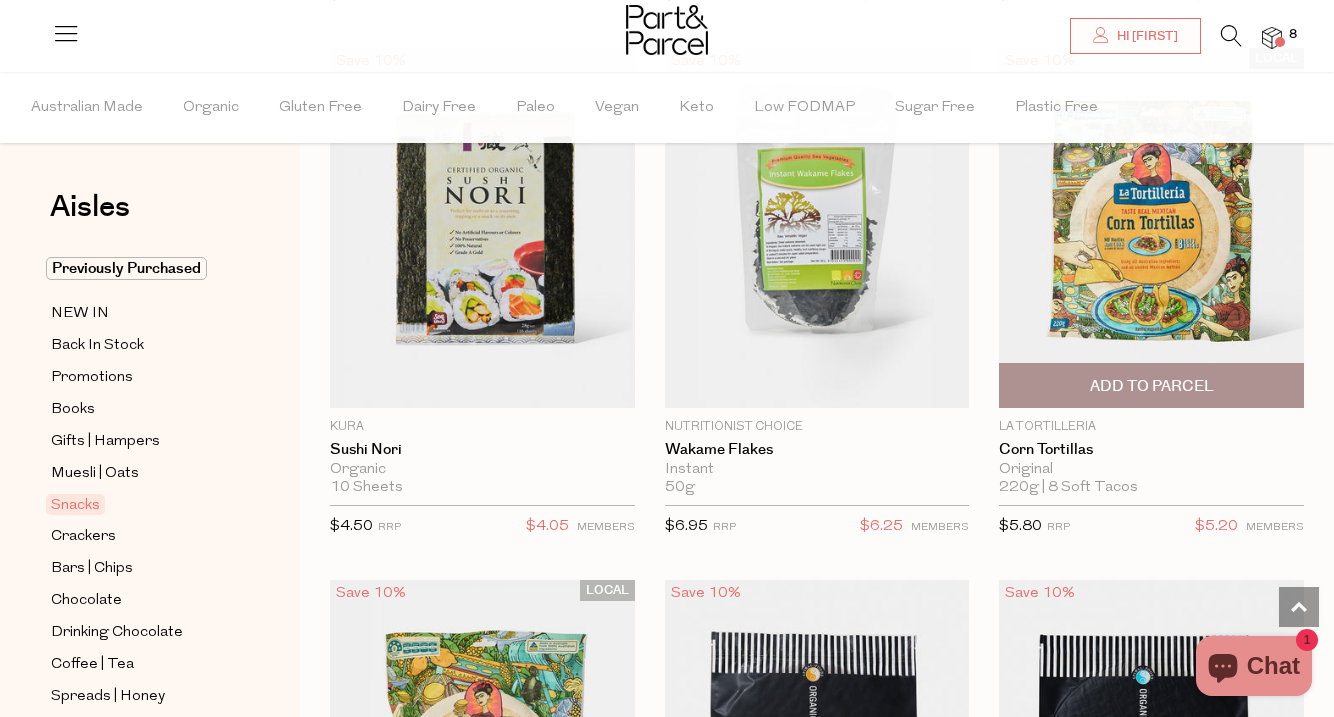 click on "Add To Parcel" at bounding box center (1152, 386) 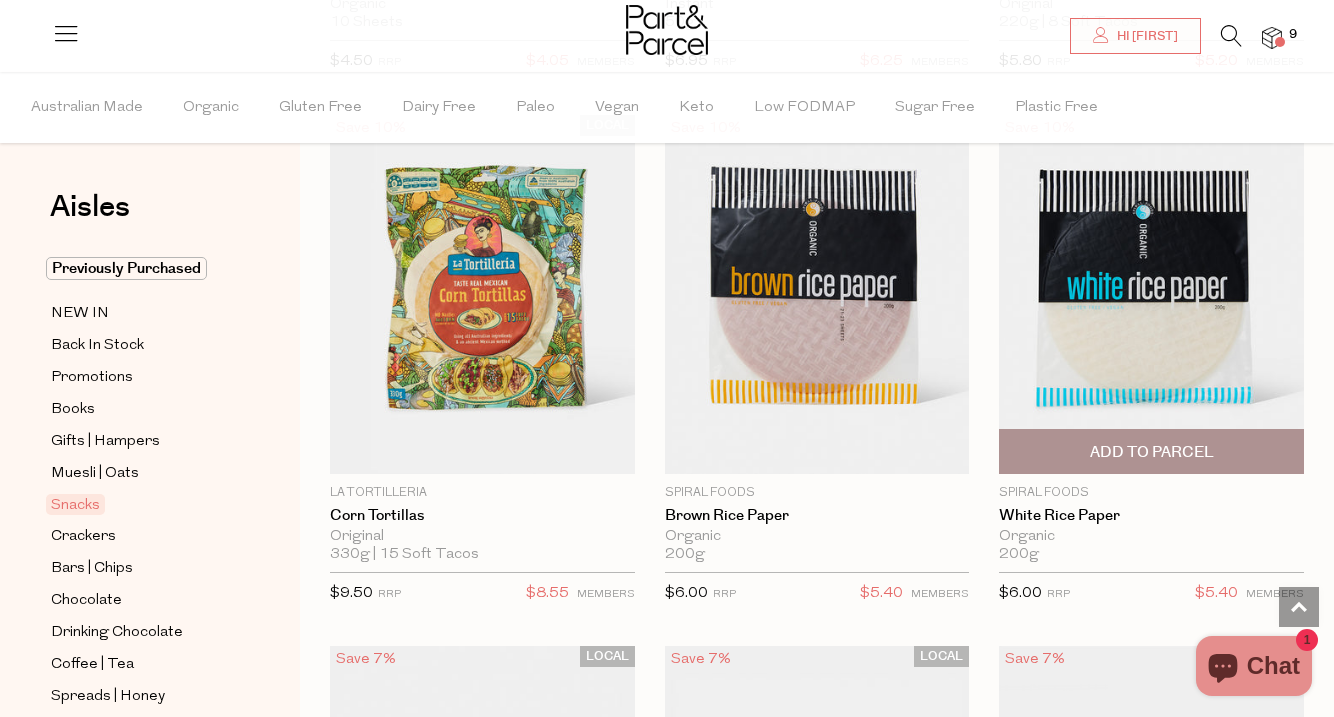 scroll, scrollTop: 10777, scrollLeft: 0, axis: vertical 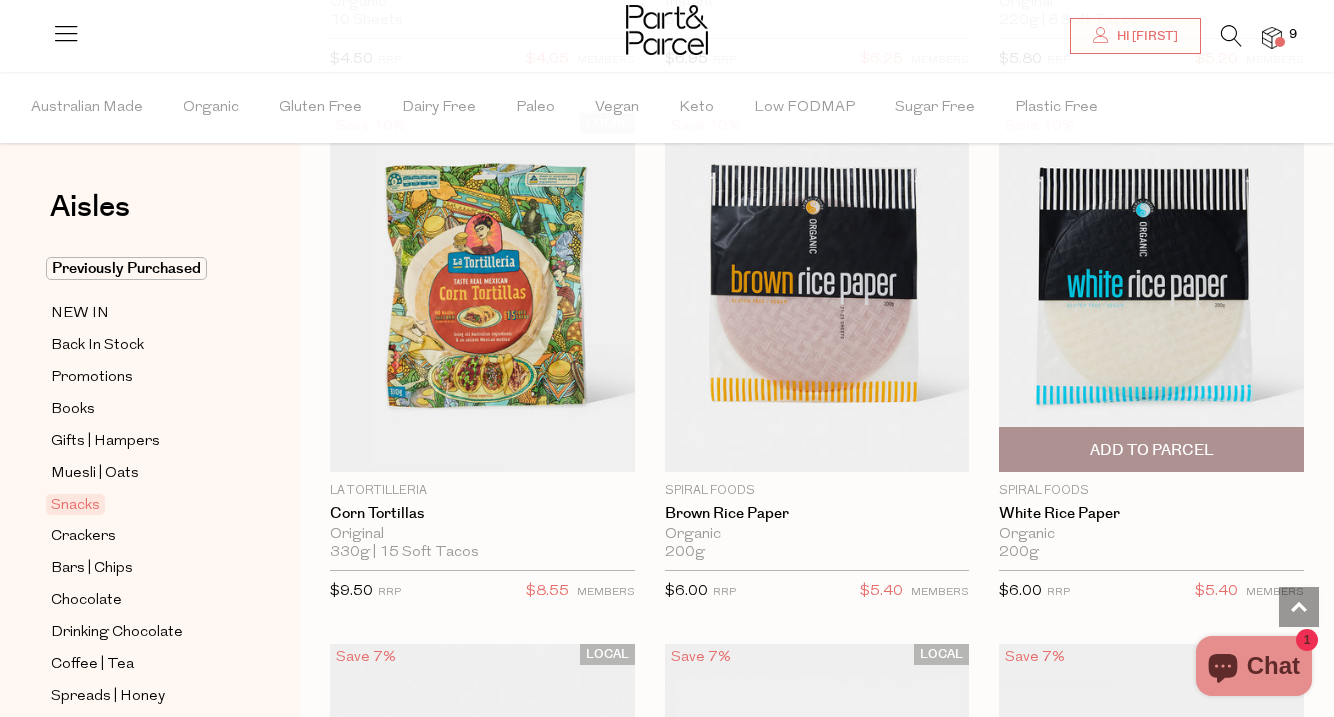 click on "Add To Parcel" at bounding box center [1152, 450] 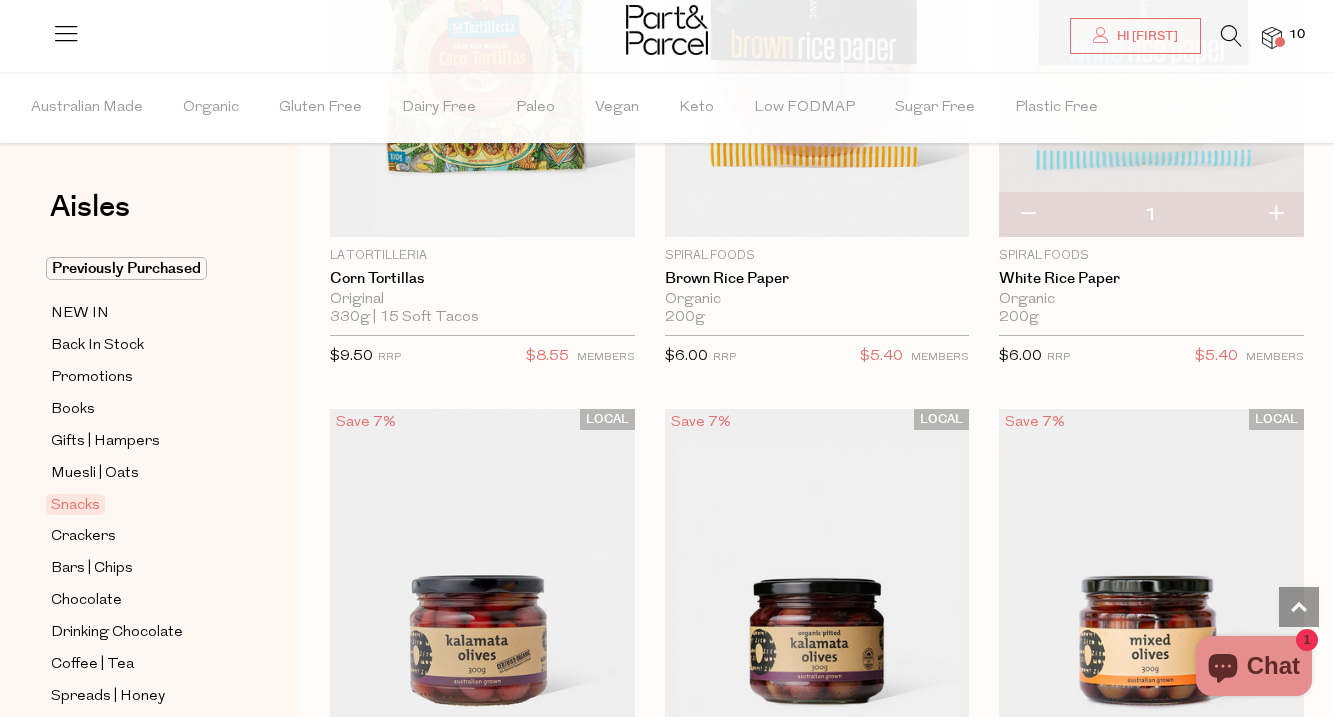 scroll, scrollTop: 11160, scrollLeft: 0, axis: vertical 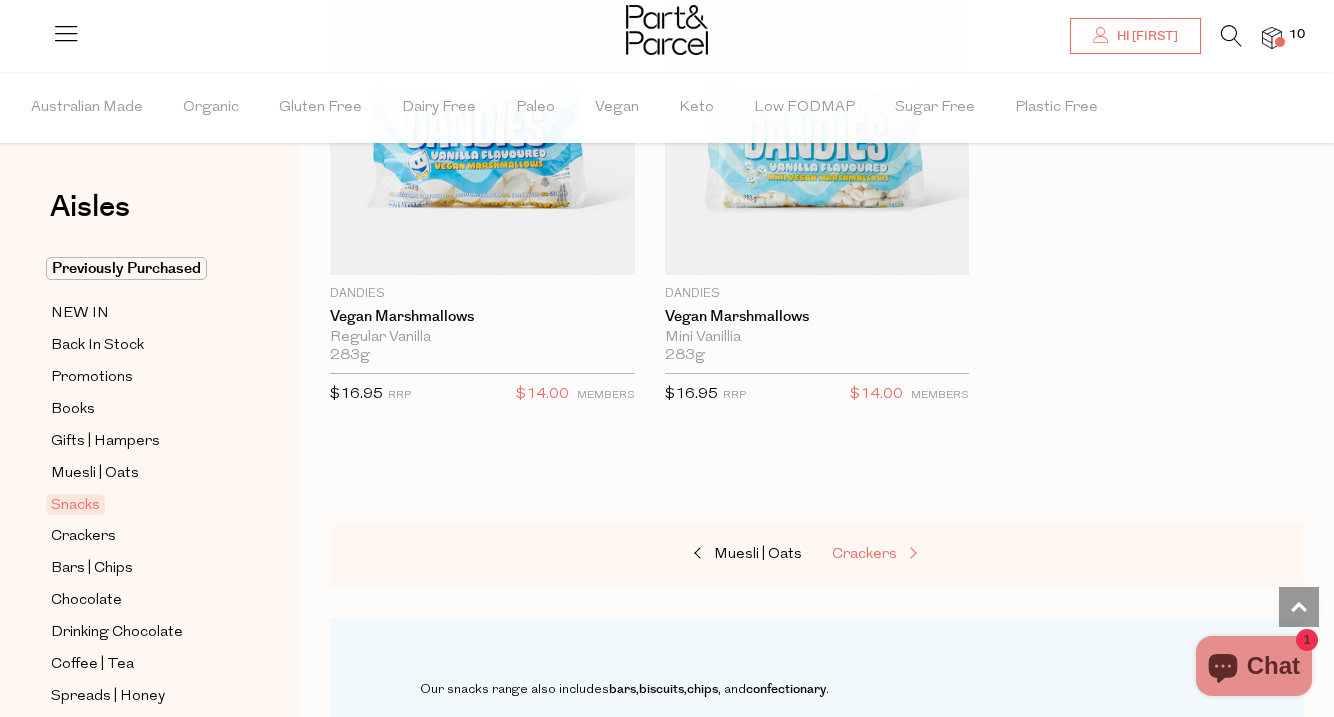 click on "Crackers" at bounding box center [932, 555] 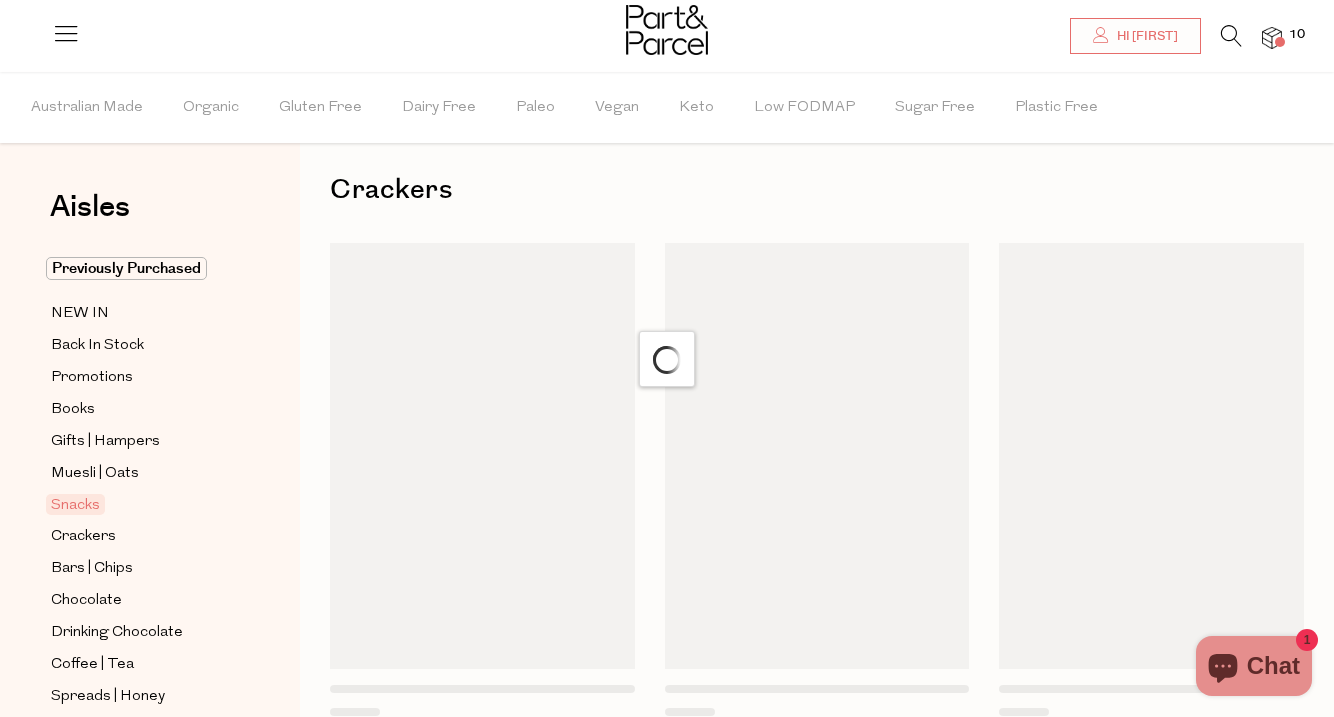 scroll, scrollTop: 0, scrollLeft: 0, axis: both 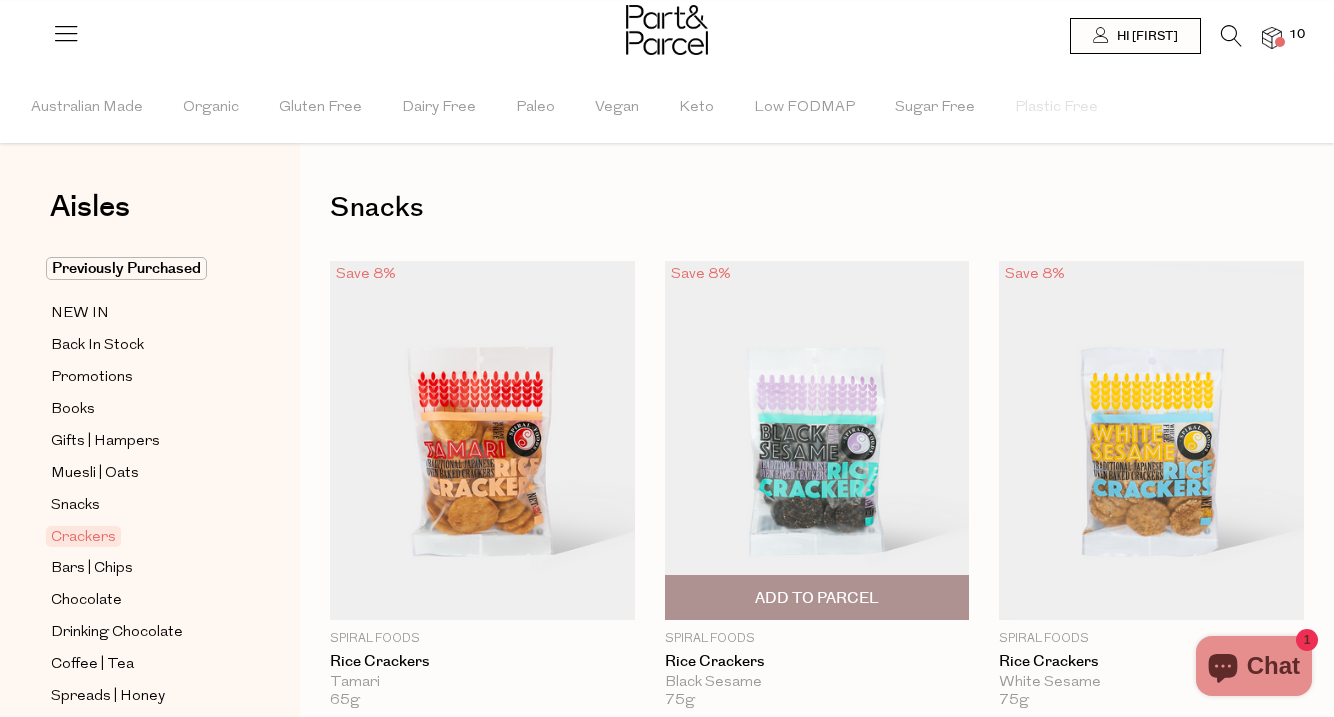 type on "2" 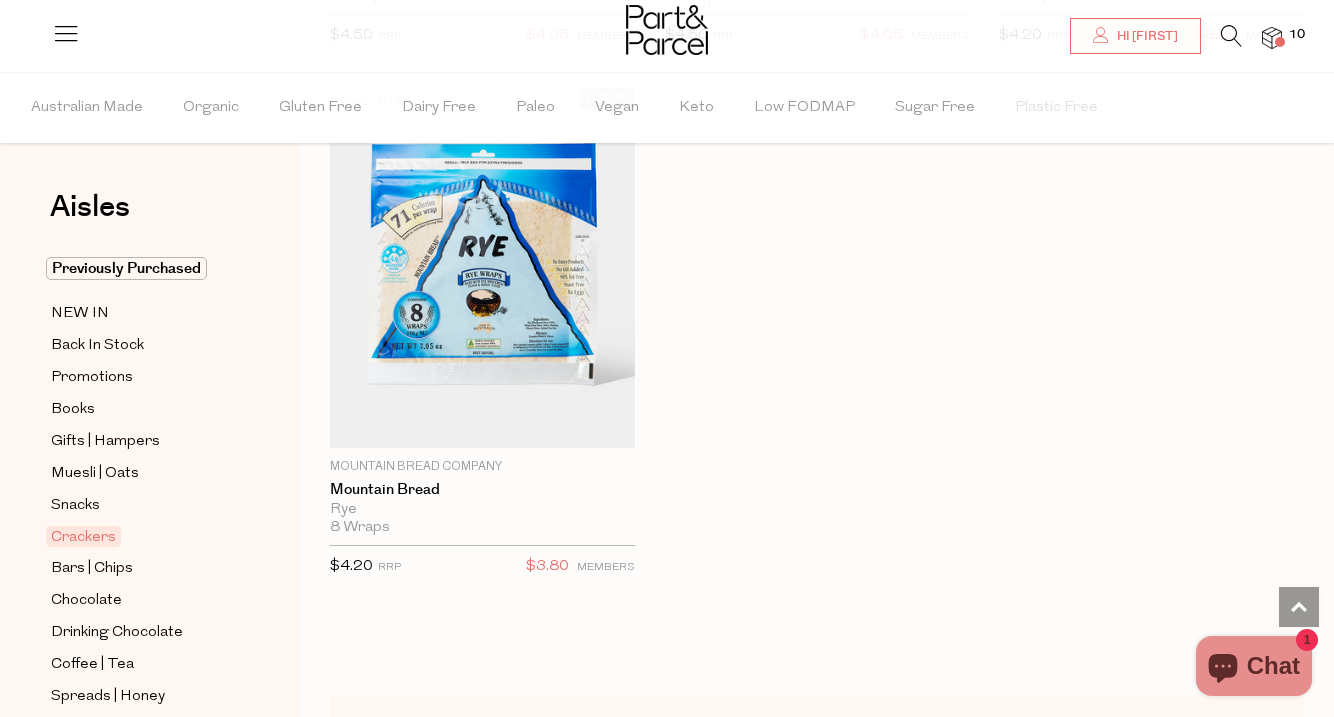 scroll, scrollTop: 6640, scrollLeft: 0, axis: vertical 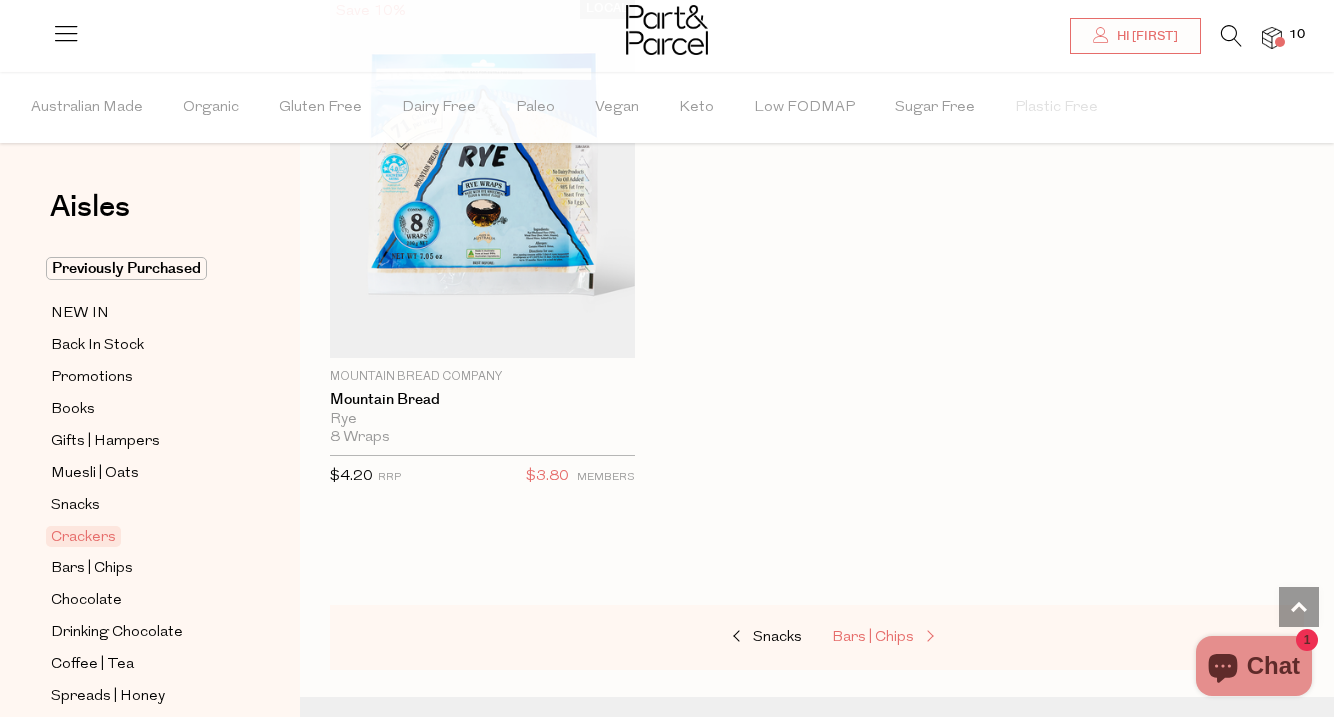 click on "Bars | Chips" at bounding box center (873, 637) 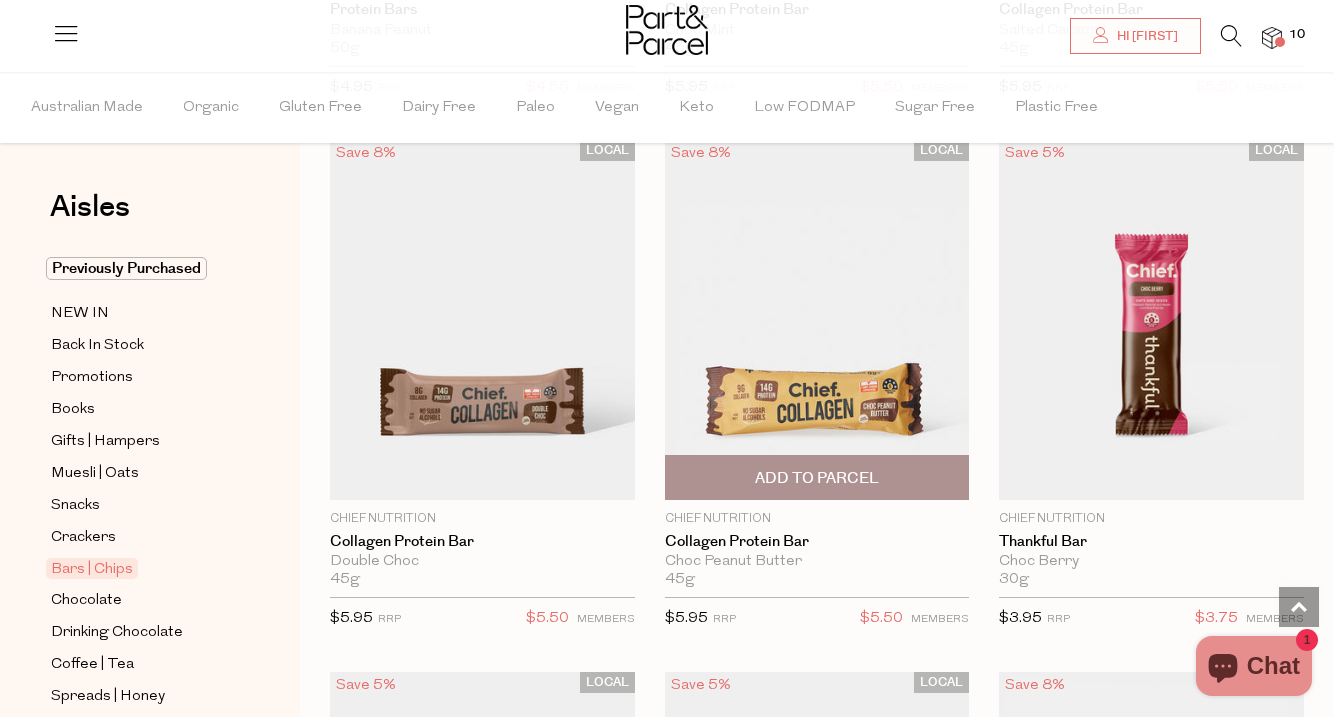 scroll, scrollTop: 2780, scrollLeft: 0, axis: vertical 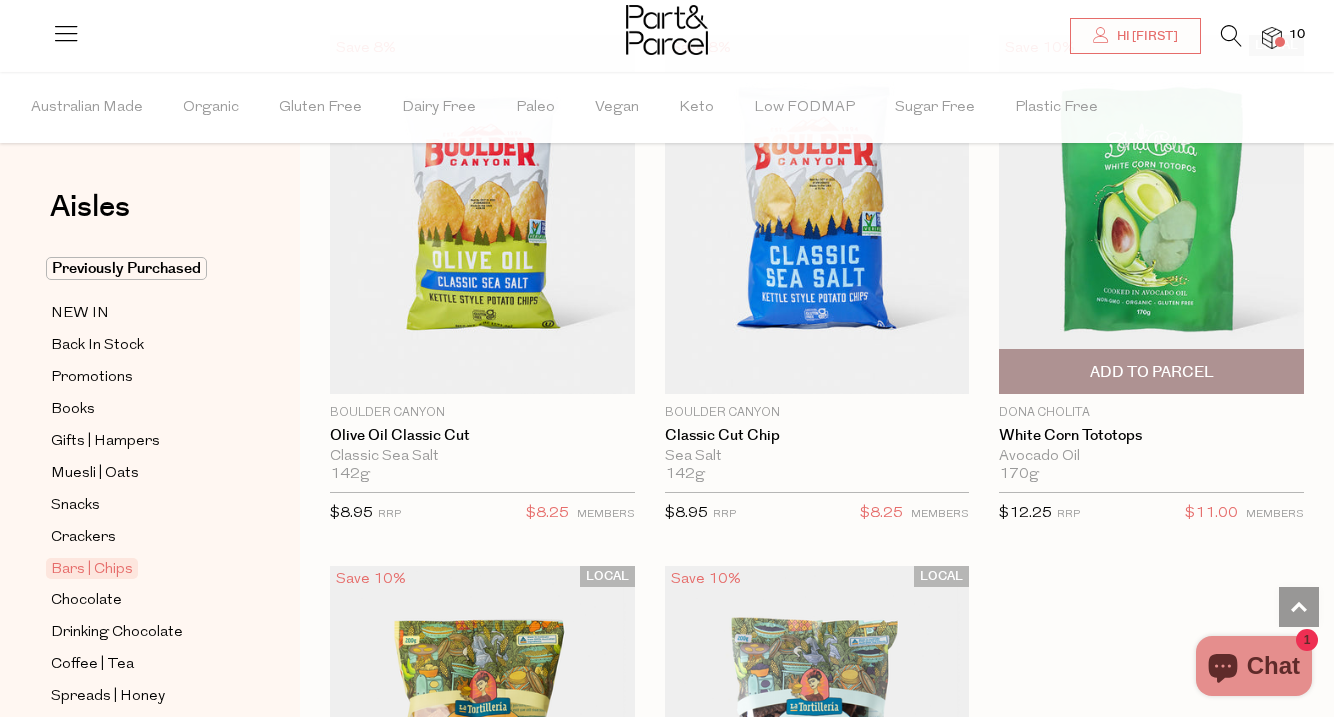 click at bounding box center (1151, 215) 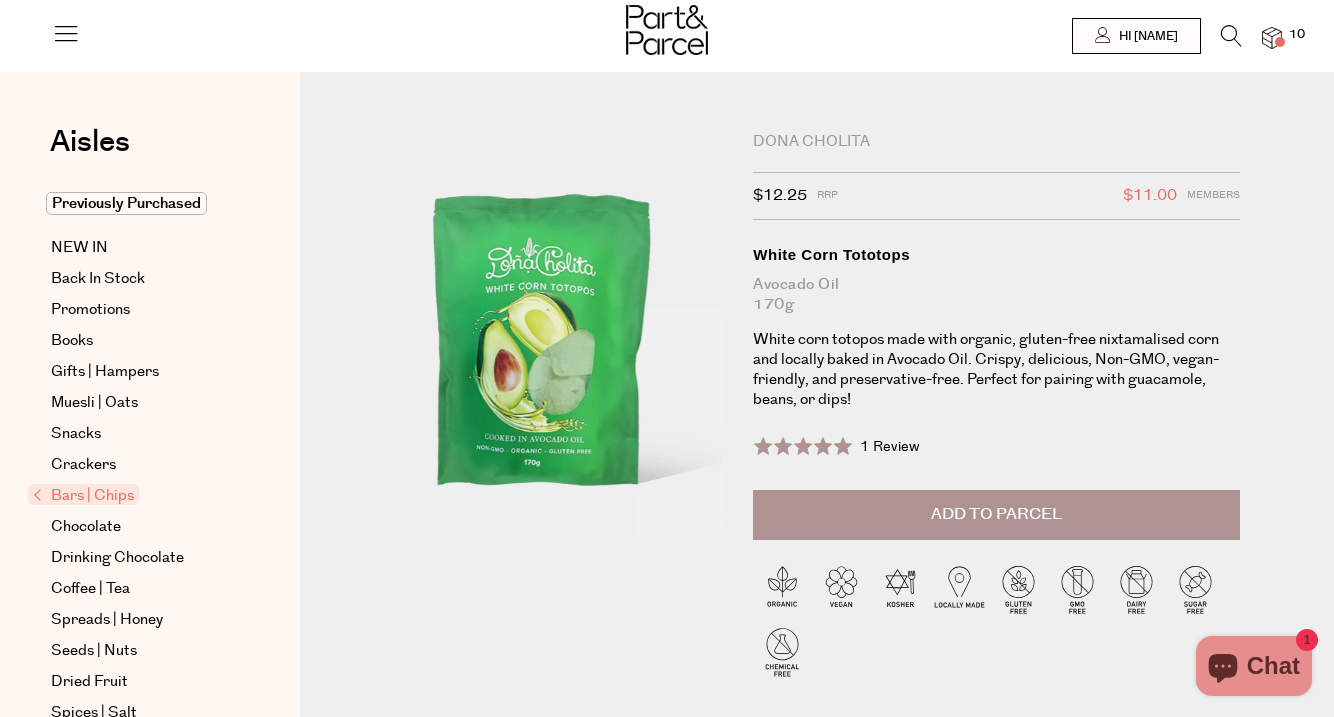 scroll, scrollTop: 0, scrollLeft: 0, axis: both 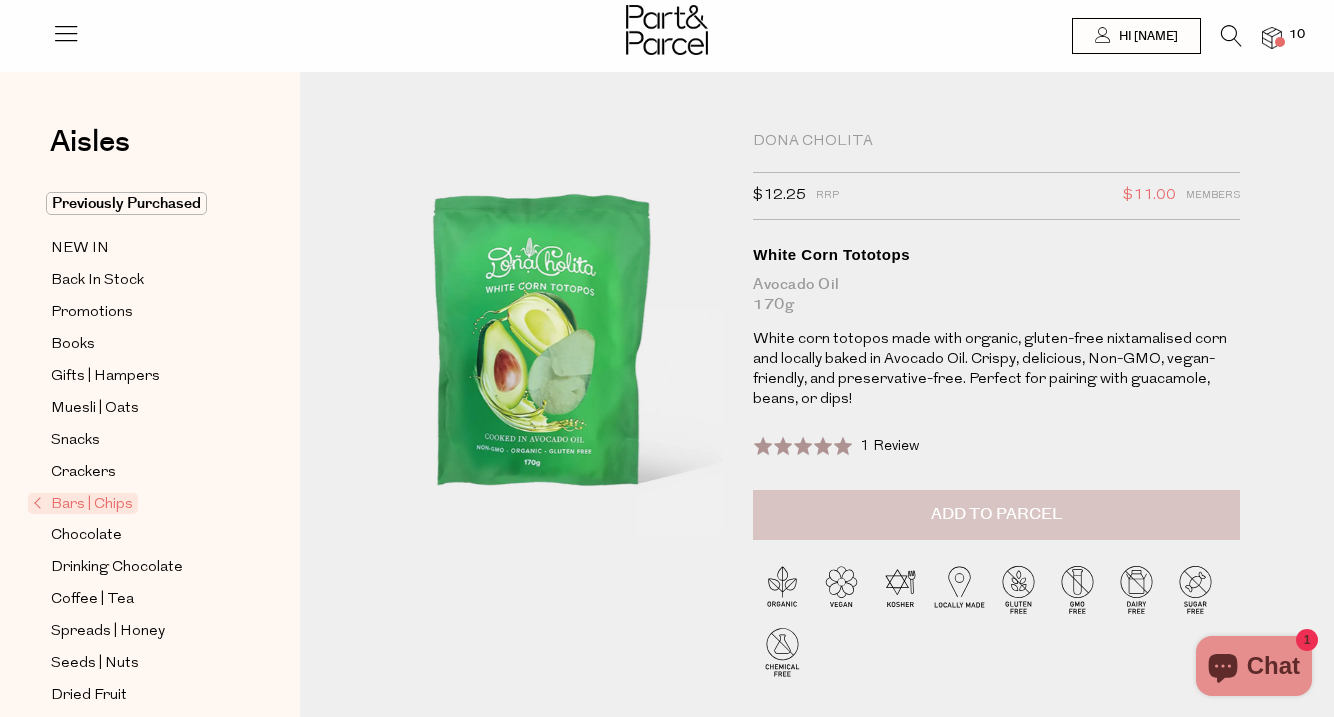 click on "Add to Parcel" at bounding box center (996, 514) 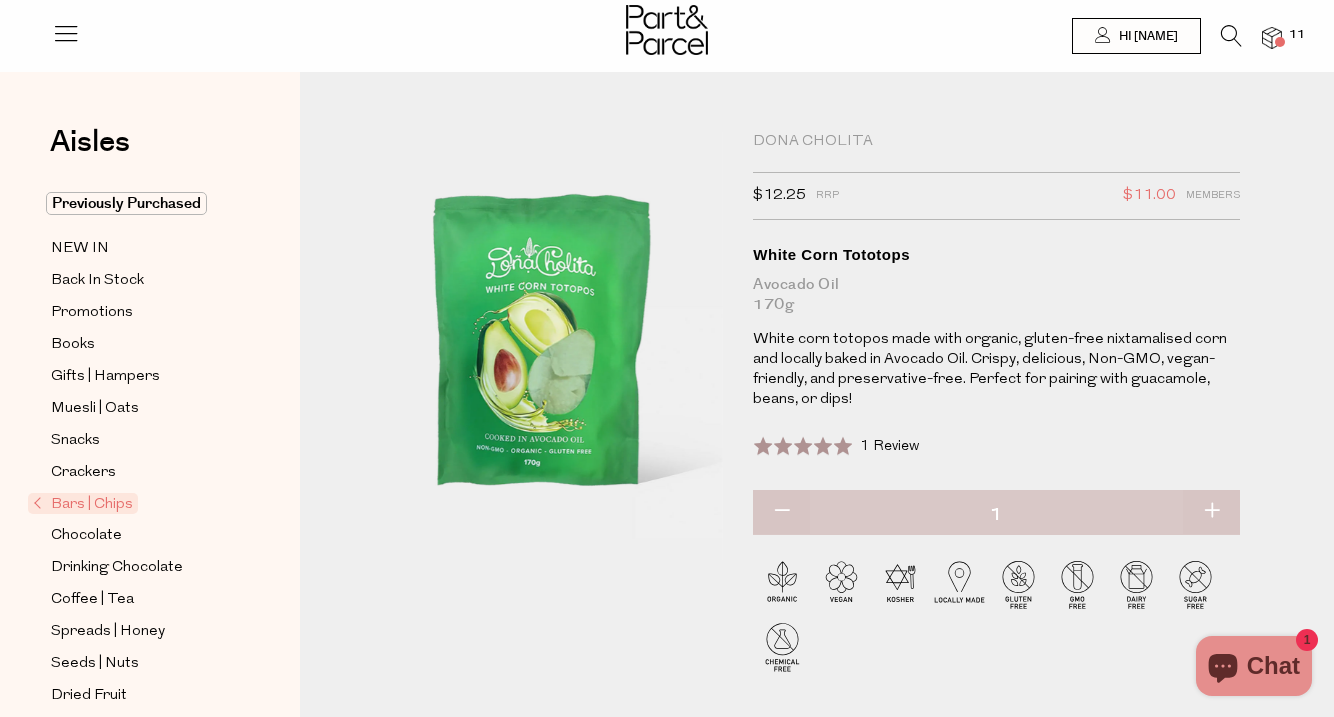 scroll, scrollTop: 0, scrollLeft: 0, axis: both 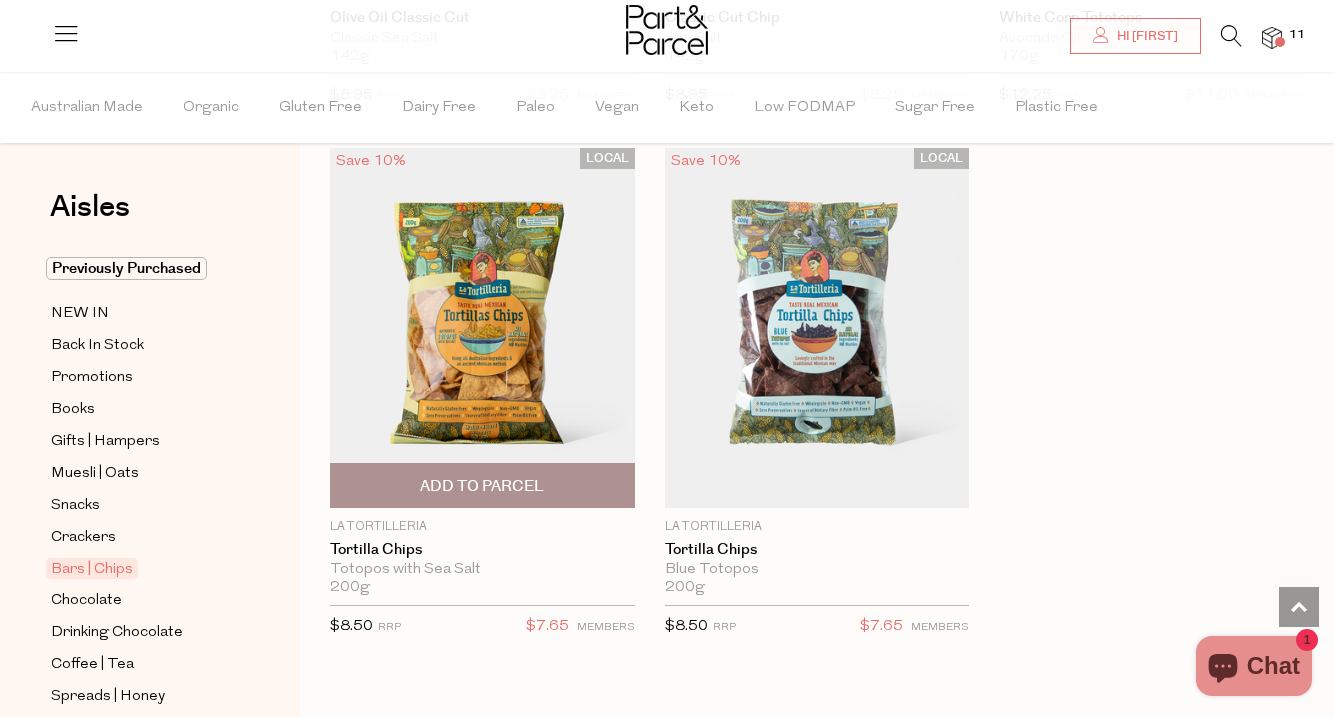 click on "Add To Parcel" at bounding box center [482, 486] 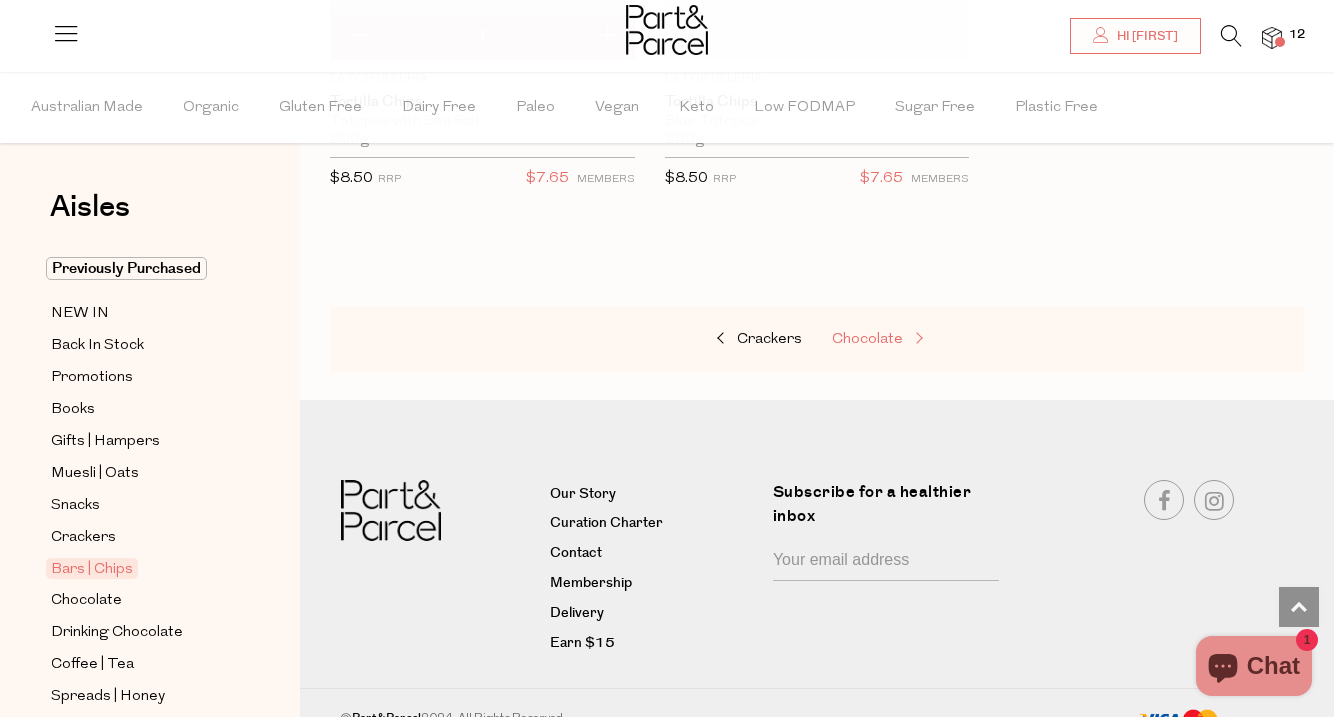 click on "Chocolate" at bounding box center (867, 339) 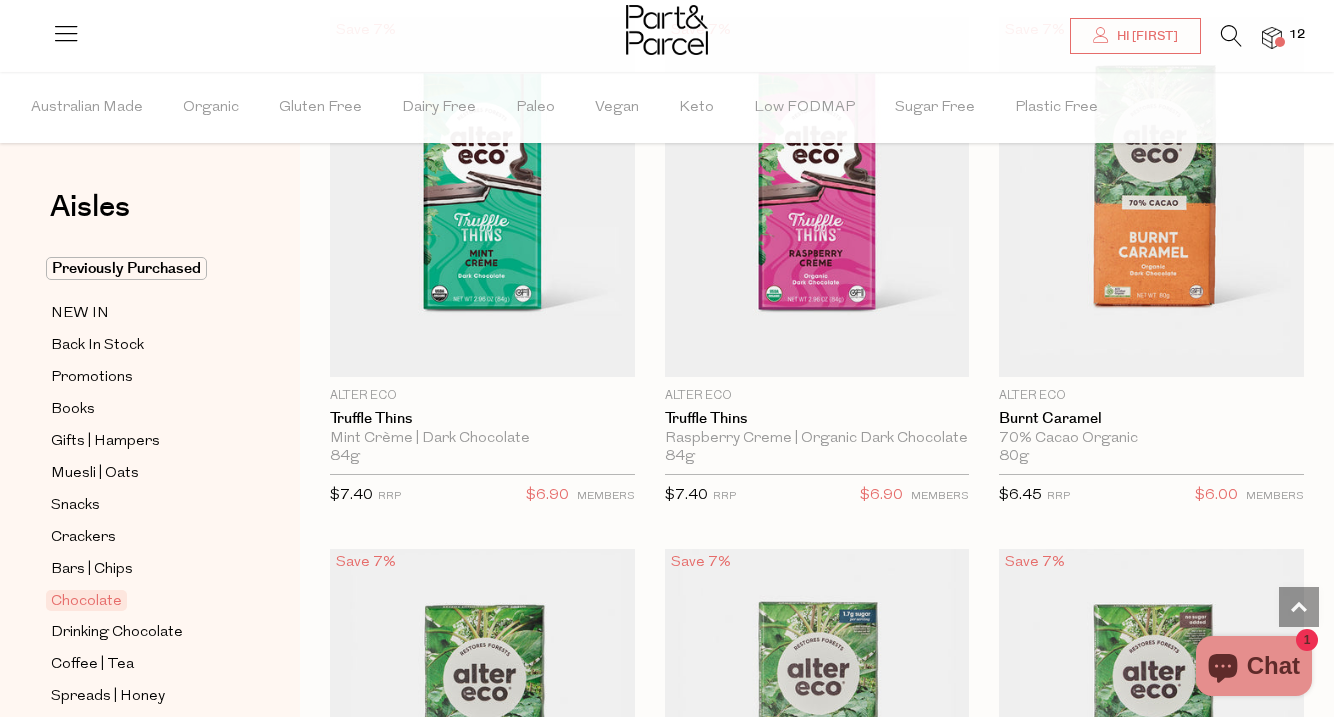 scroll, scrollTop: 2898, scrollLeft: 0, axis: vertical 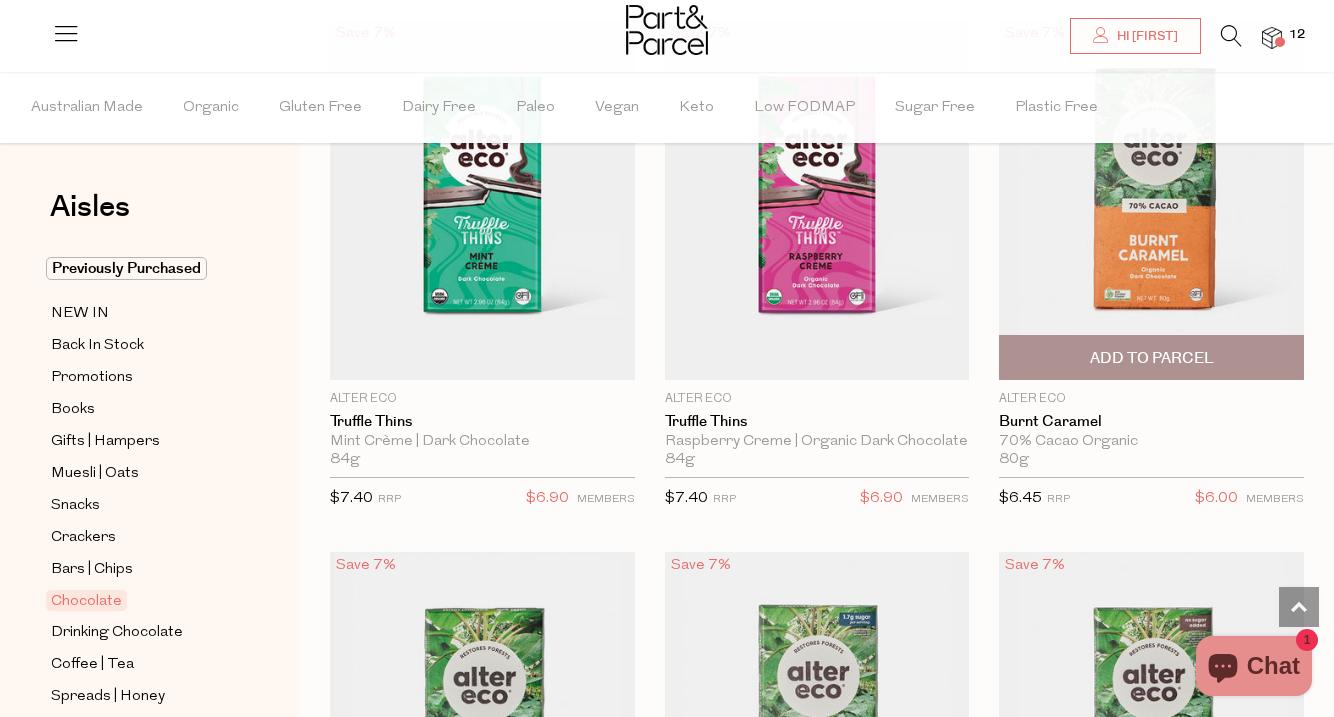 click on "Add To Parcel" at bounding box center [1152, 358] 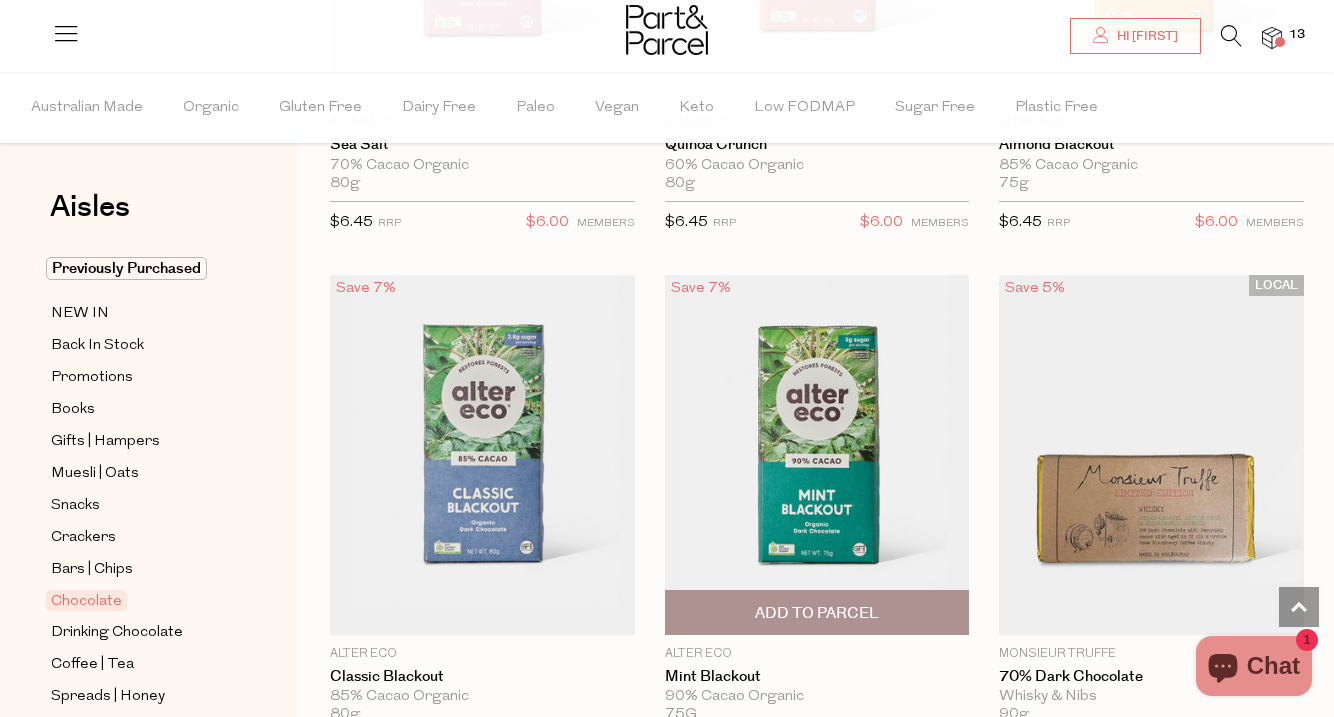 scroll, scrollTop: 4243, scrollLeft: 0, axis: vertical 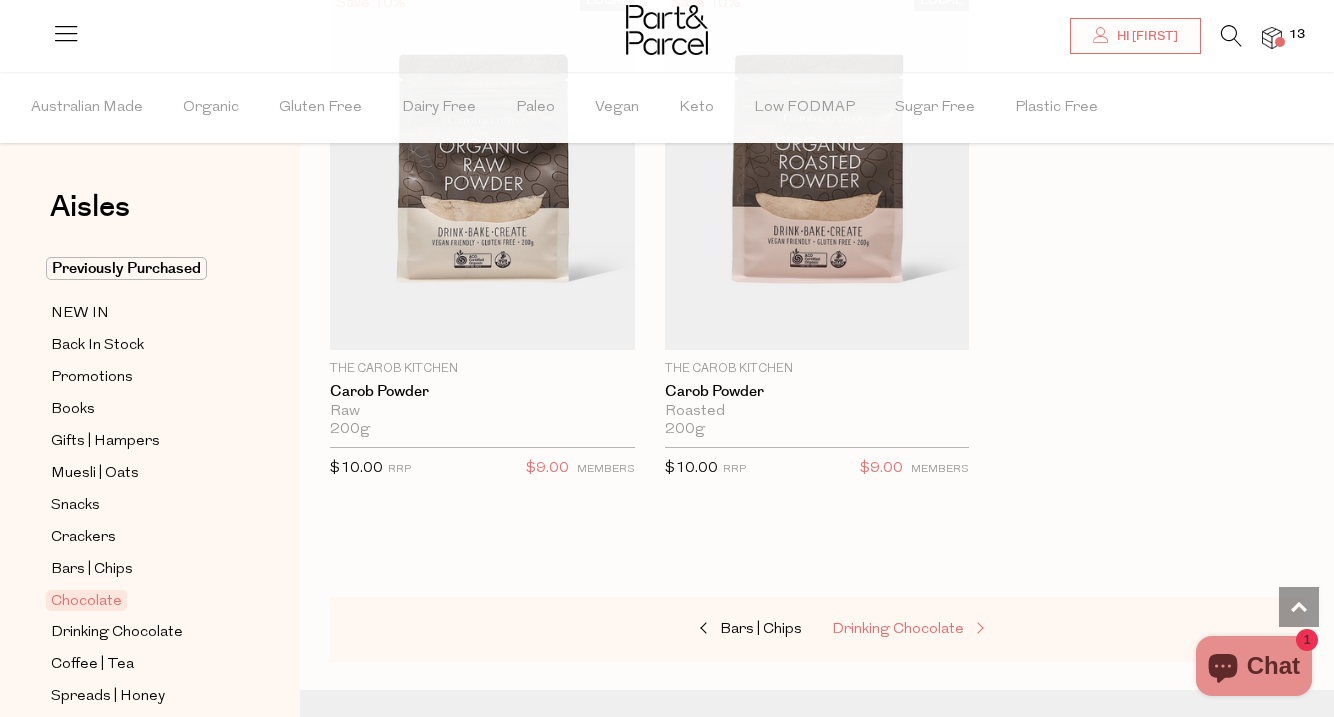 click on "Drinking Chocolate" at bounding box center [898, 629] 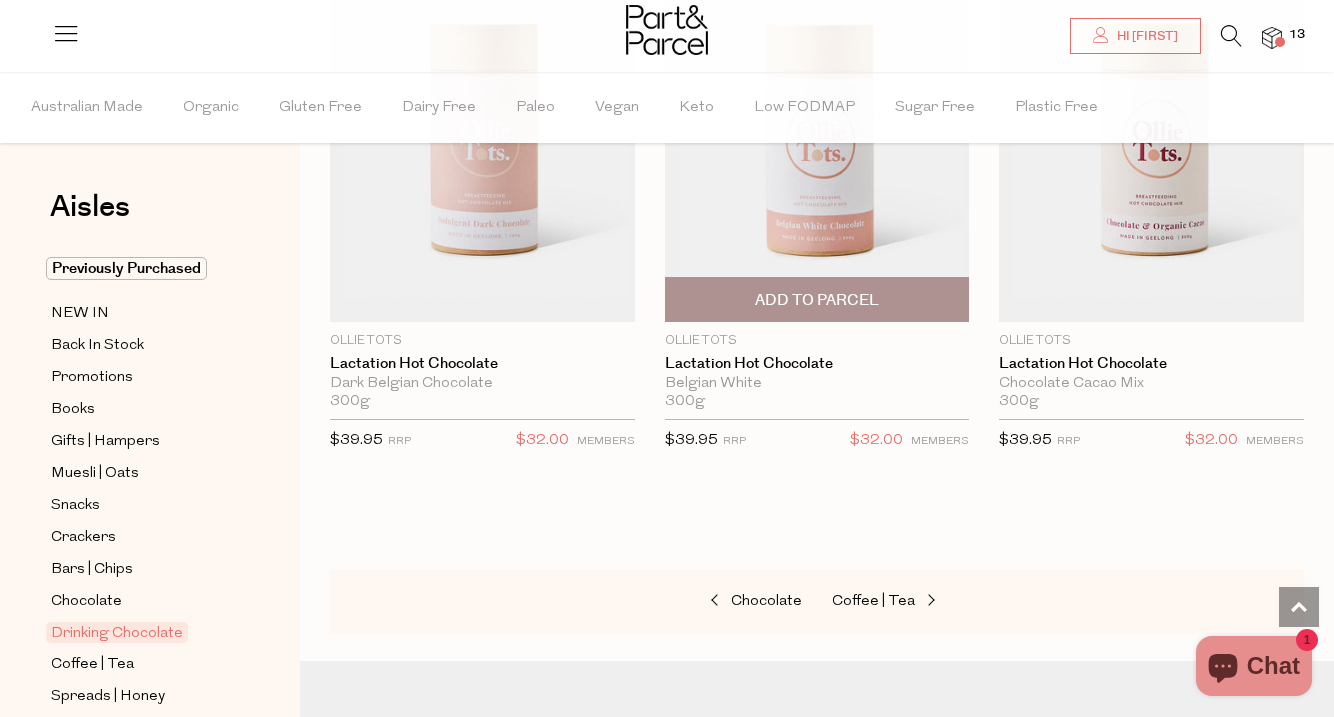 scroll, scrollTop: 3048, scrollLeft: 0, axis: vertical 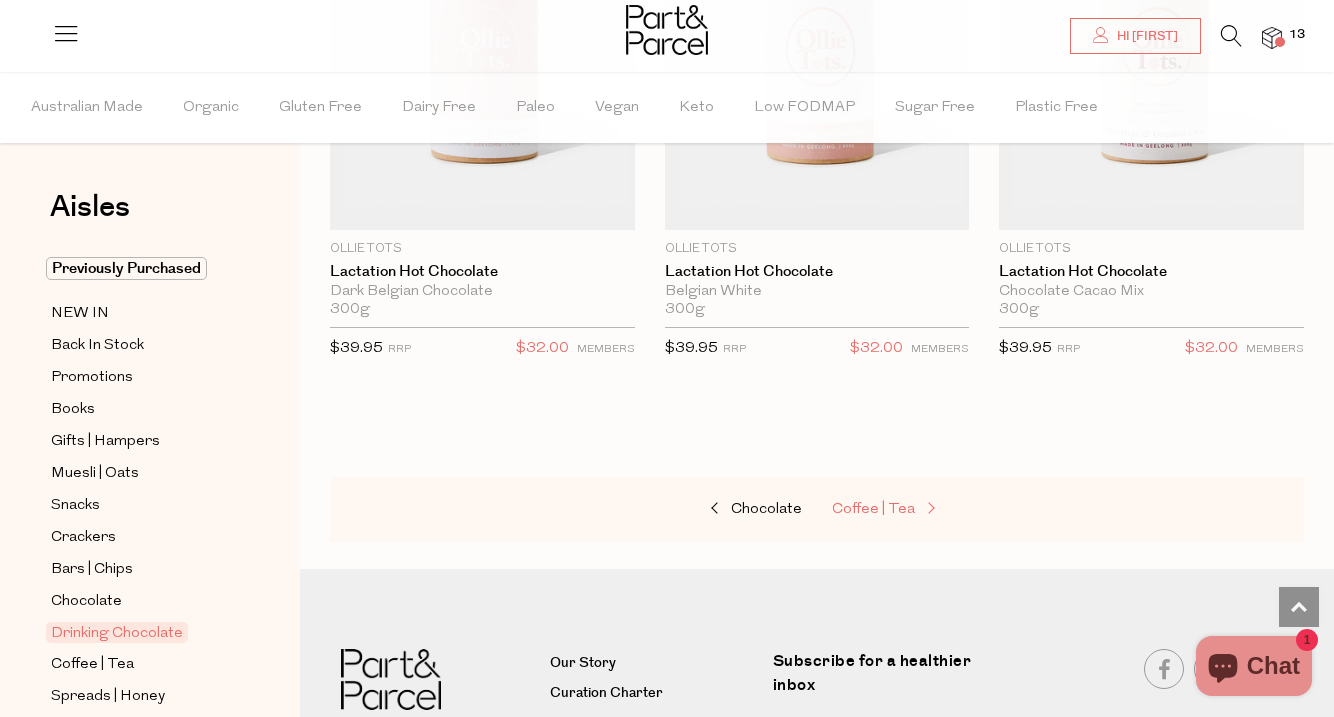 click on "Coffee | Tea" at bounding box center [873, 509] 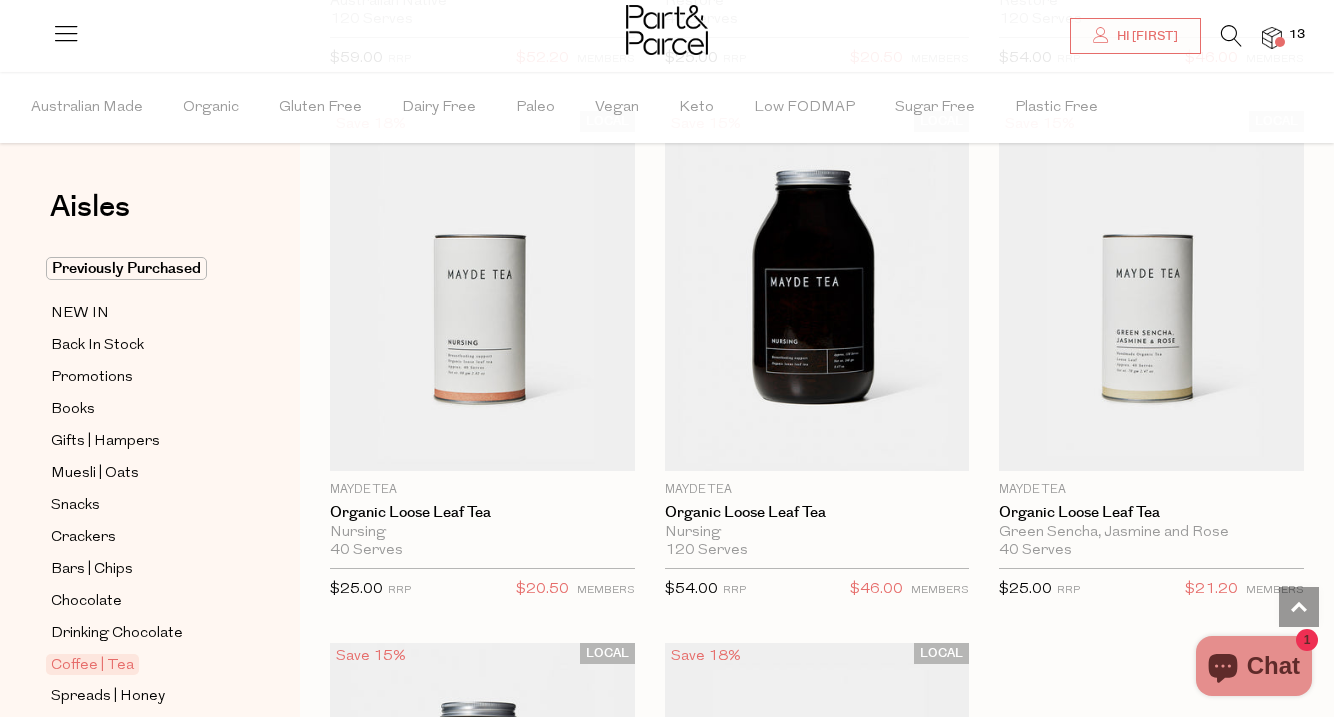 scroll, scrollTop: 8123, scrollLeft: 0, axis: vertical 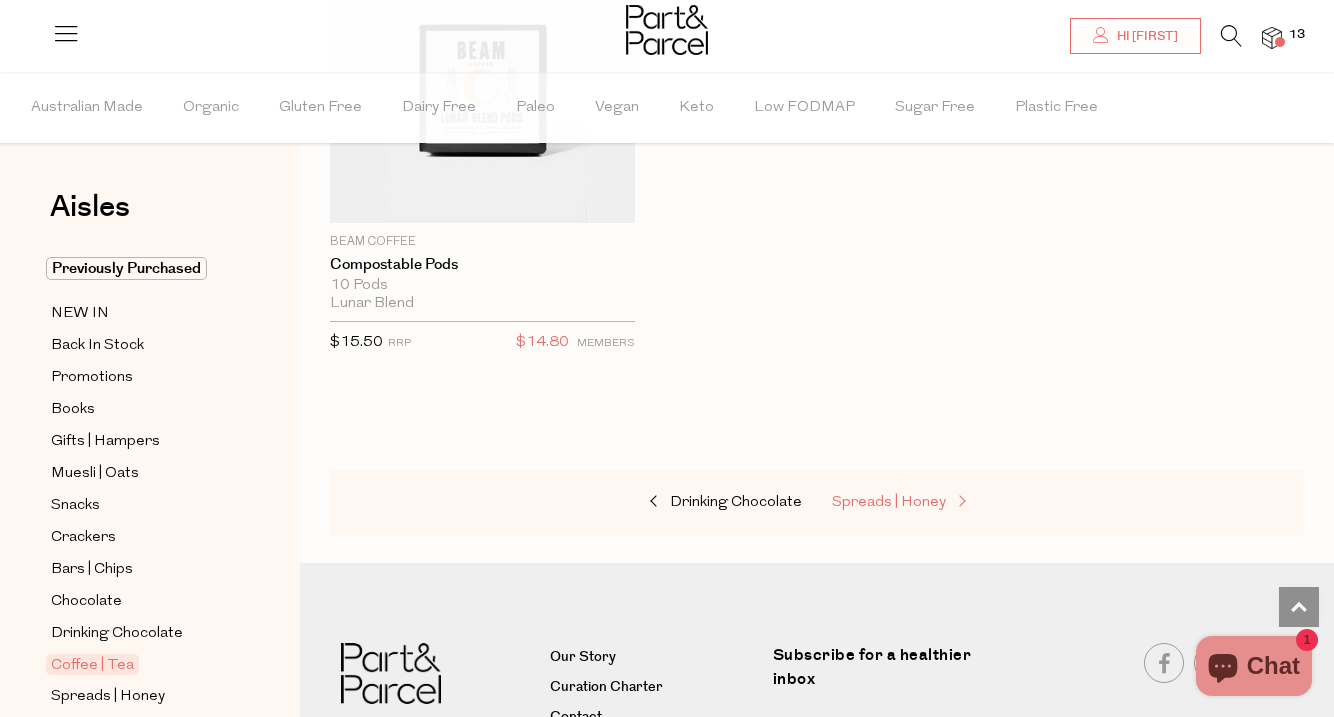 click on "Spreads | Honey" at bounding box center (932, 503) 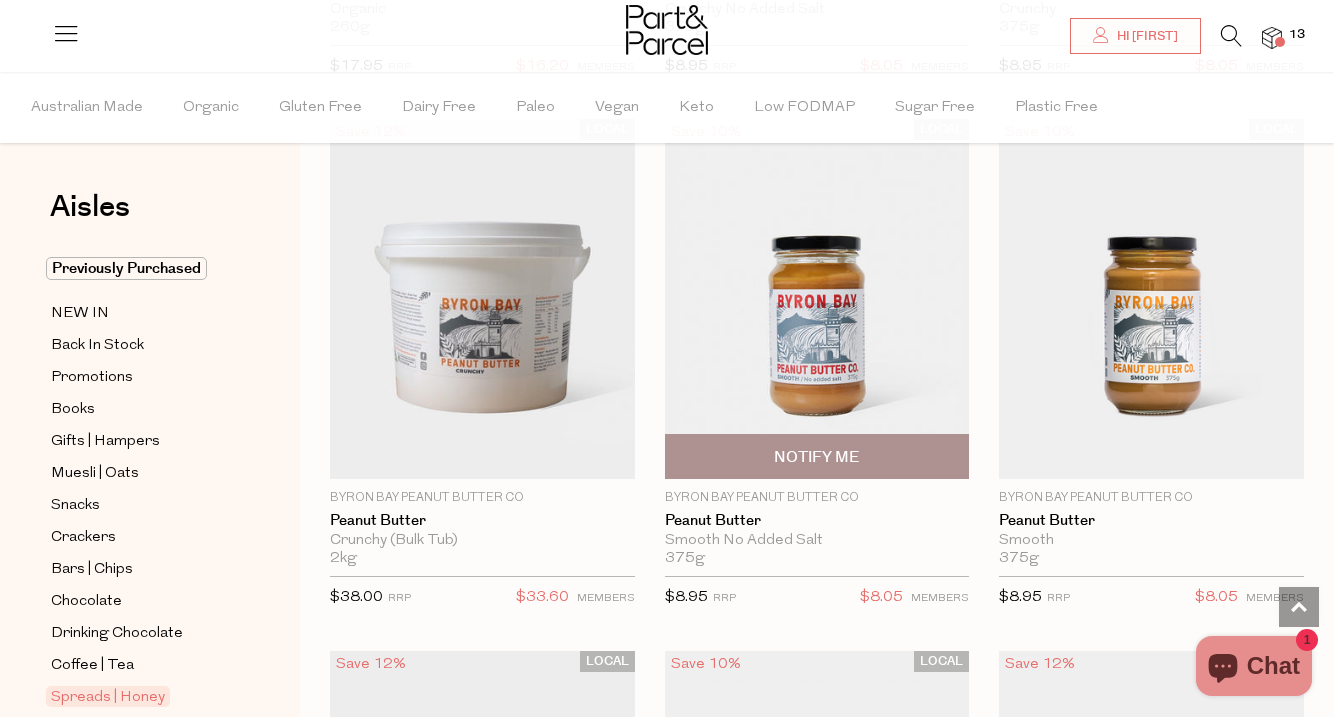 scroll, scrollTop: 2803, scrollLeft: 0, axis: vertical 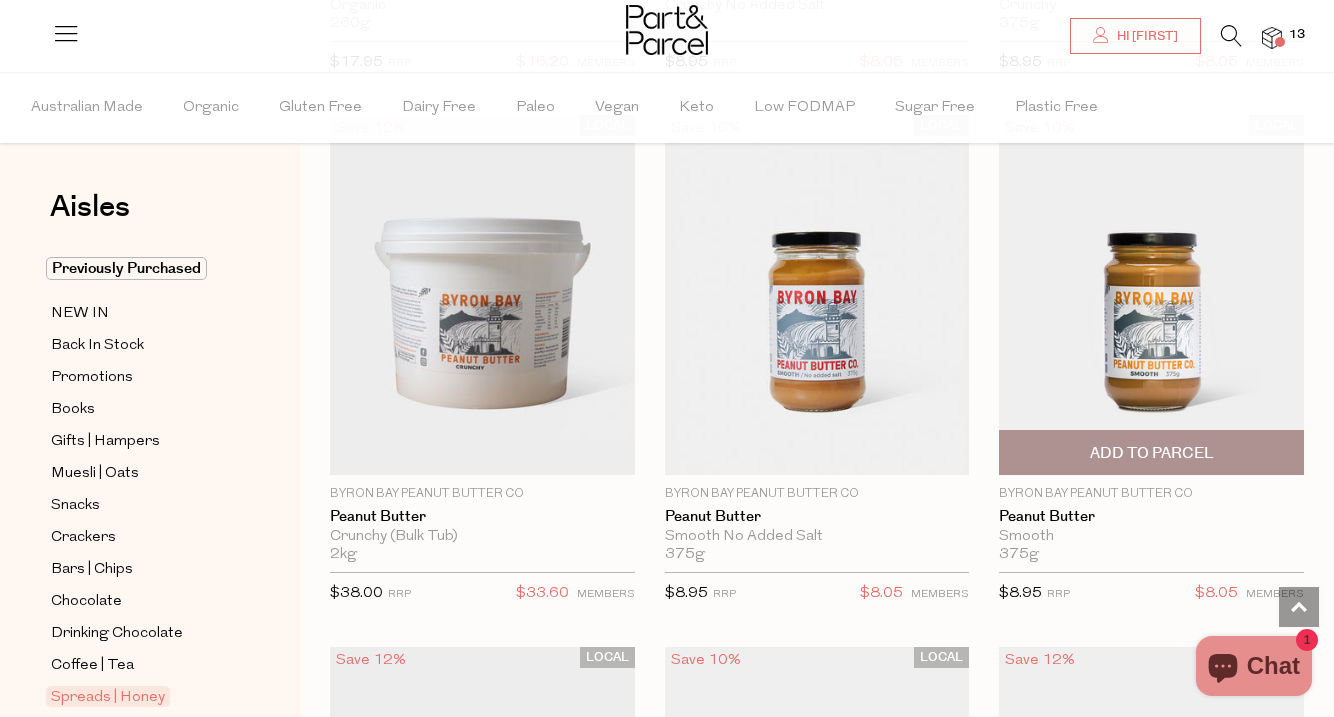 click on "Add To Parcel" at bounding box center (1151, 452) 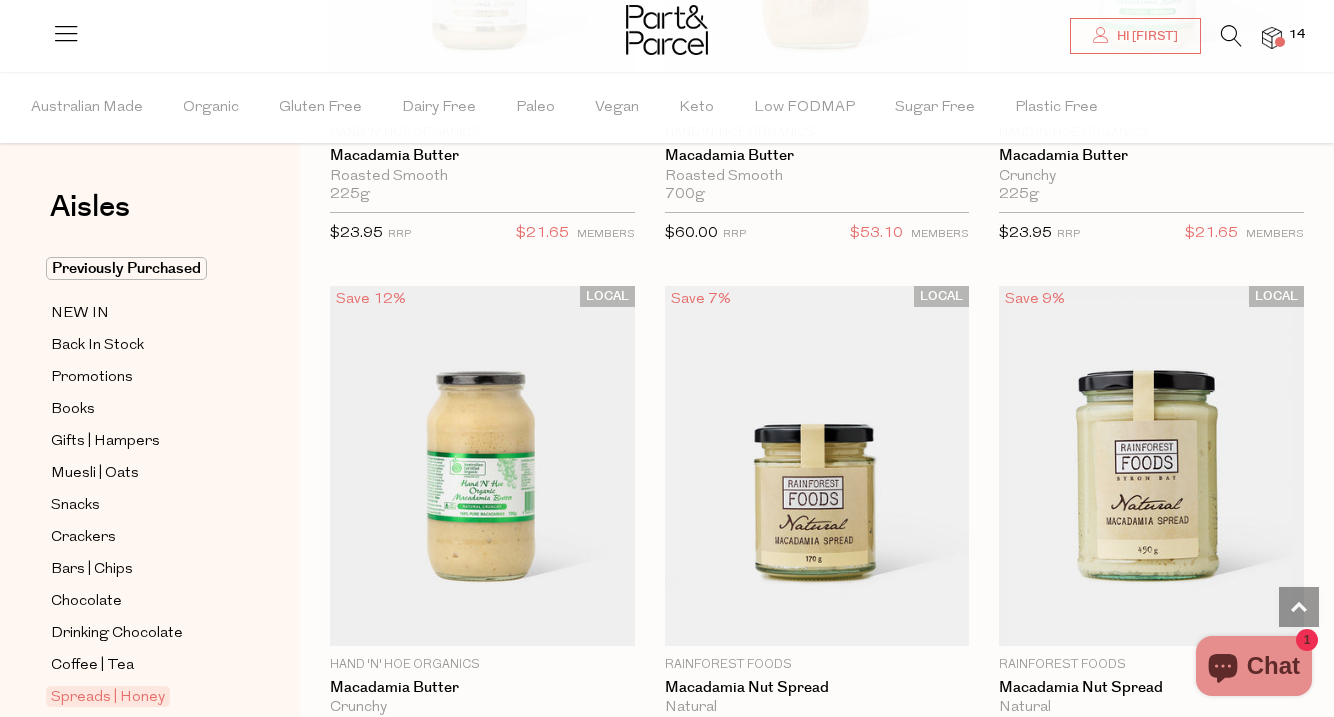 scroll, scrollTop: 4229, scrollLeft: 0, axis: vertical 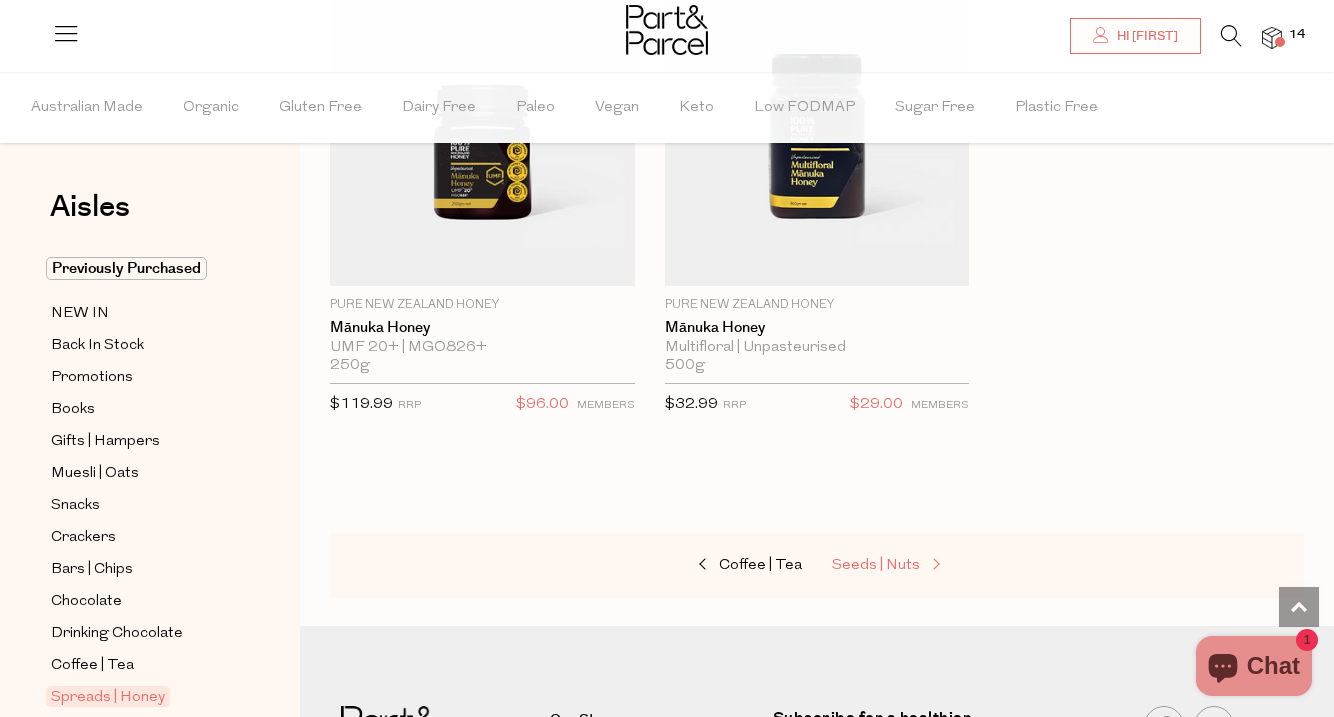 click on "Seeds | Nuts" at bounding box center [876, 565] 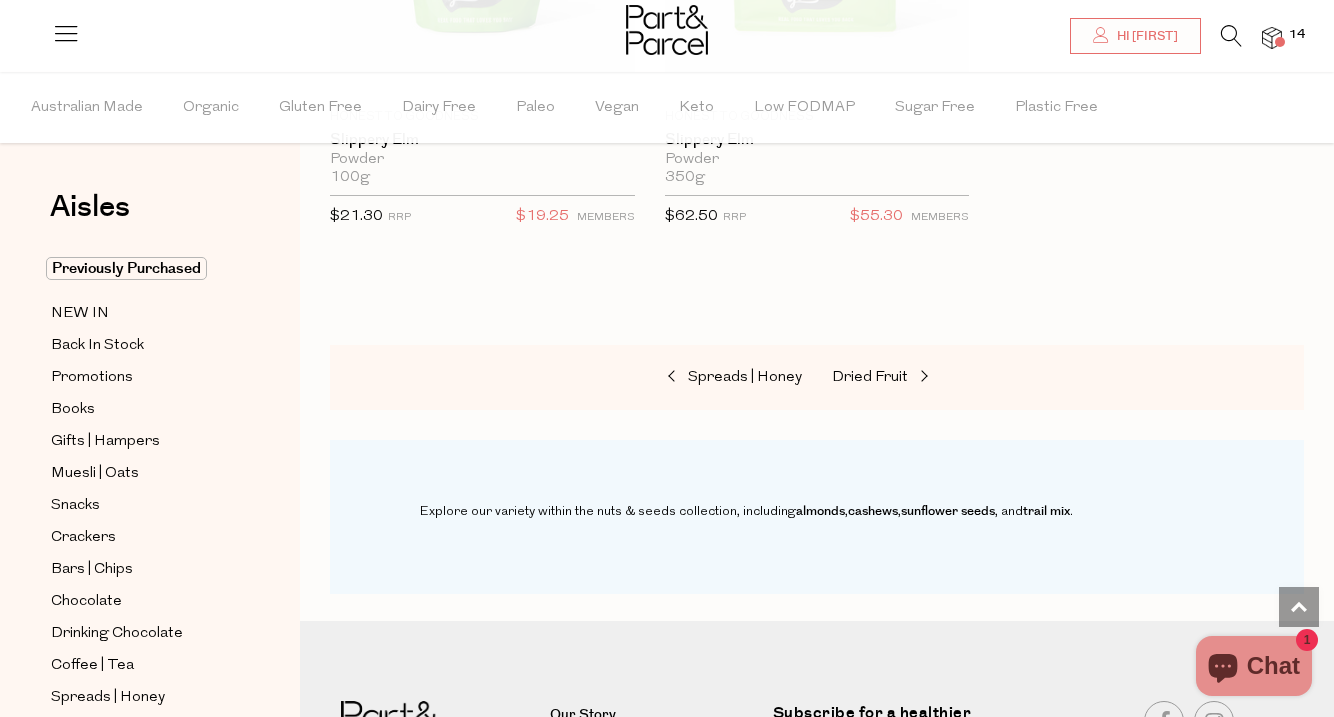 scroll, scrollTop: 8497, scrollLeft: 0, axis: vertical 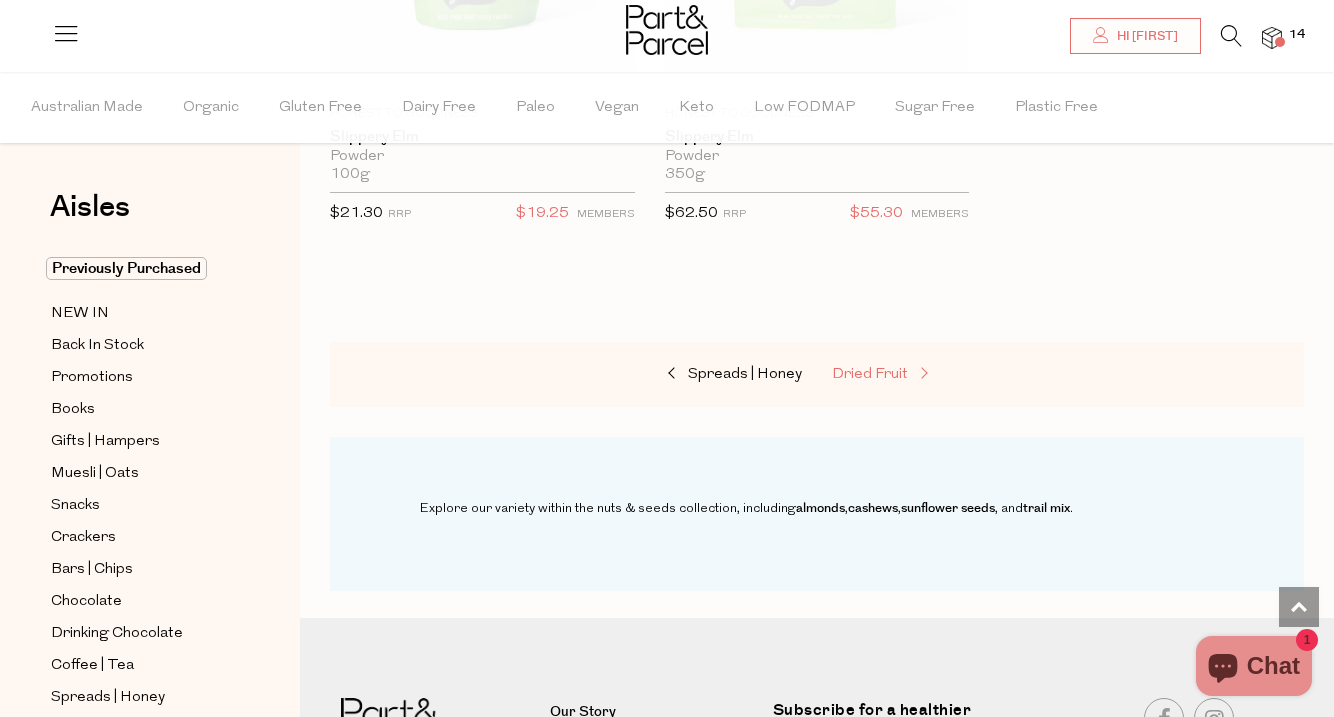 click on "Dried Fruit" at bounding box center [870, 374] 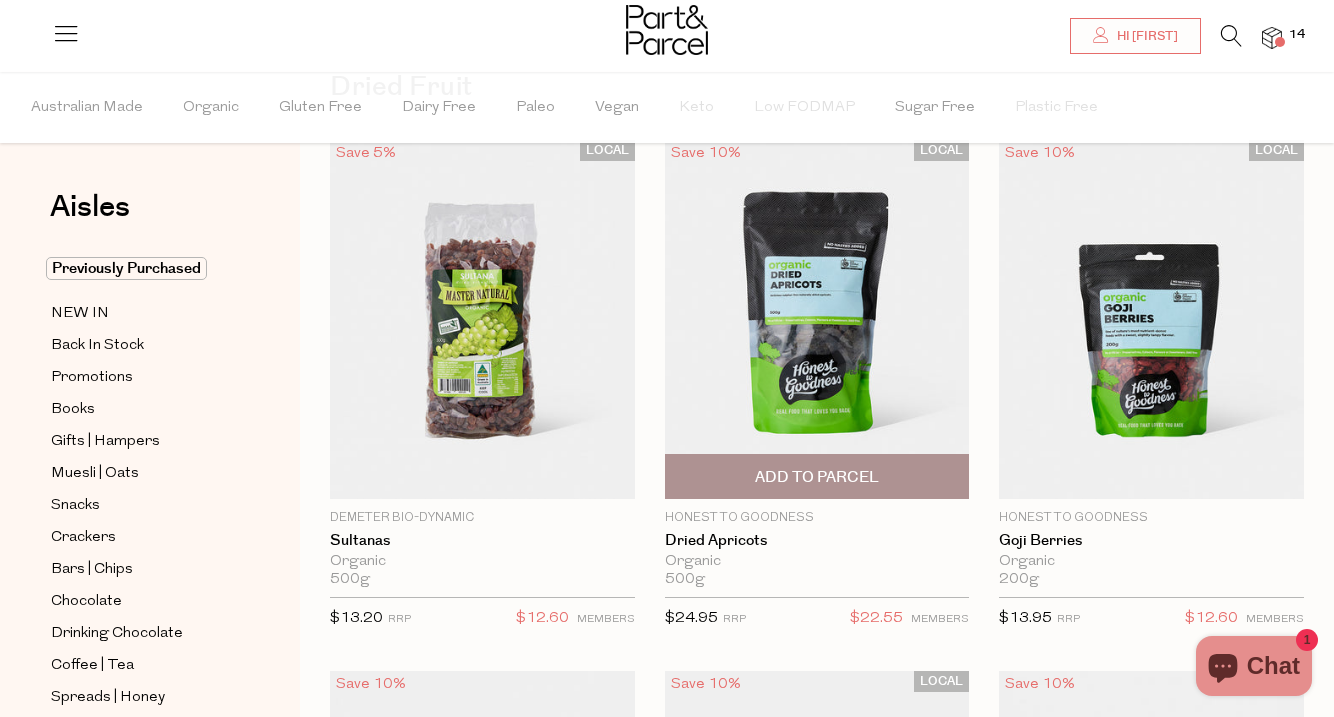 scroll, scrollTop: 143, scrollLeft: 0, axis: vertical 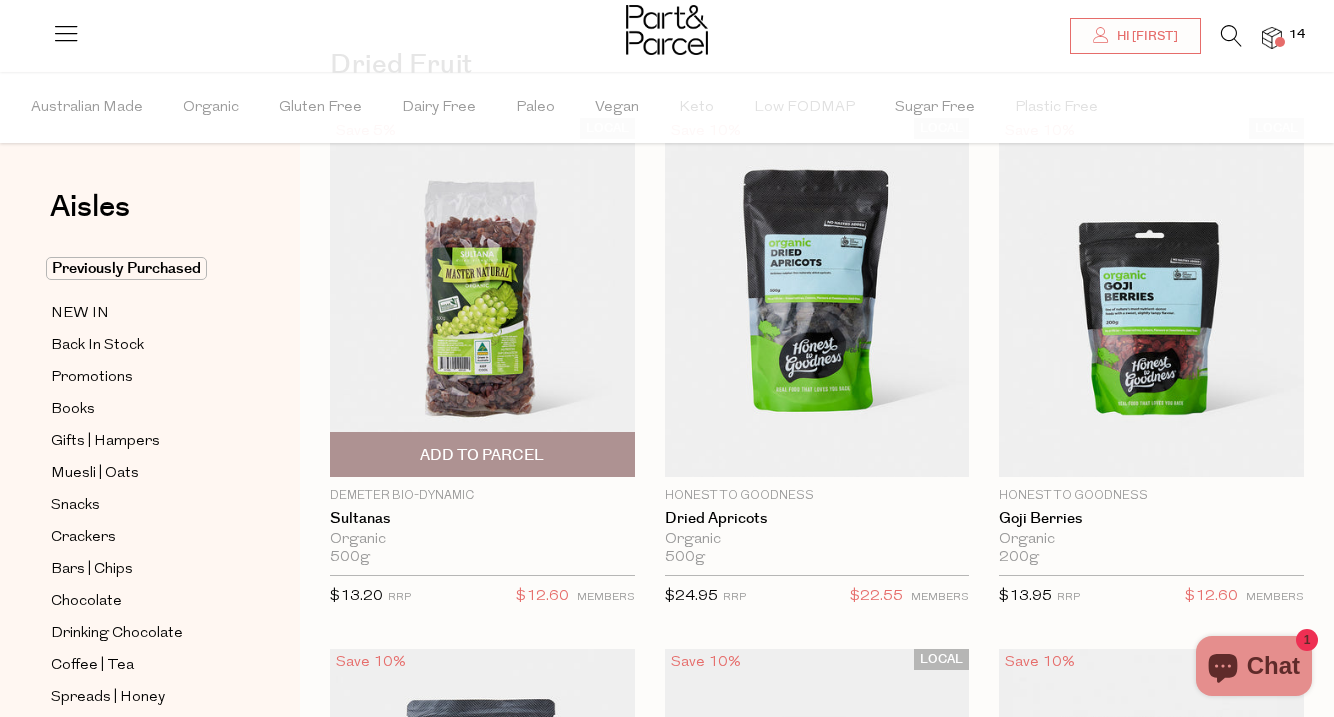 click on "Add To Parcel" at bounding box center (482, 455) 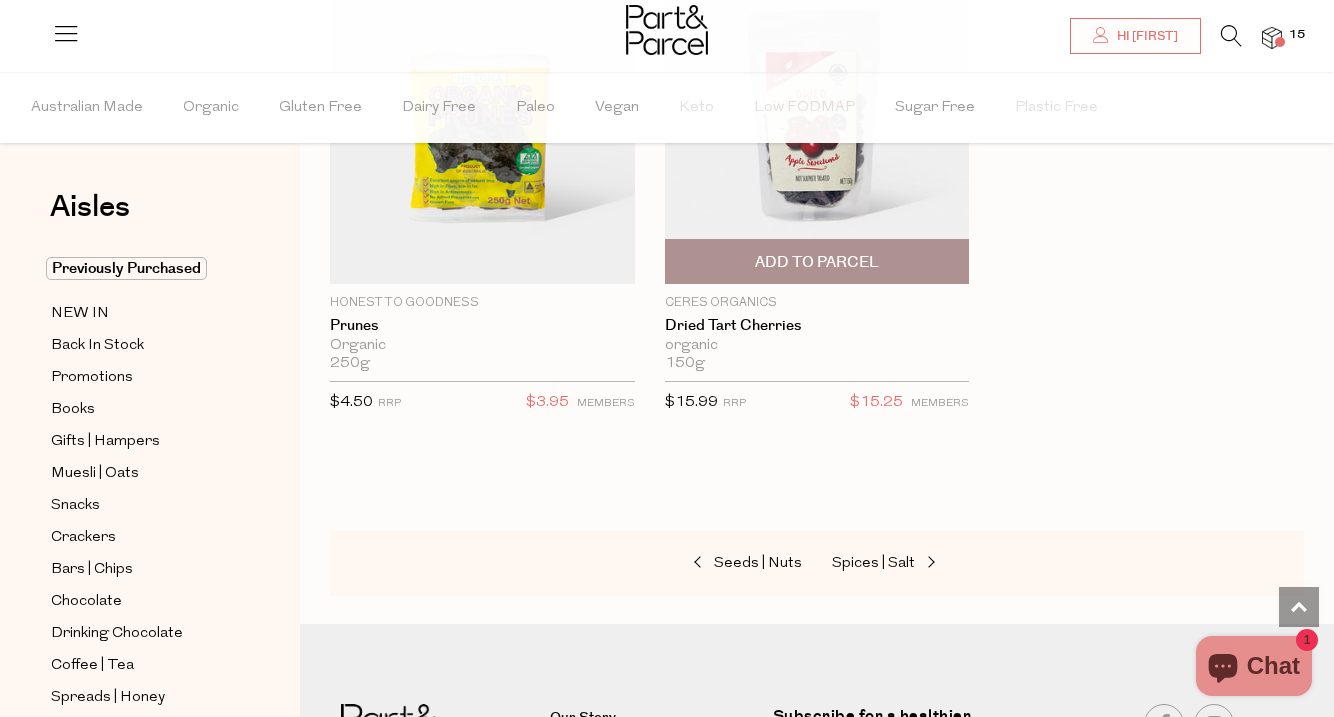 scroll, scrollTop: 1964, scrollLeft: 0, axis: vertical 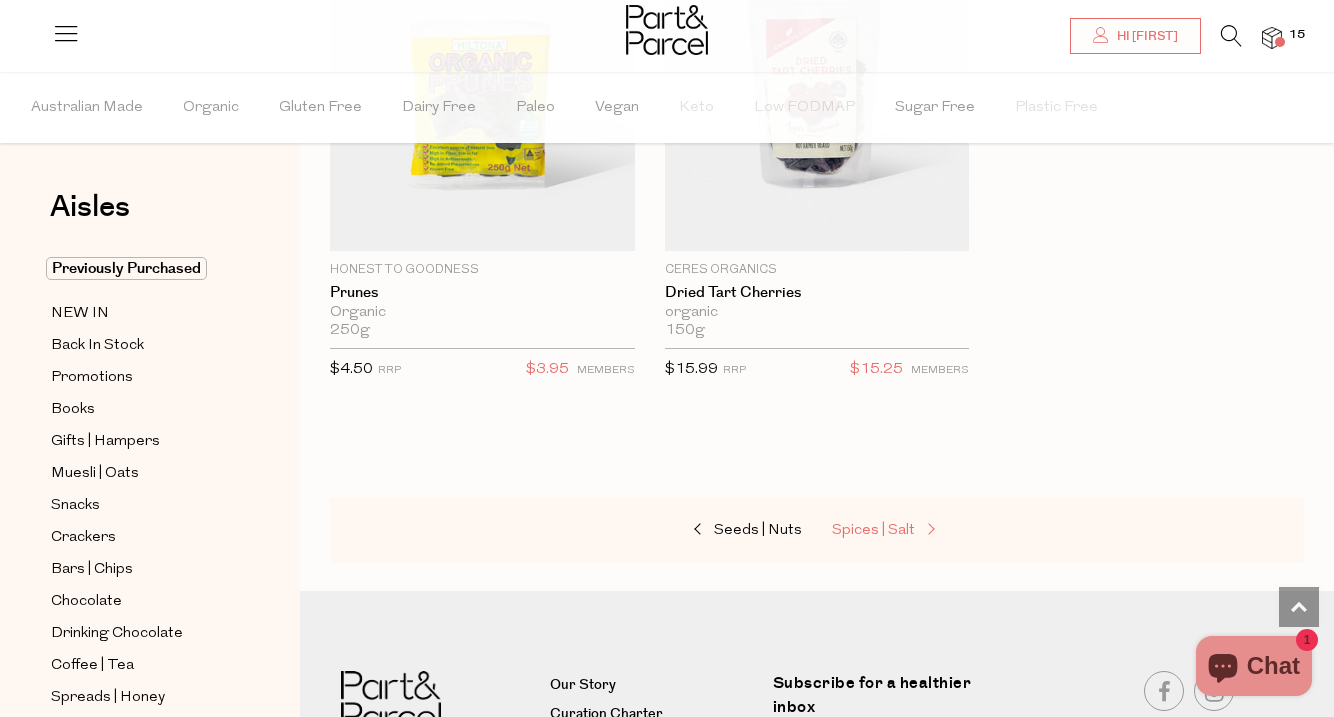 click on "Spices | Salt" at bounding box center [873, 530] 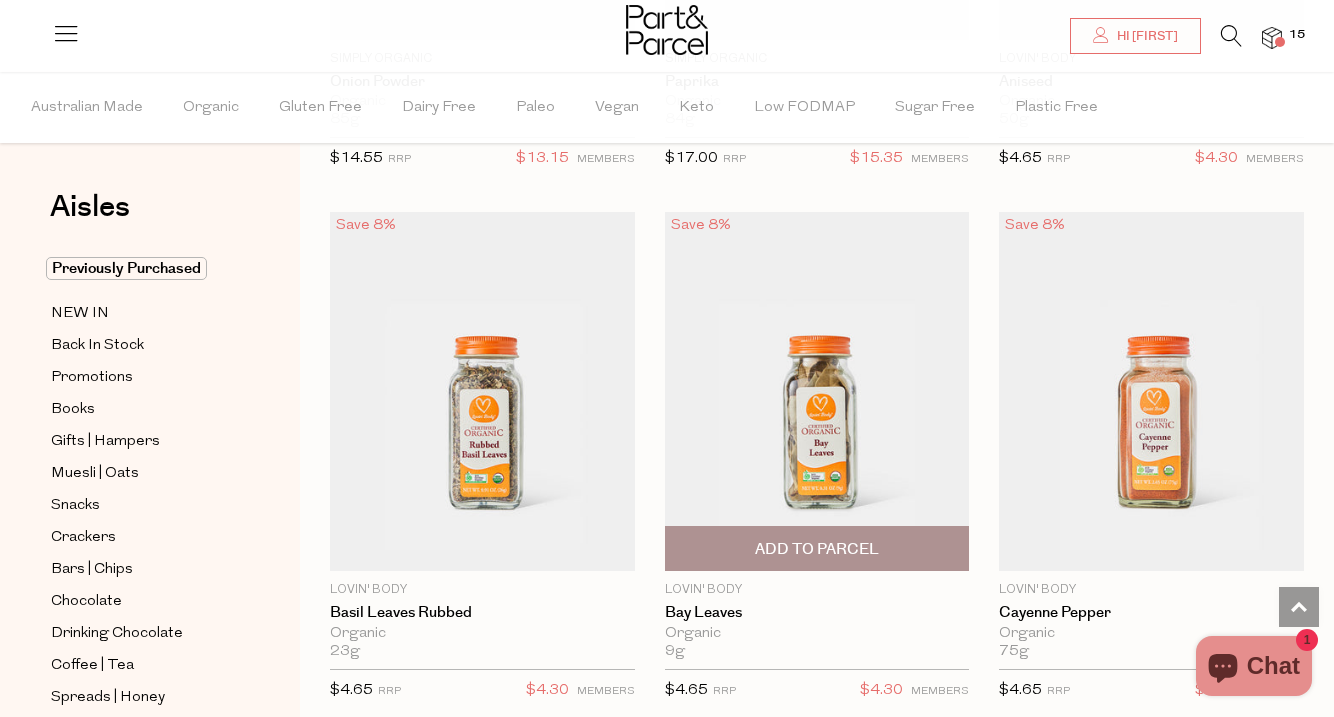 scroll, scrollTop: 5394, scrollLeft: 0, axis: vertical 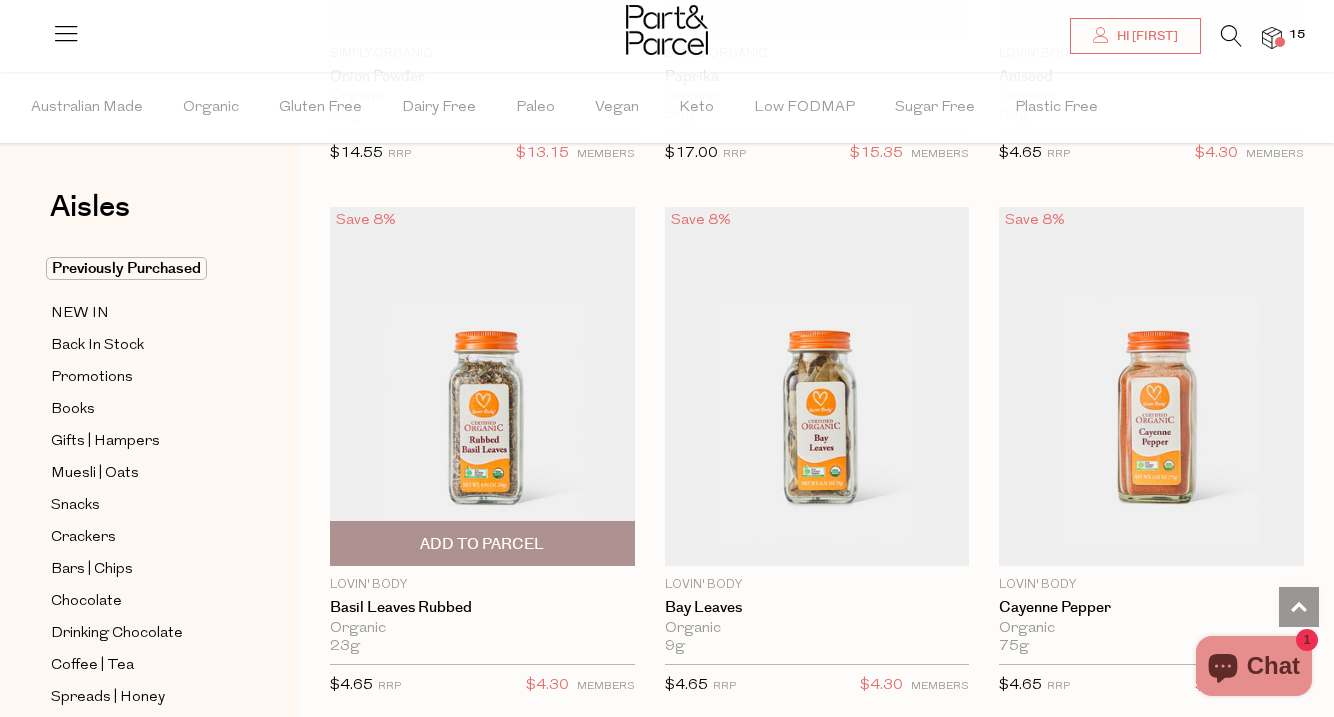 click at bounding box center (482, 387) 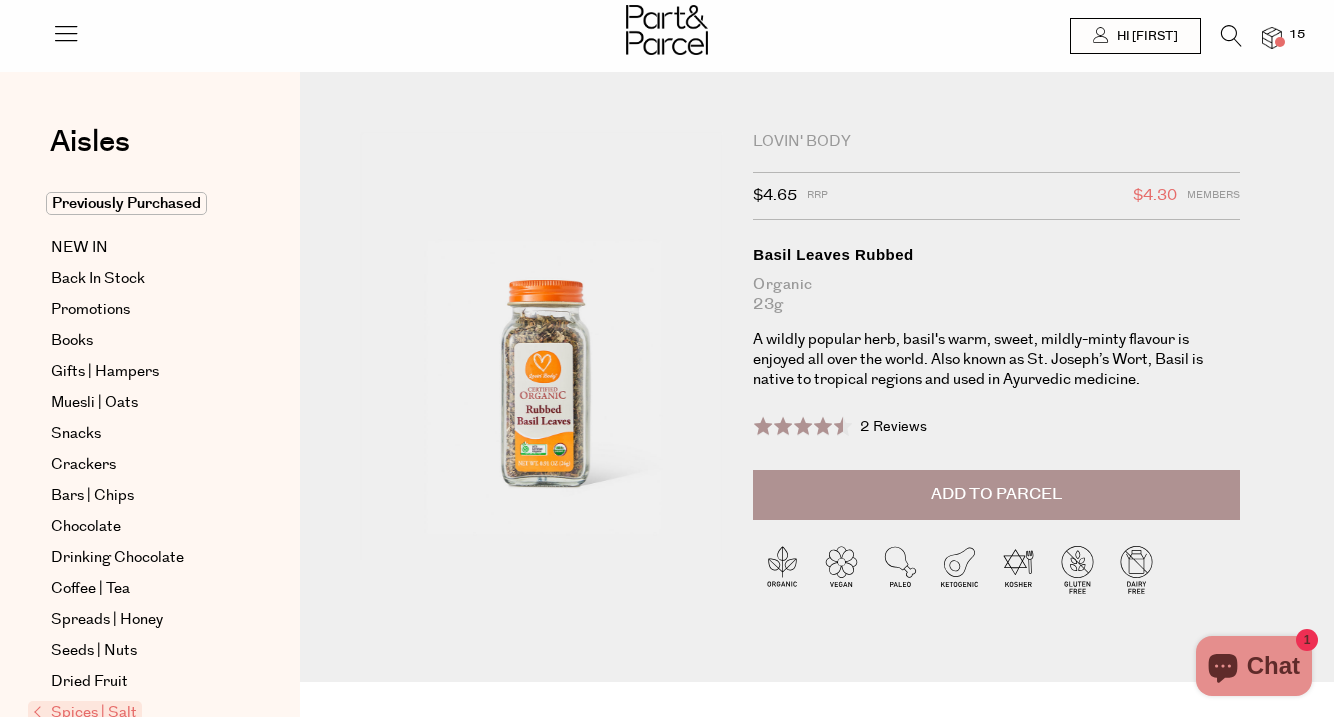 scroll, scrollTop: 0, scrollLeft: 0, axis: both 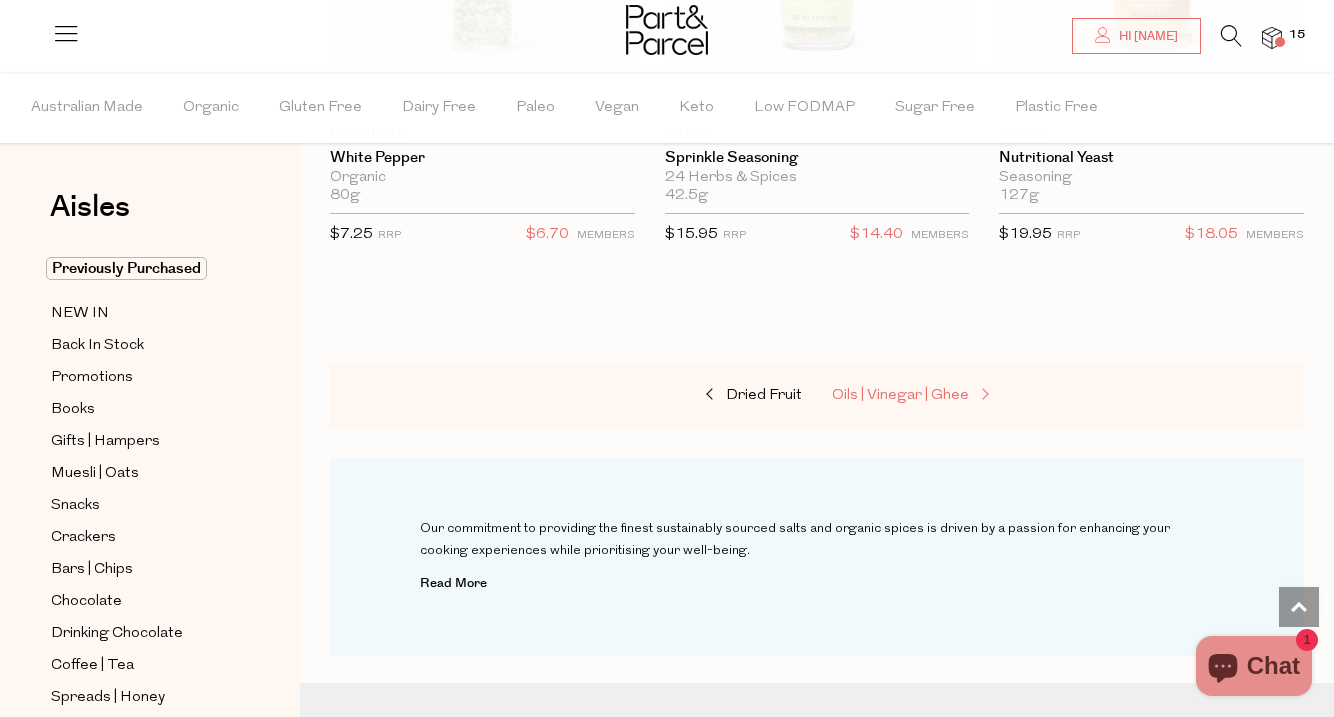 click on "Oils | Vinegar | Ghee" at bounding box center (900, 395) 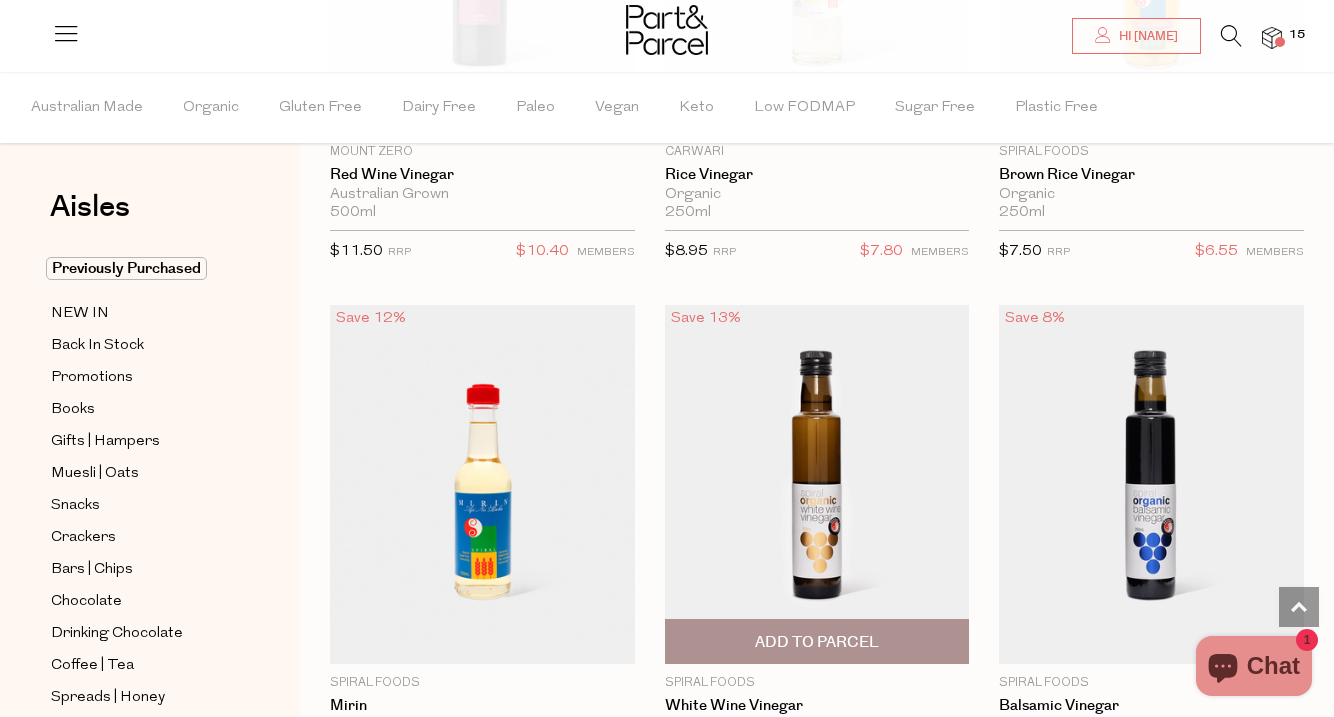 scroll, scrollTop: 5809, scrollLeft: 0, axis: vertical 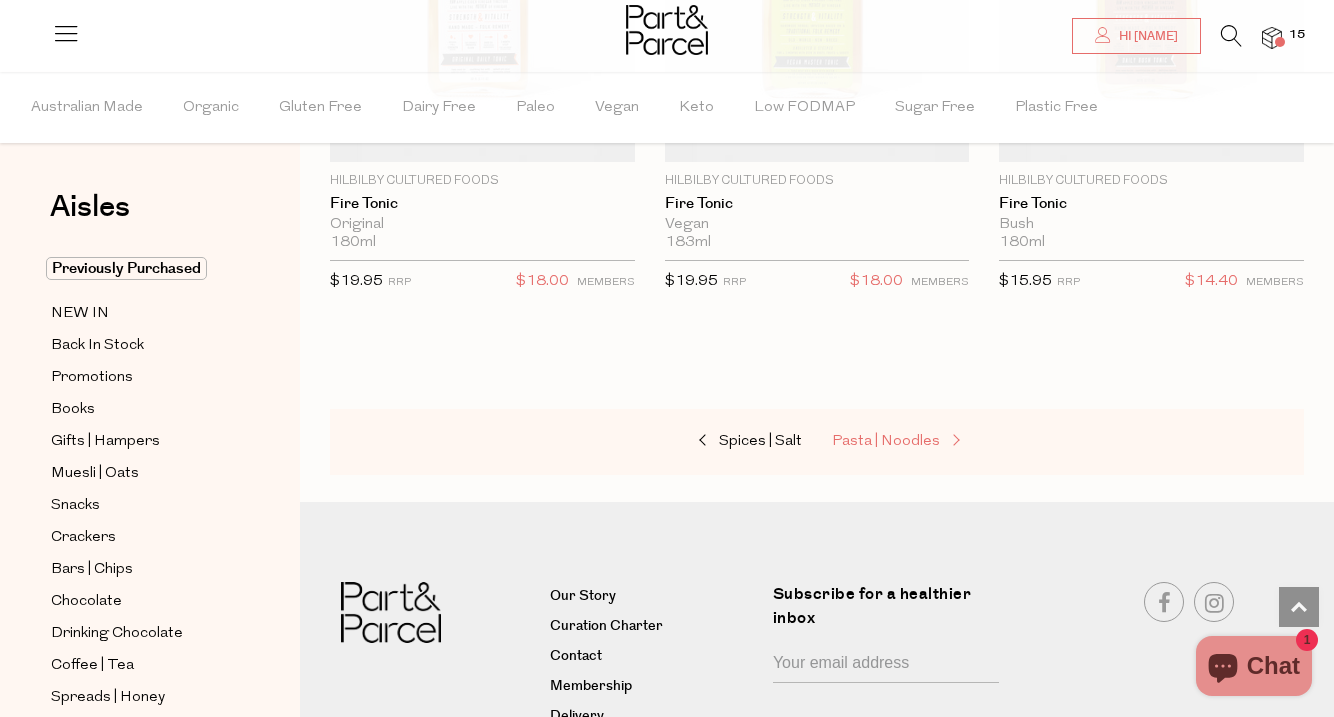 click on "Pasta | Noodles" at bounding box center (886, 441) 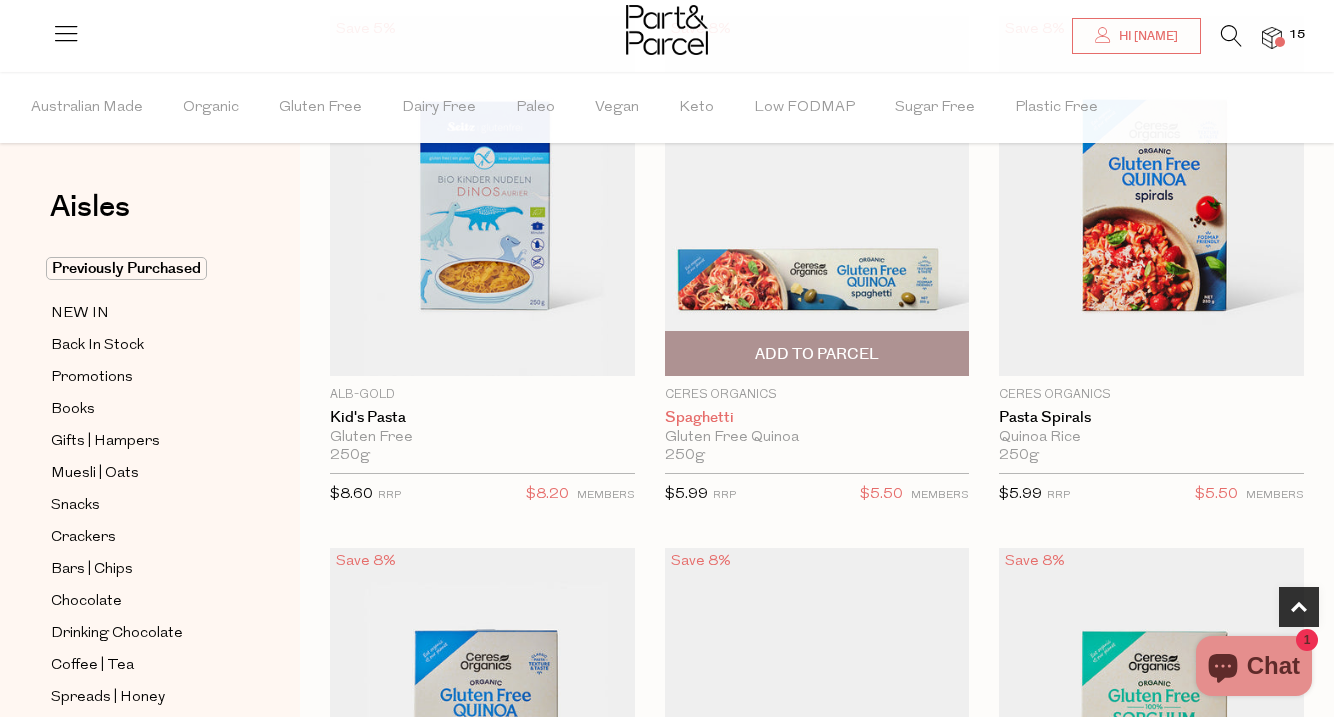 scroll, scrollTop: 774, scrollLeft: 0, axis: vertical 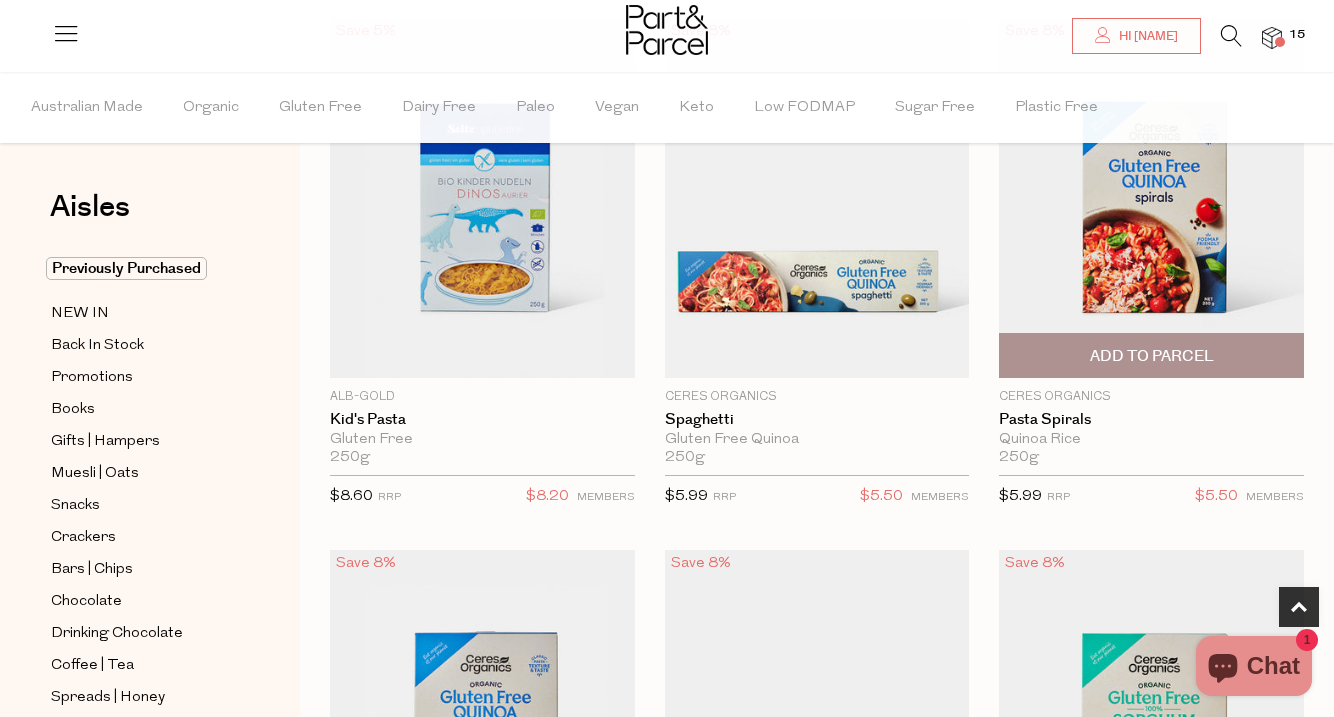 click on "Add To Parcel" at bounding box center (1152, 356) 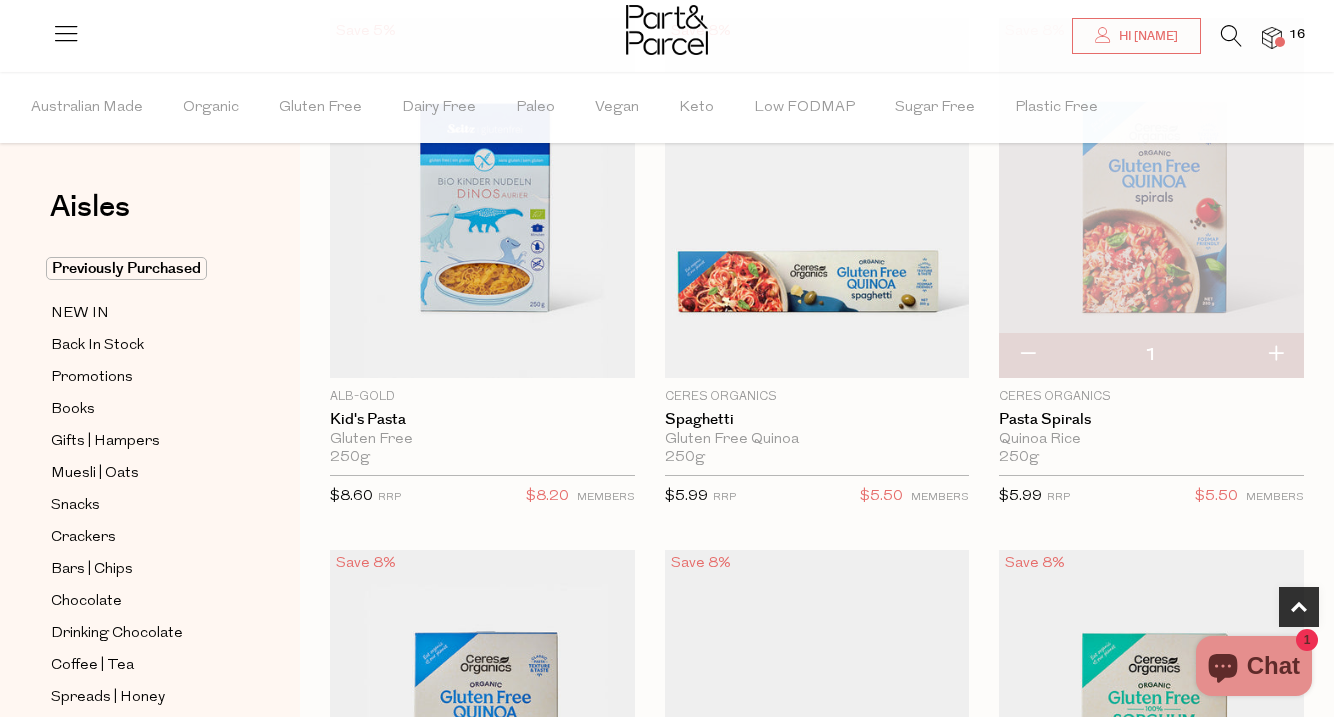 click at bounding box center (1275, 355) 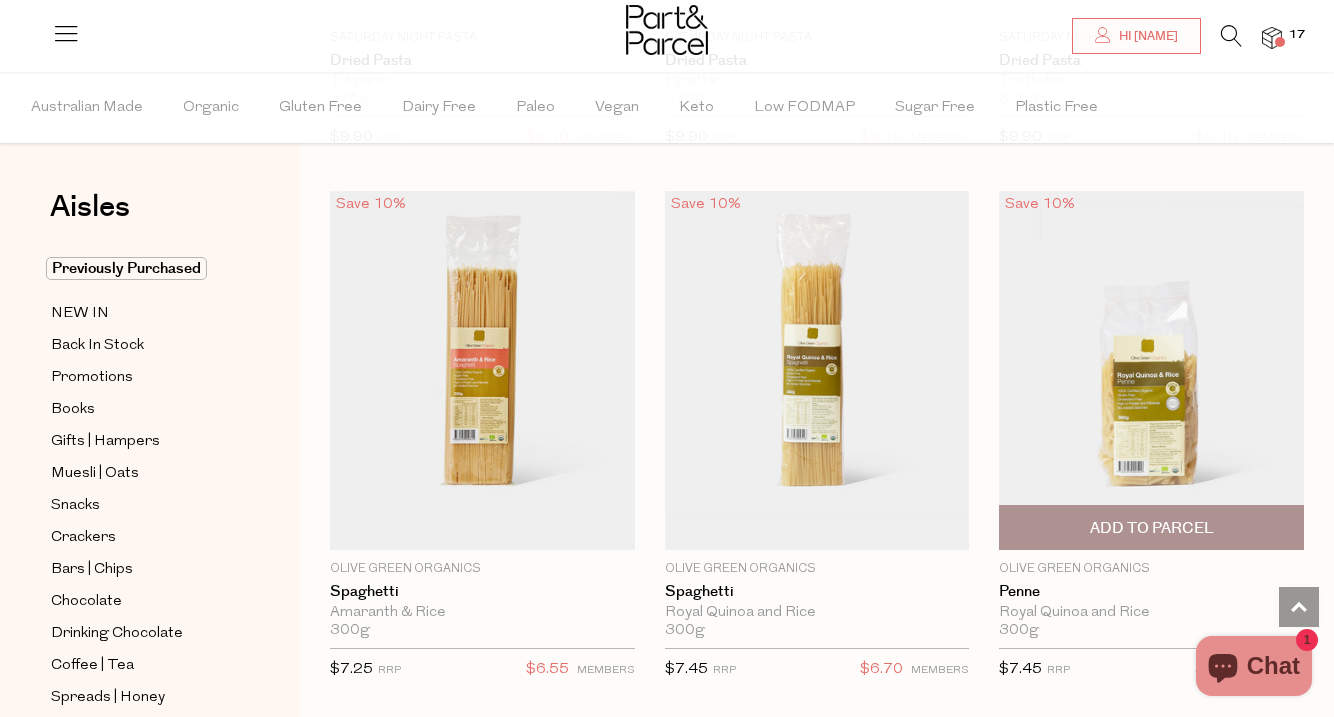 scroll, scrollTop: 2243, scrollLeft: 0, axis: vertical 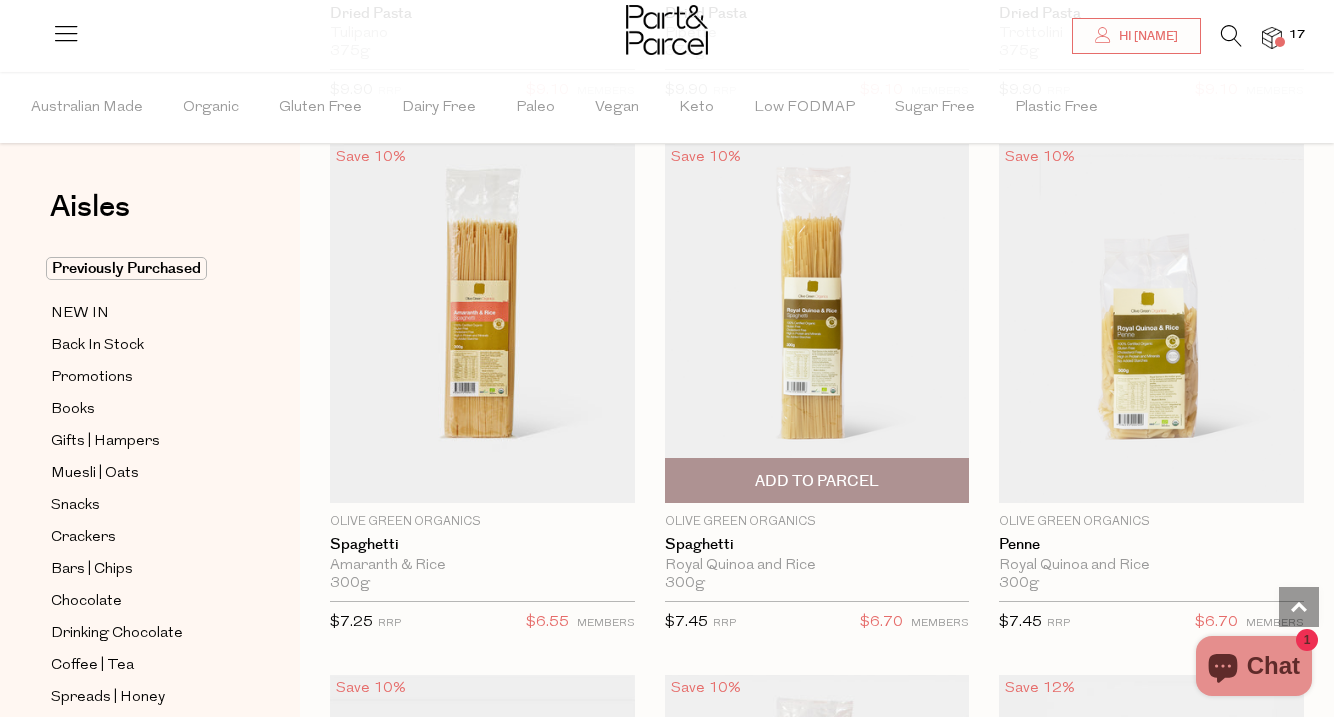 click on "Add To Parcel" at bounding box center [817, 480] 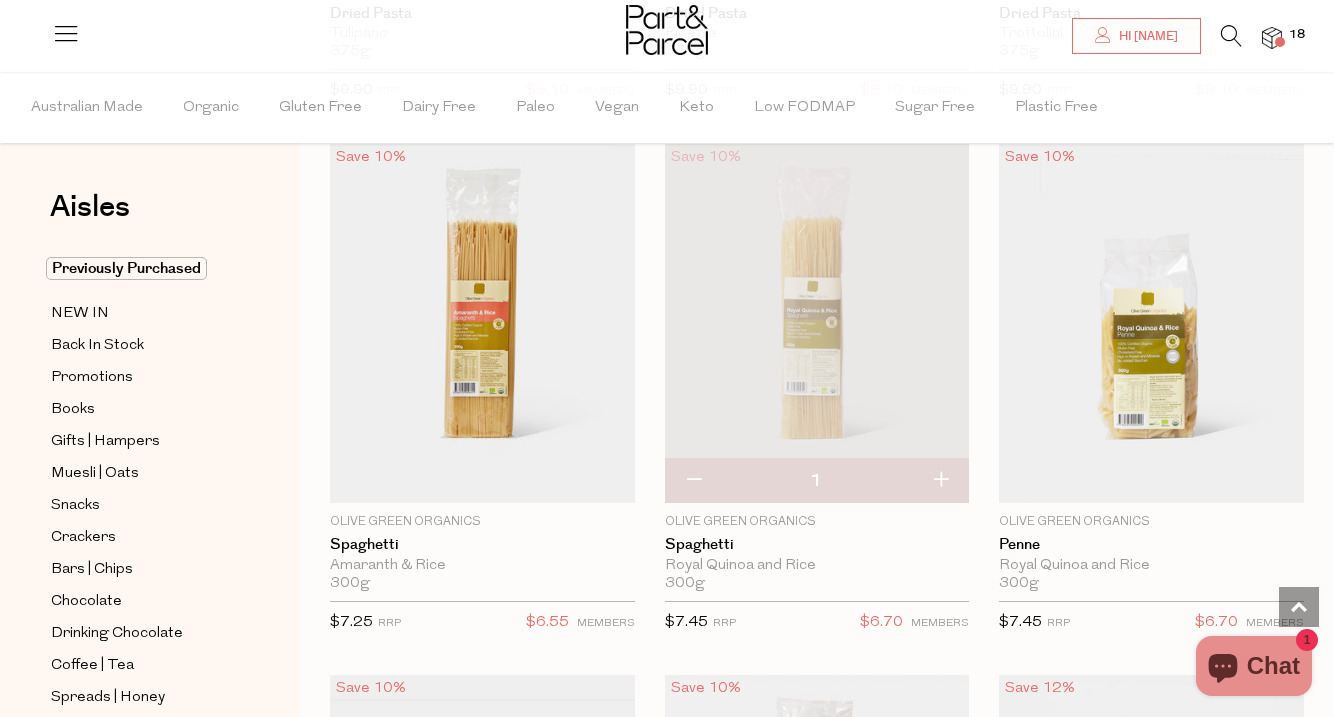 click at bounding box center (940, 481) 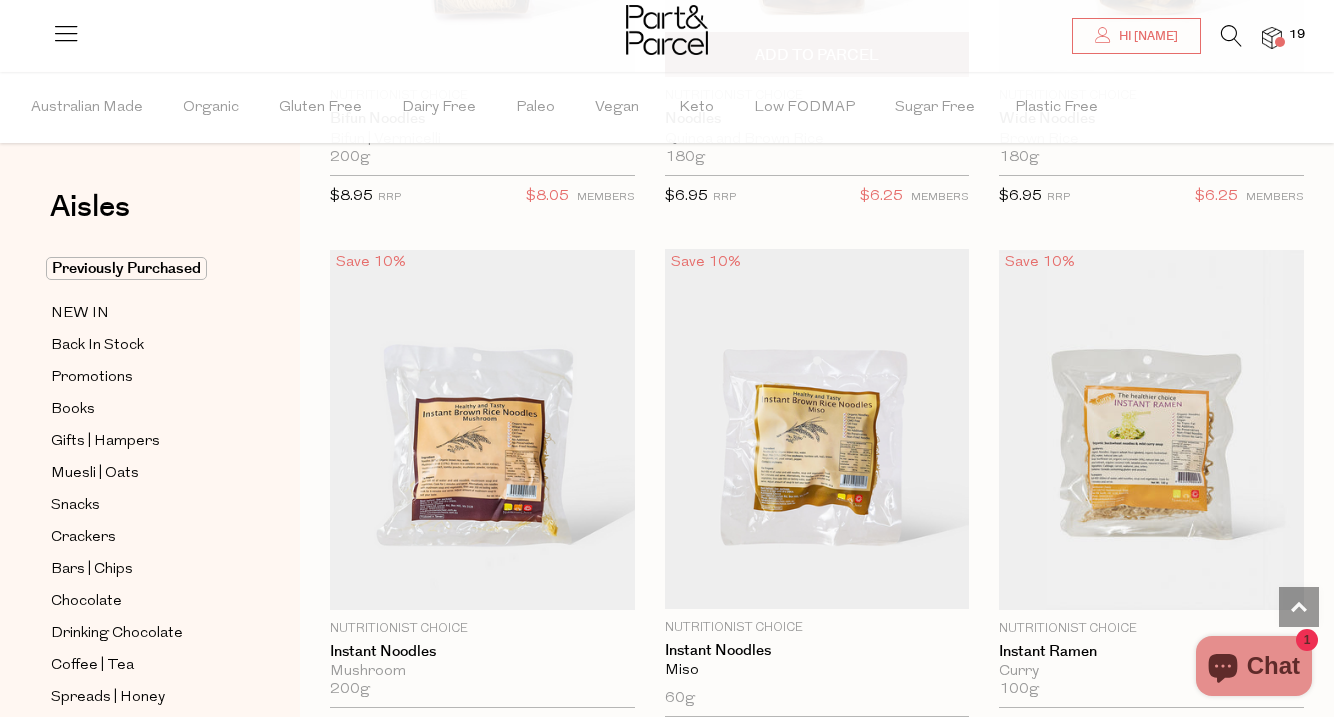 scroll, scrollTop: 7985, scrollLeft: 0, axis: vertical 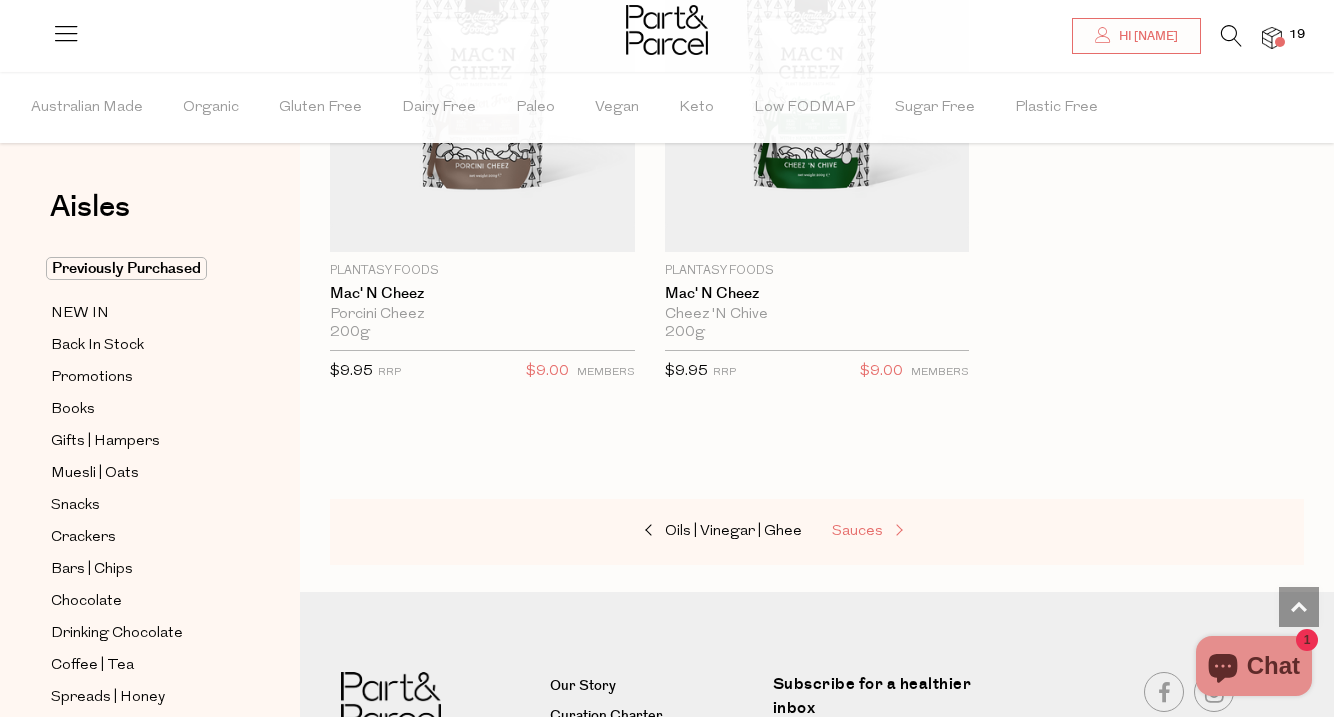 click on "Sauces" at bounding box center (857, 531) 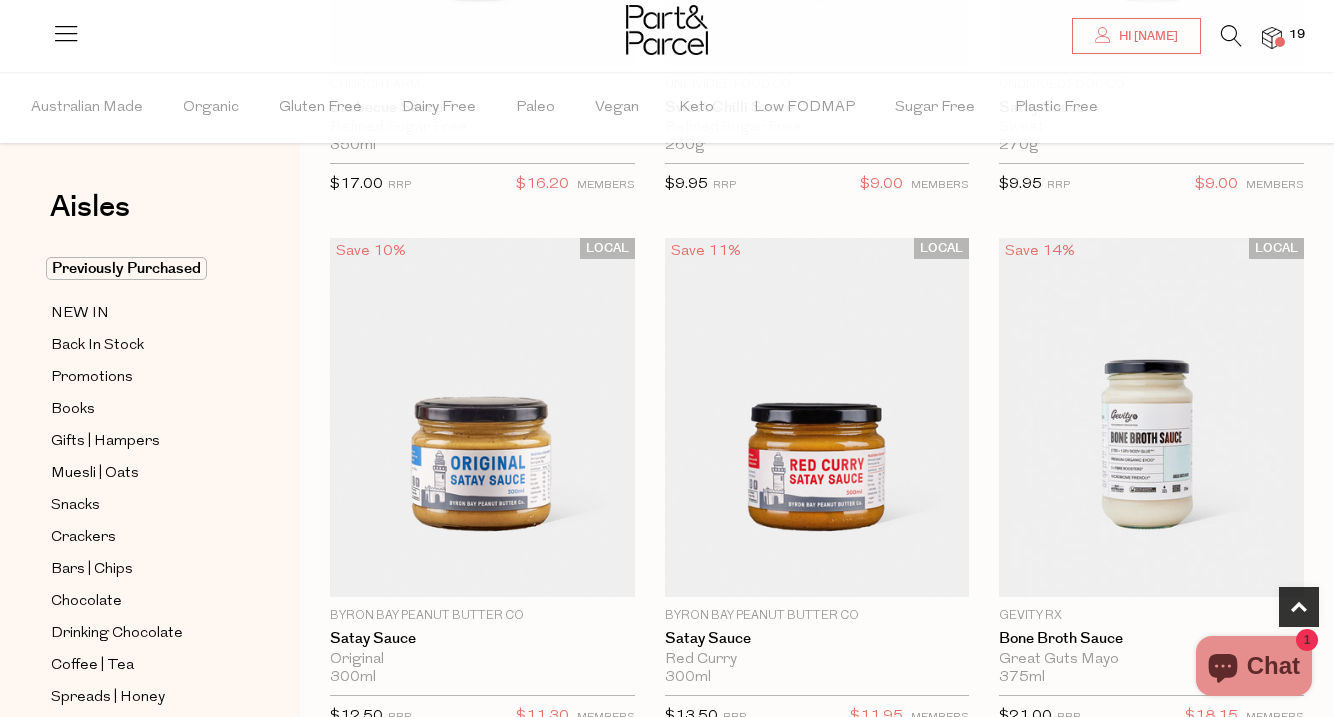 scroll, scrollTop: 1088, scrollLeft: 0, axis: vertical 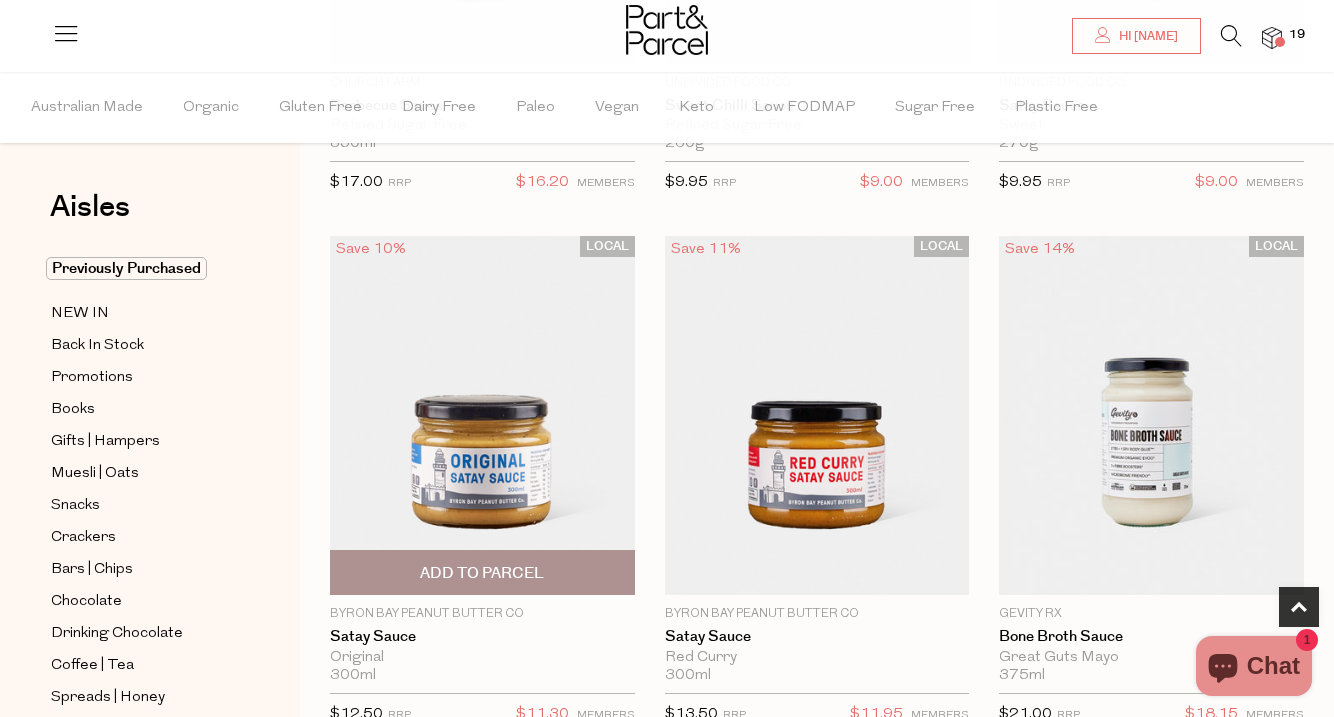 click at bounding box center [482, 416] 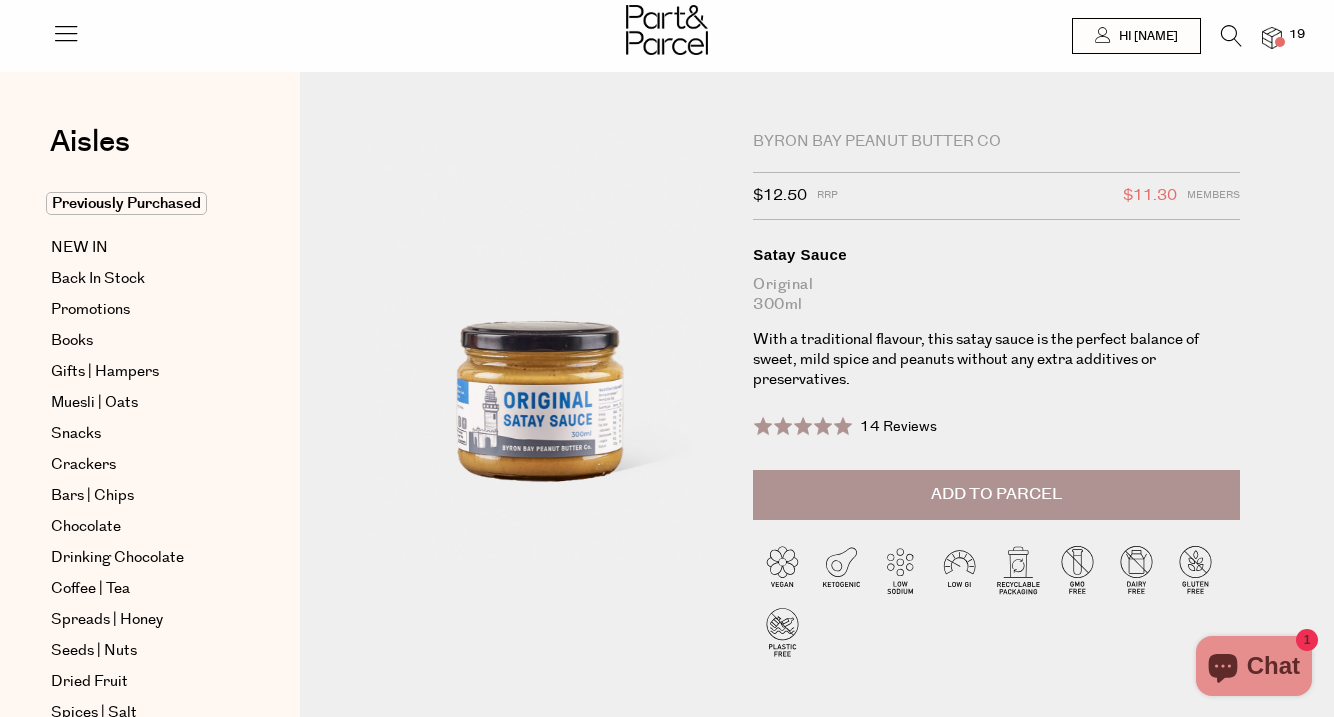 scroll, scrollTop: 0, scrollLeft: 0, axis: both 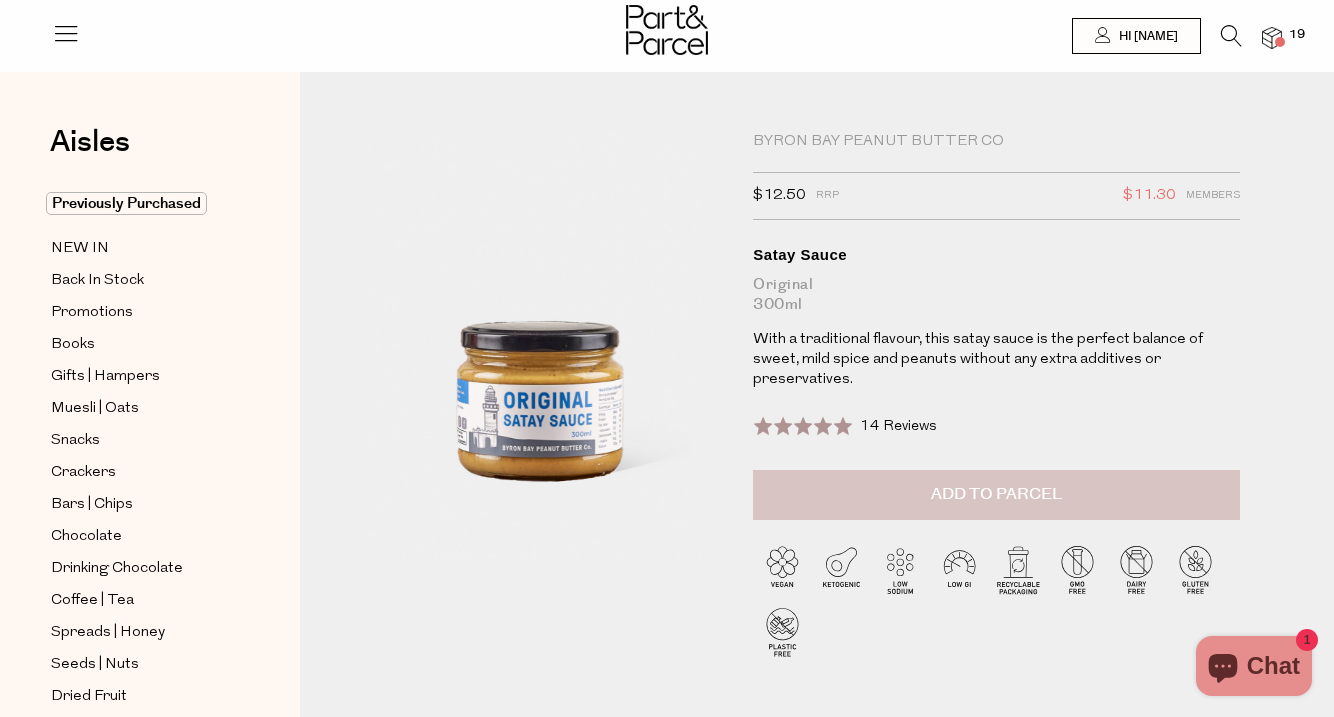 click on "Add to Parcel" at bounding box center [996, 494] 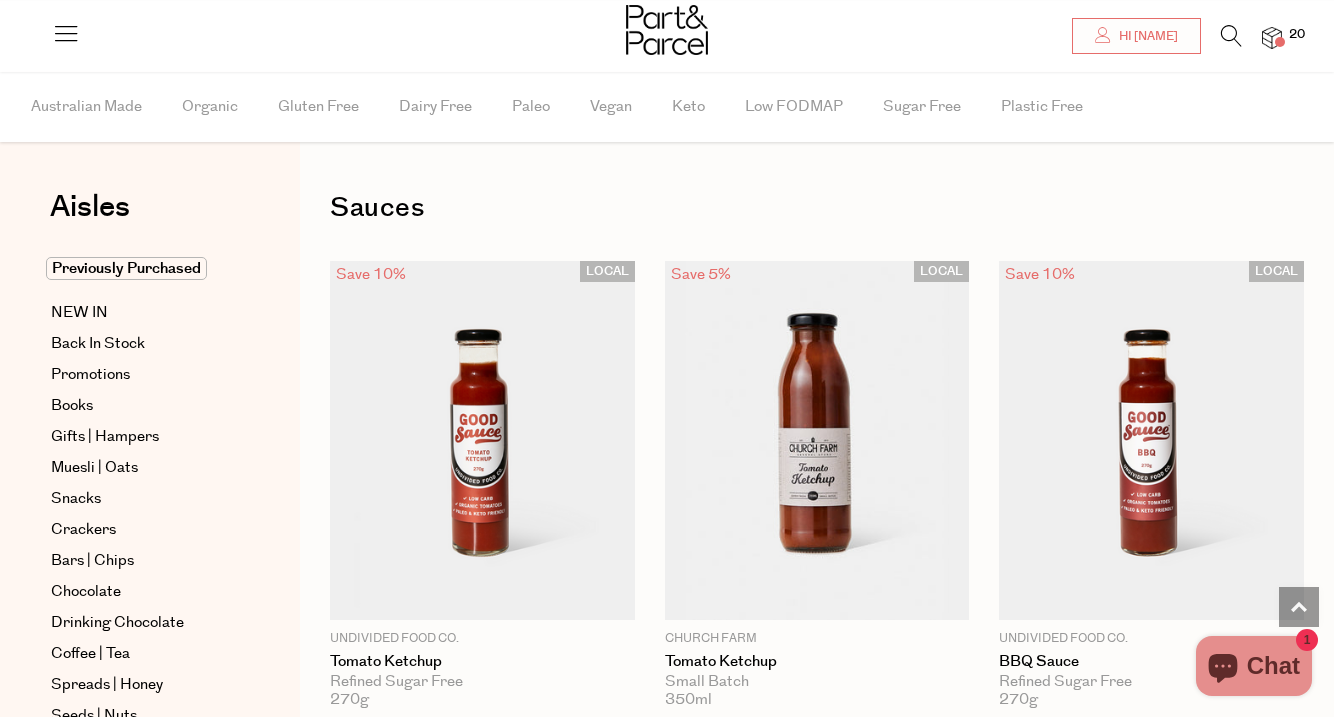 scroll, scrollTop: 1562, scrollLeft: 0, axis: vertical 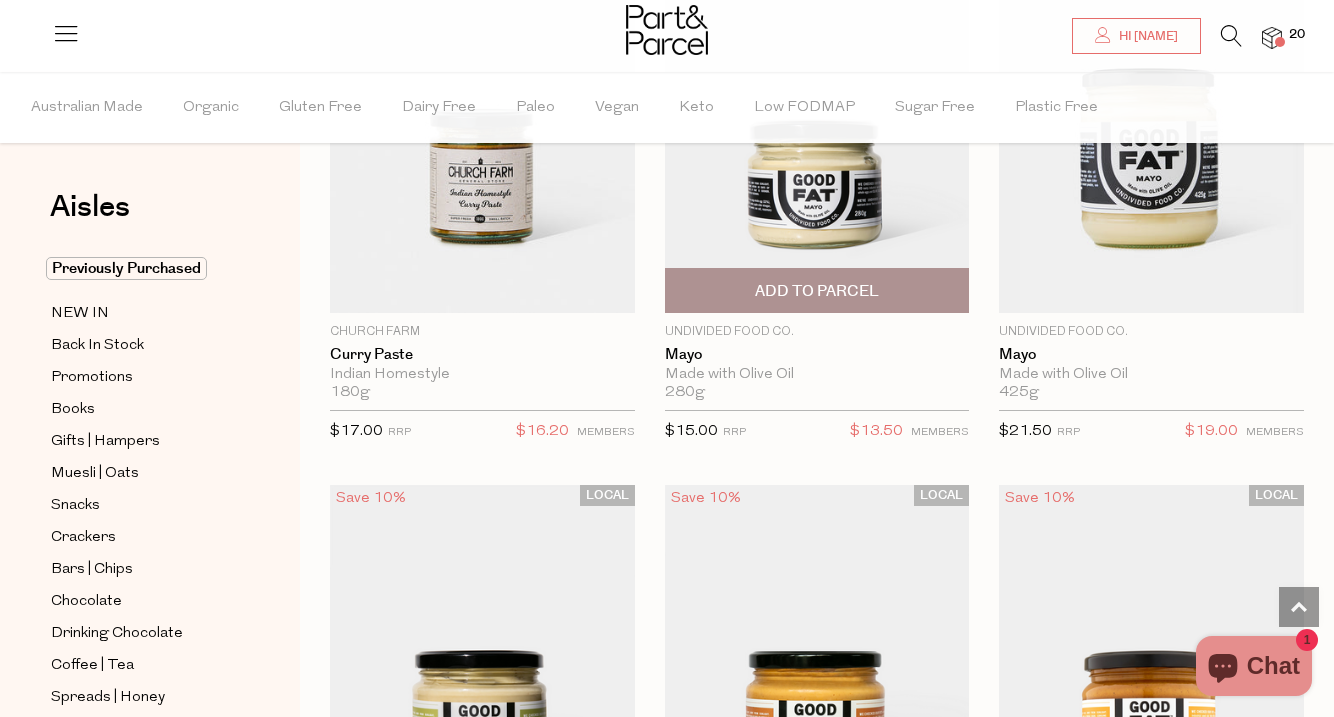 click on "Add To Parcel" at bounding box center (817, 291) 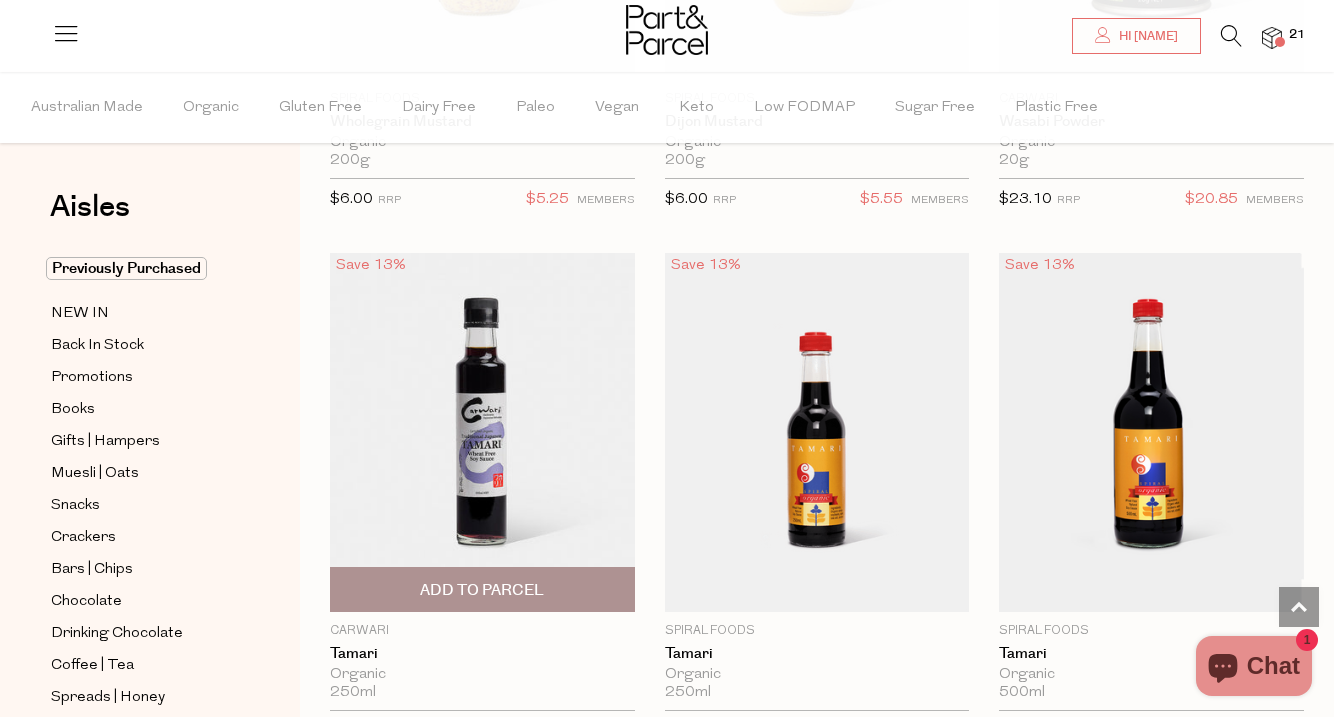 scroll, scrollTop: 7982, scrollLeft: 0, axis: vertical 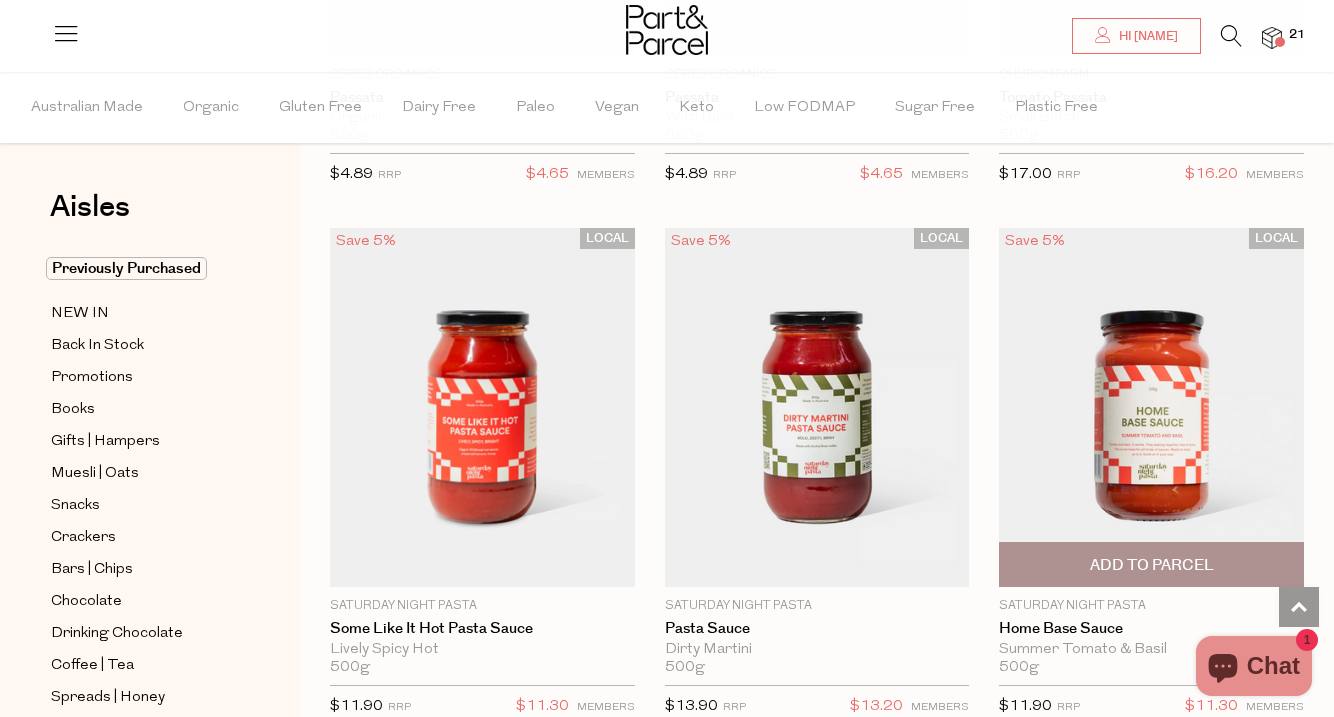 click on "Add To Parcel" at bounding box center [1152, 565] 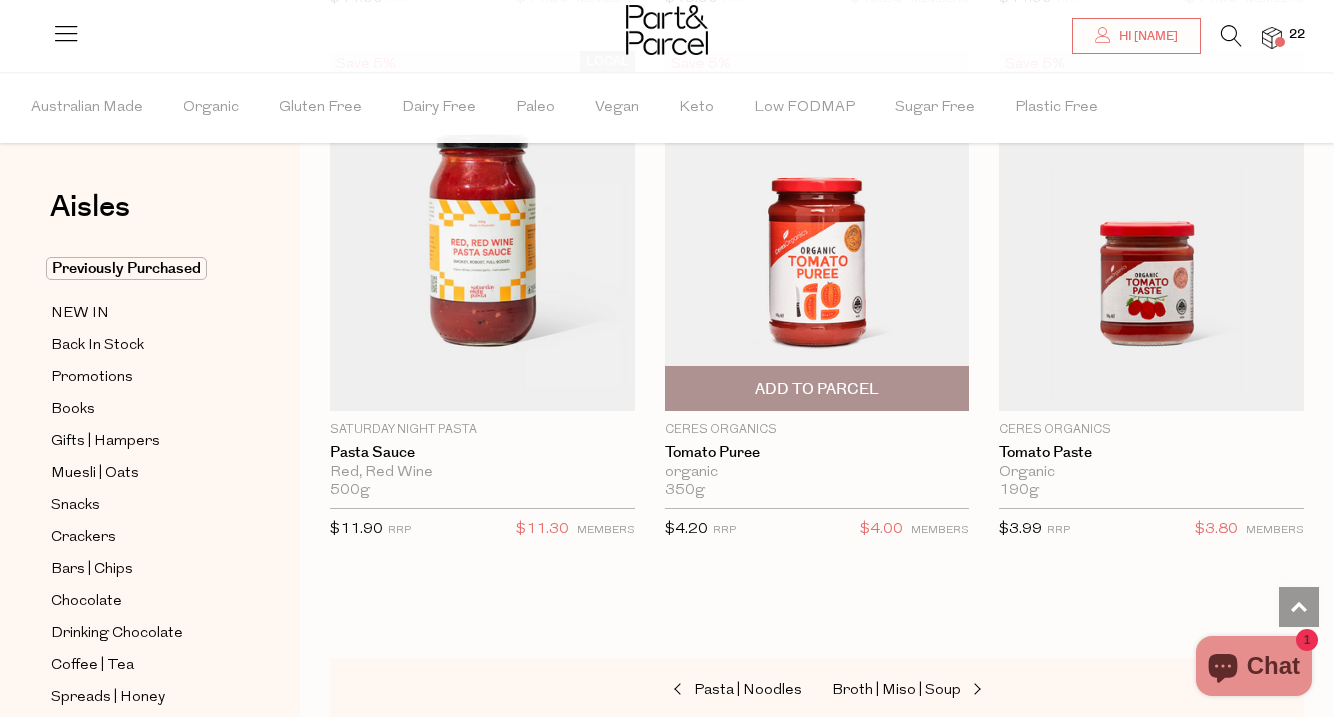 scroll, scrollTop: 11436, scrollLeft: 0, axis: vertical 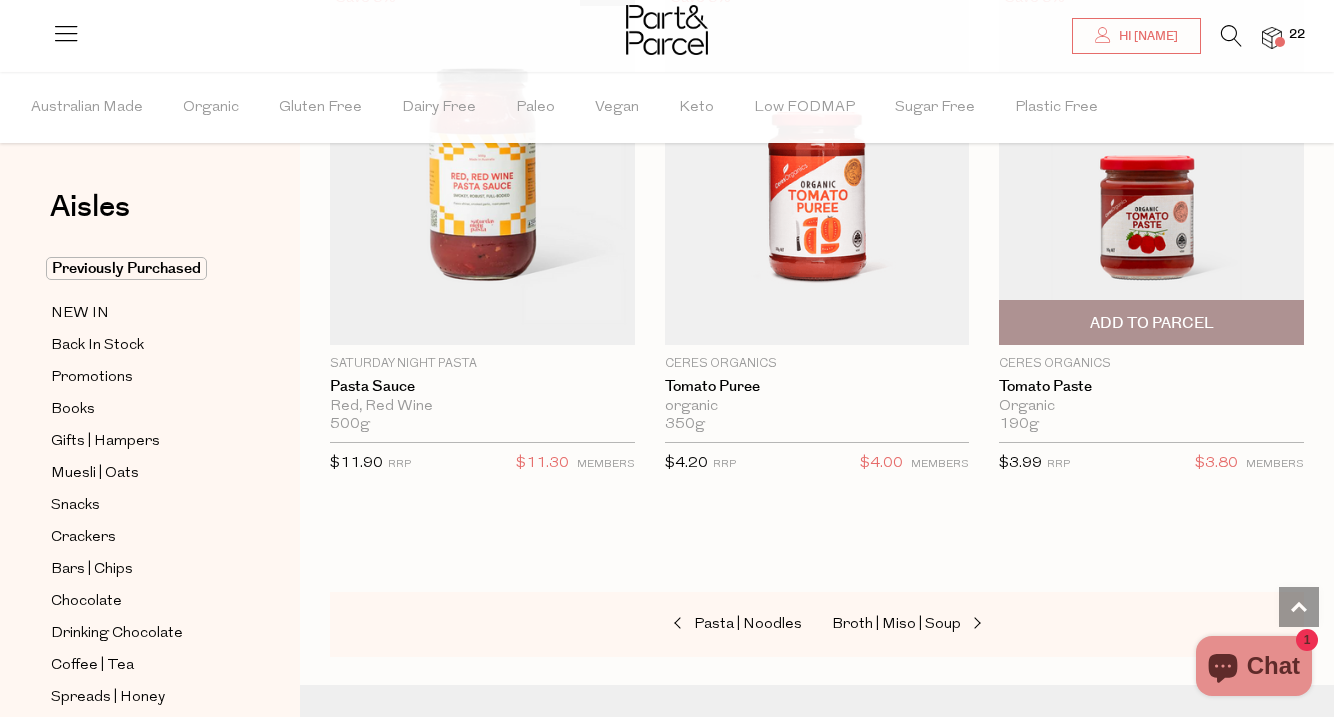 click on "Add To Parcel" at bounding box center (1152, 323) 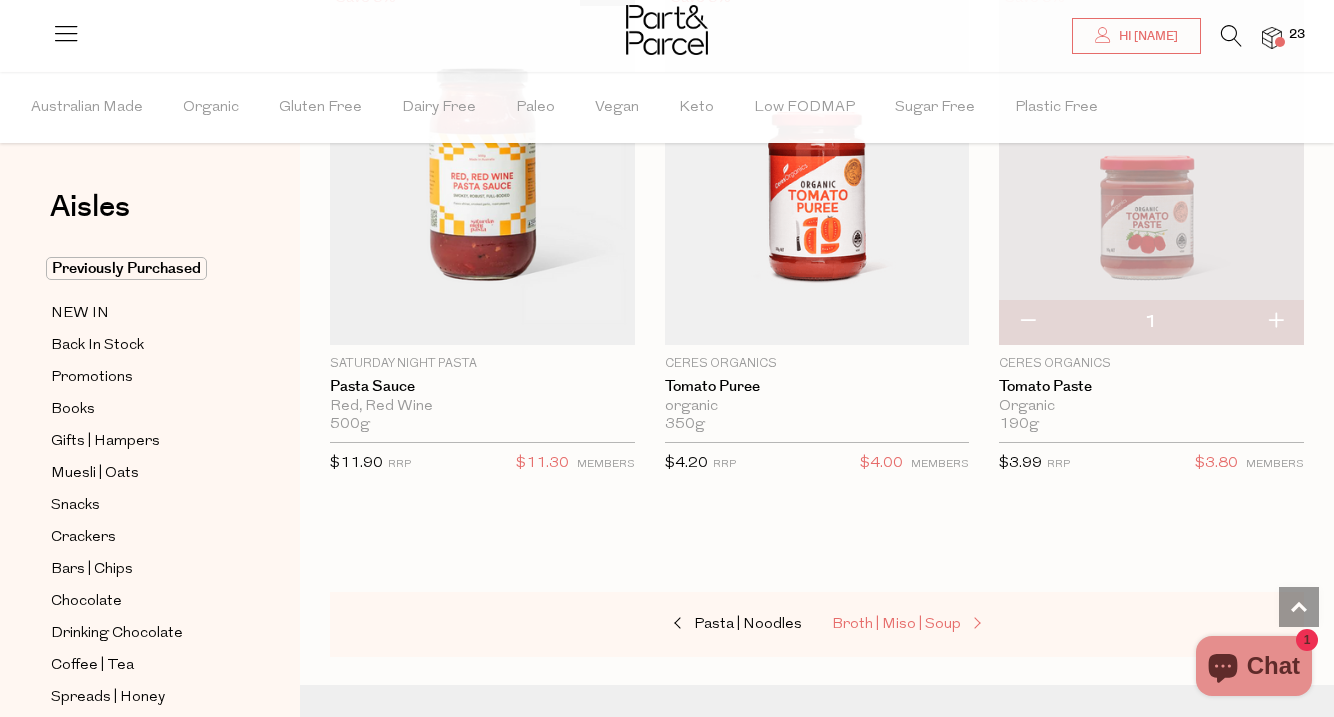 click on "Broth | Miso | Soup" at bounding box center [896, 624] 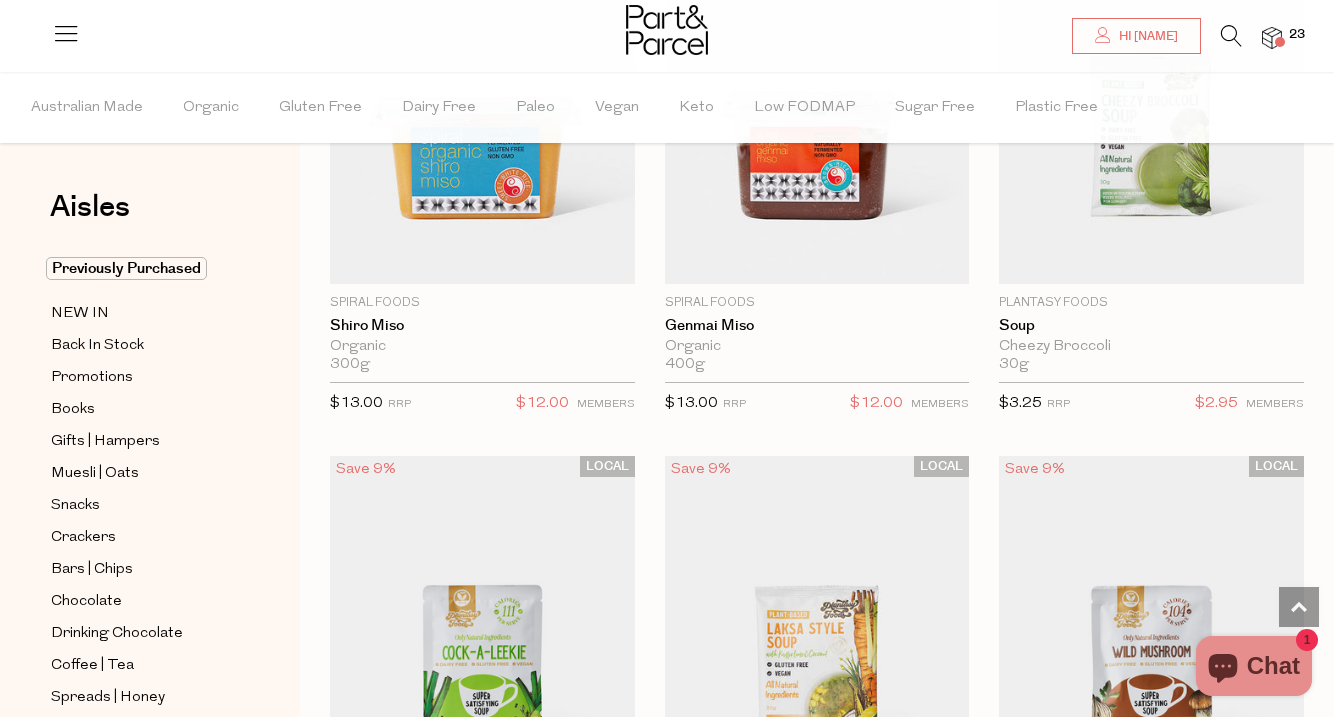scroll, scrollTop: 4868, scrollLeft: 0, axis: vertical 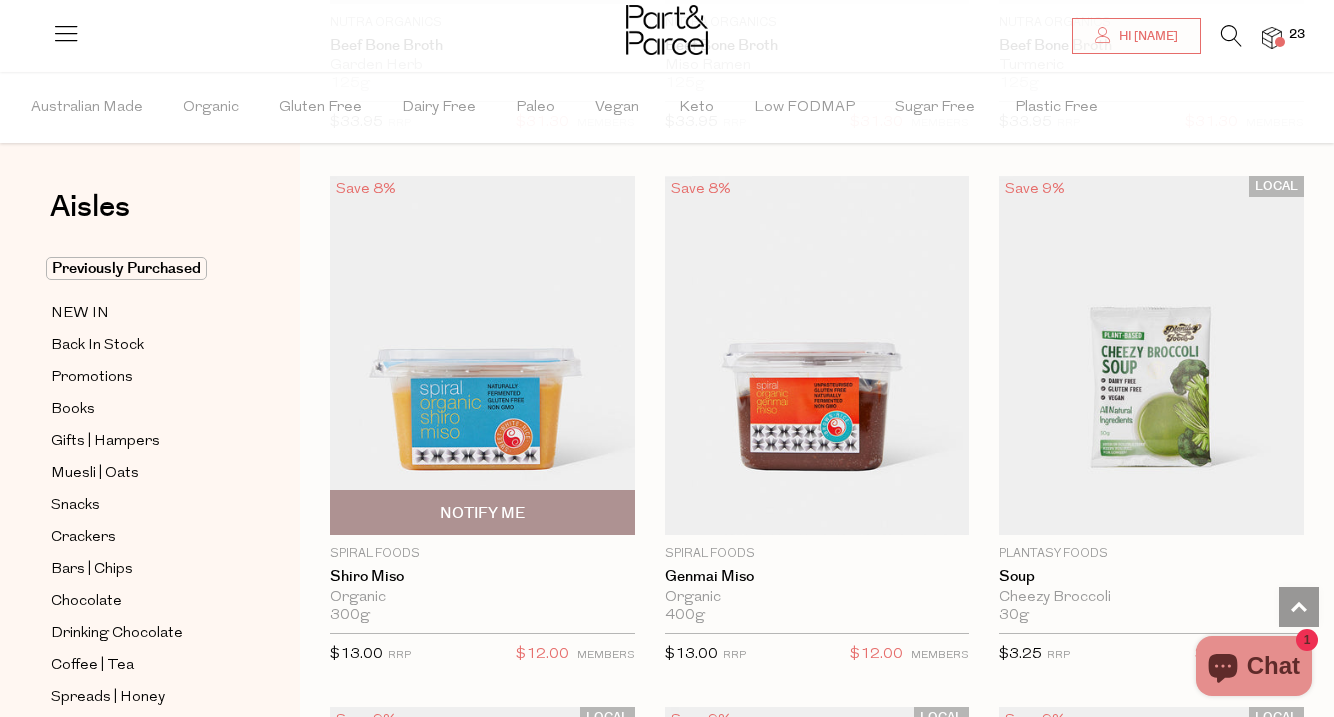 click at bounding box center [482, 356] 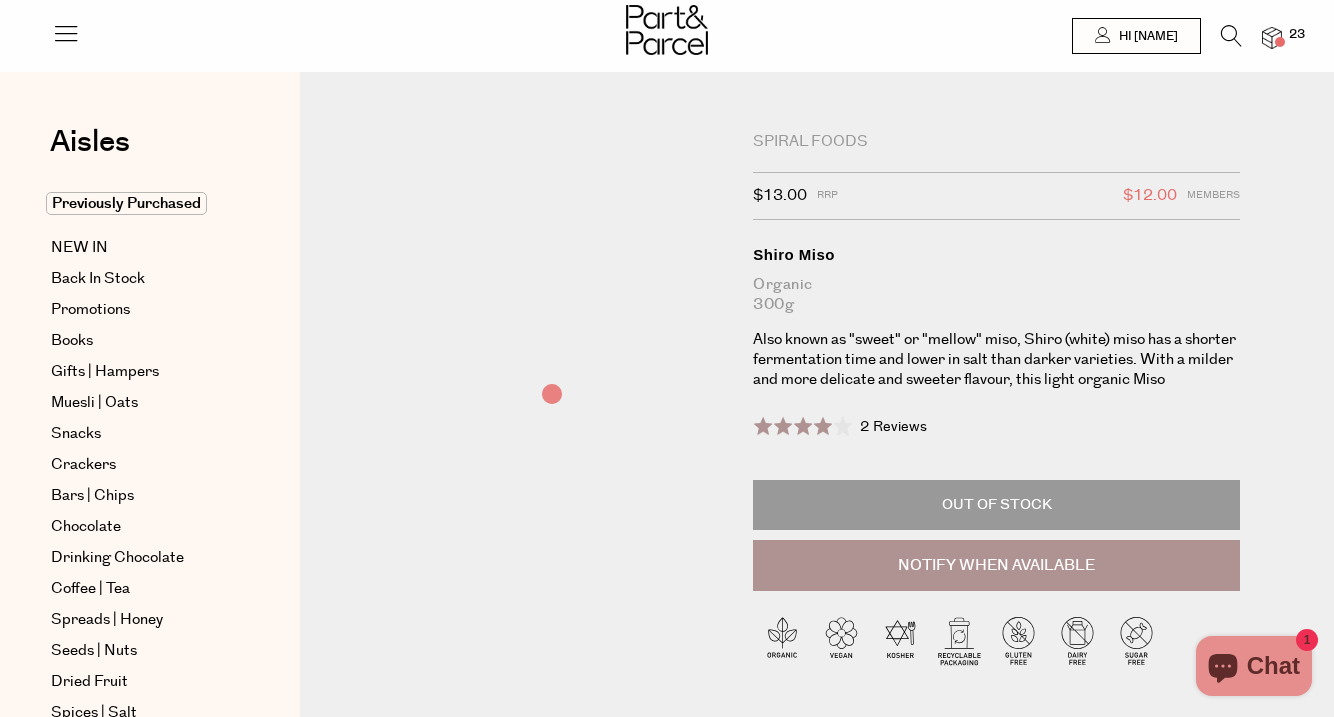 scroll, scrollTop: 0, scrollLeft: 0, axis: both 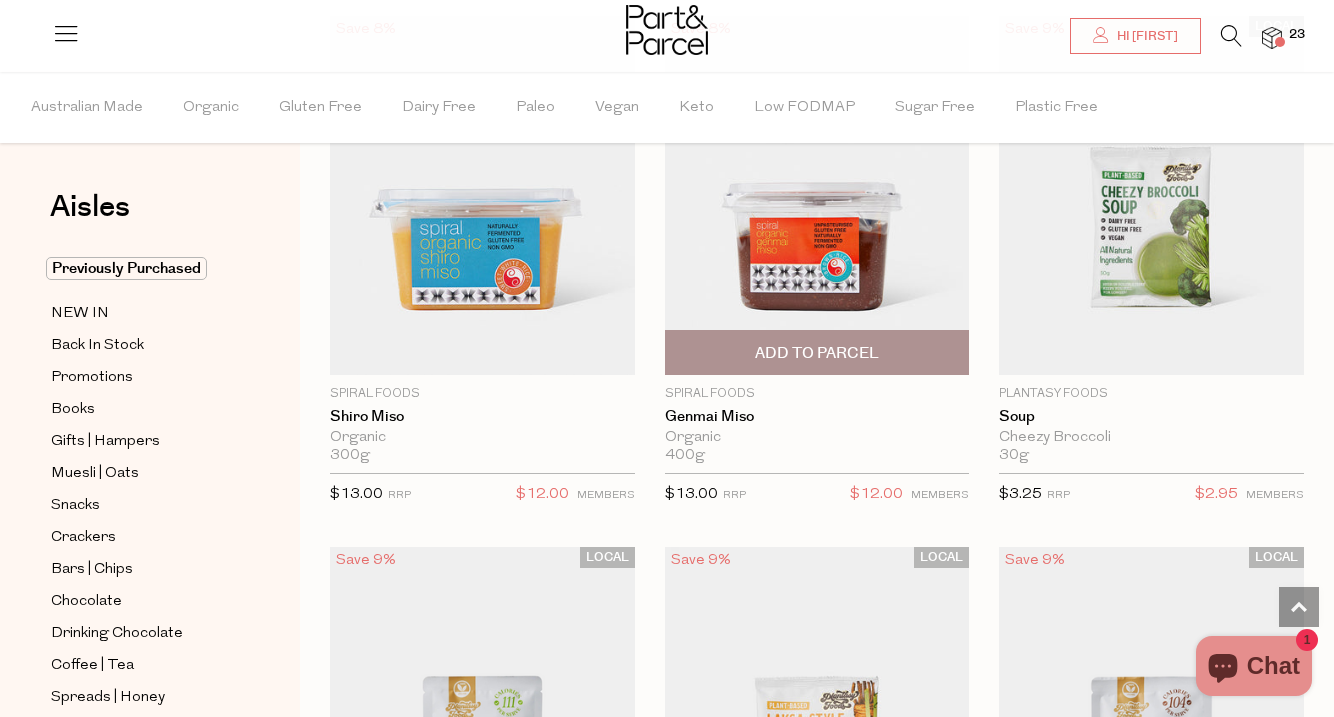 click at bounding box center [817, 196] 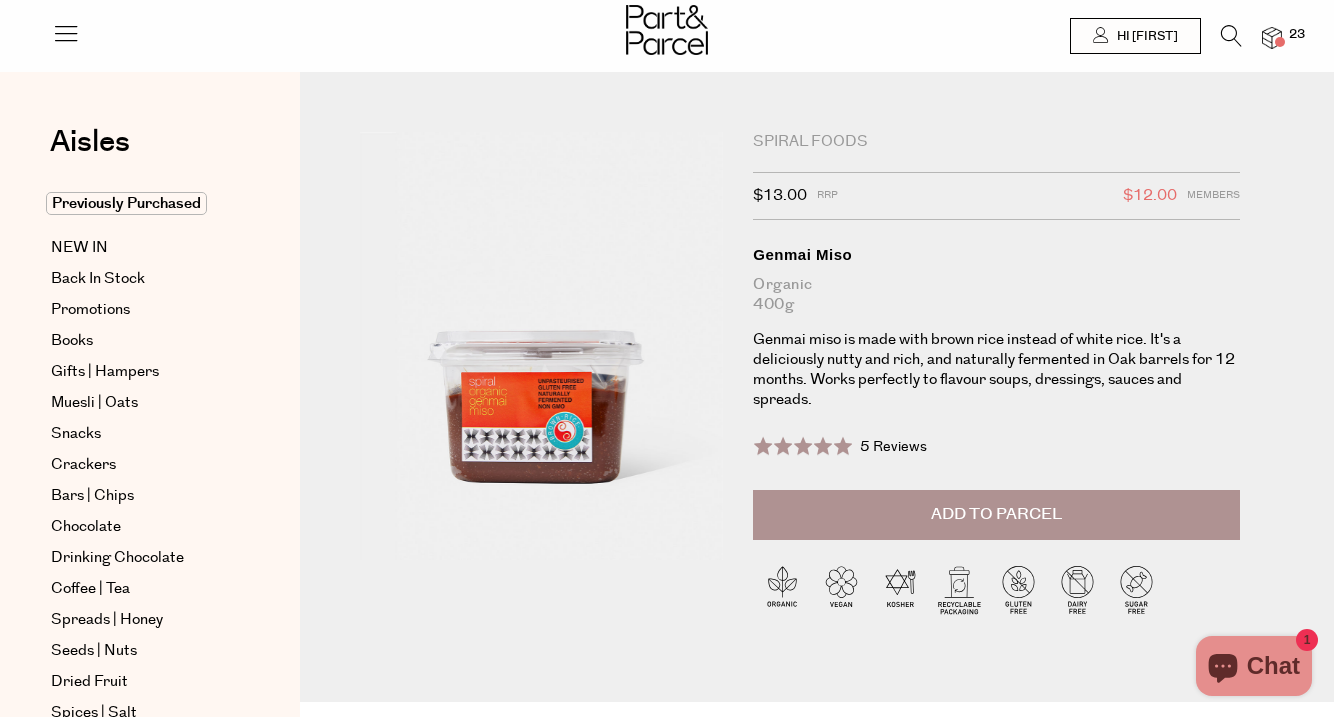 scroll, scrollTop: 0, scrollLeft: 0, axis: both 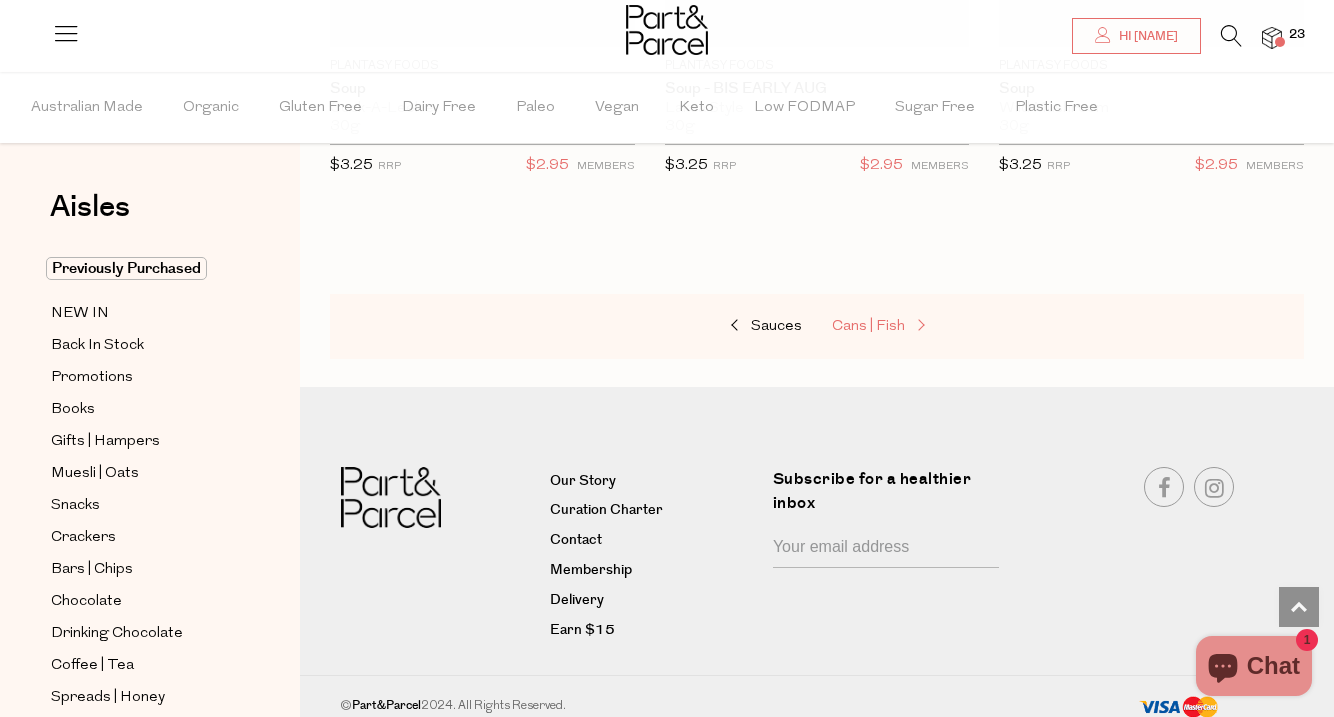 click on "Cans | Fish" at bounding box center (868, 326) 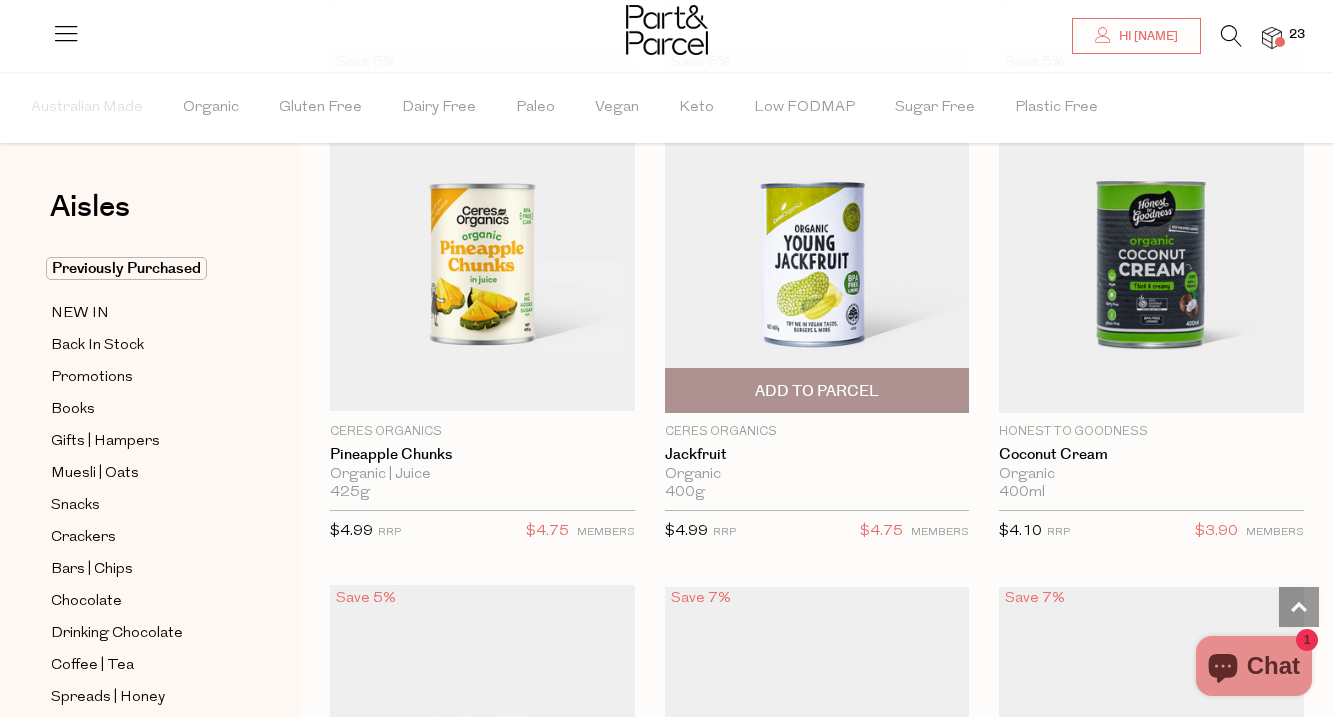 scroll, scrollTop: 2357, scrollLeft: 0, axis: vertical 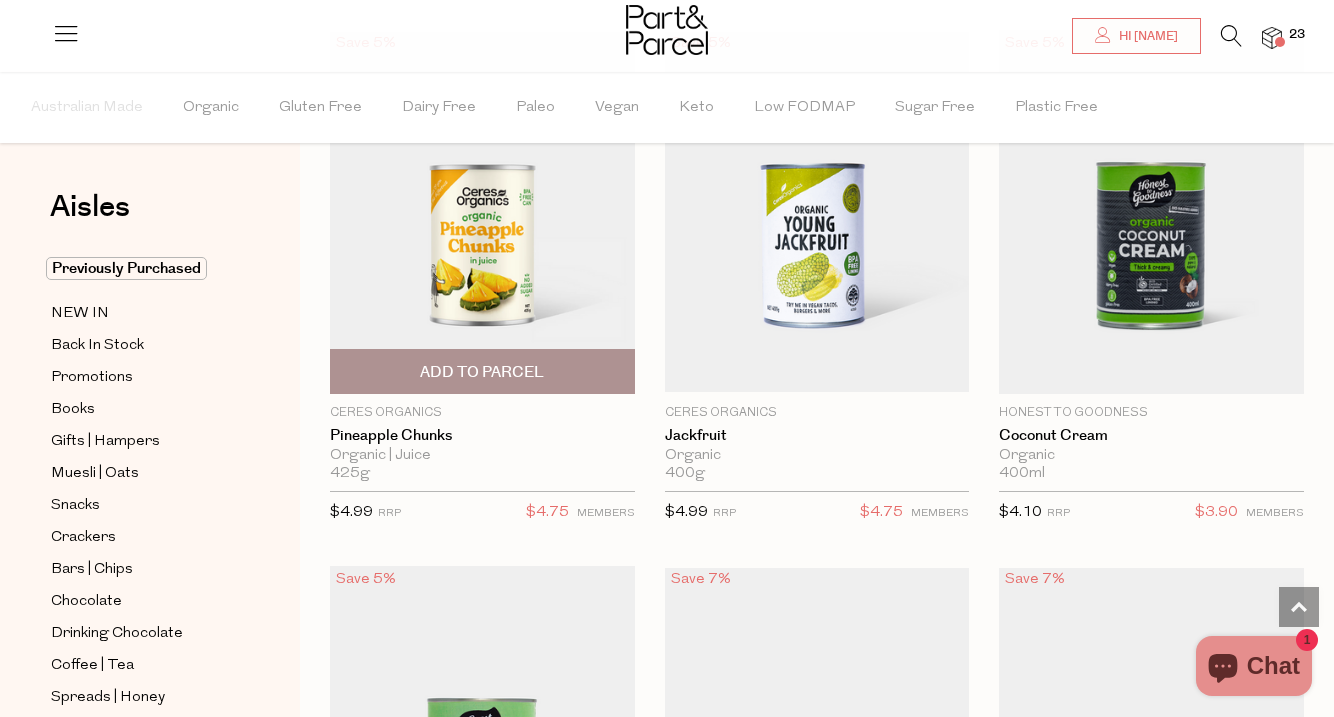 click on "Add To Parcel" at bounding box center (482, 372) 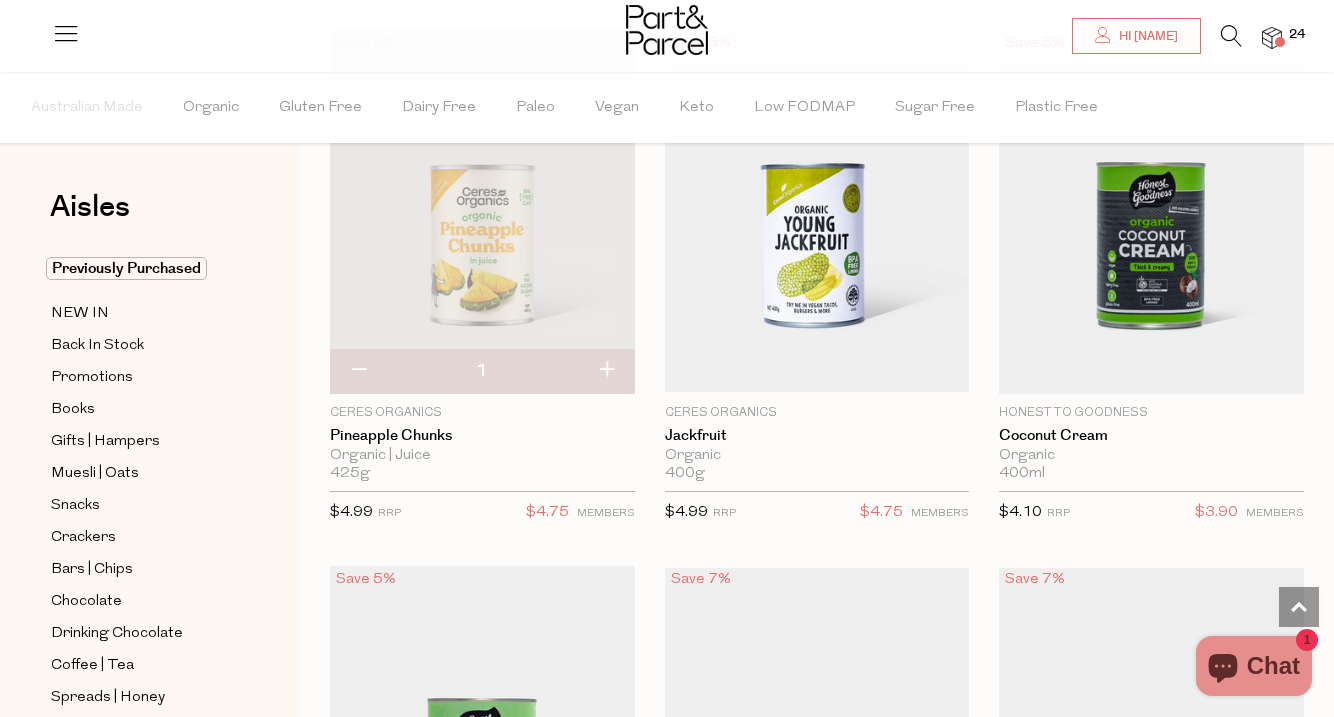 click at bounding box center [606, 371] 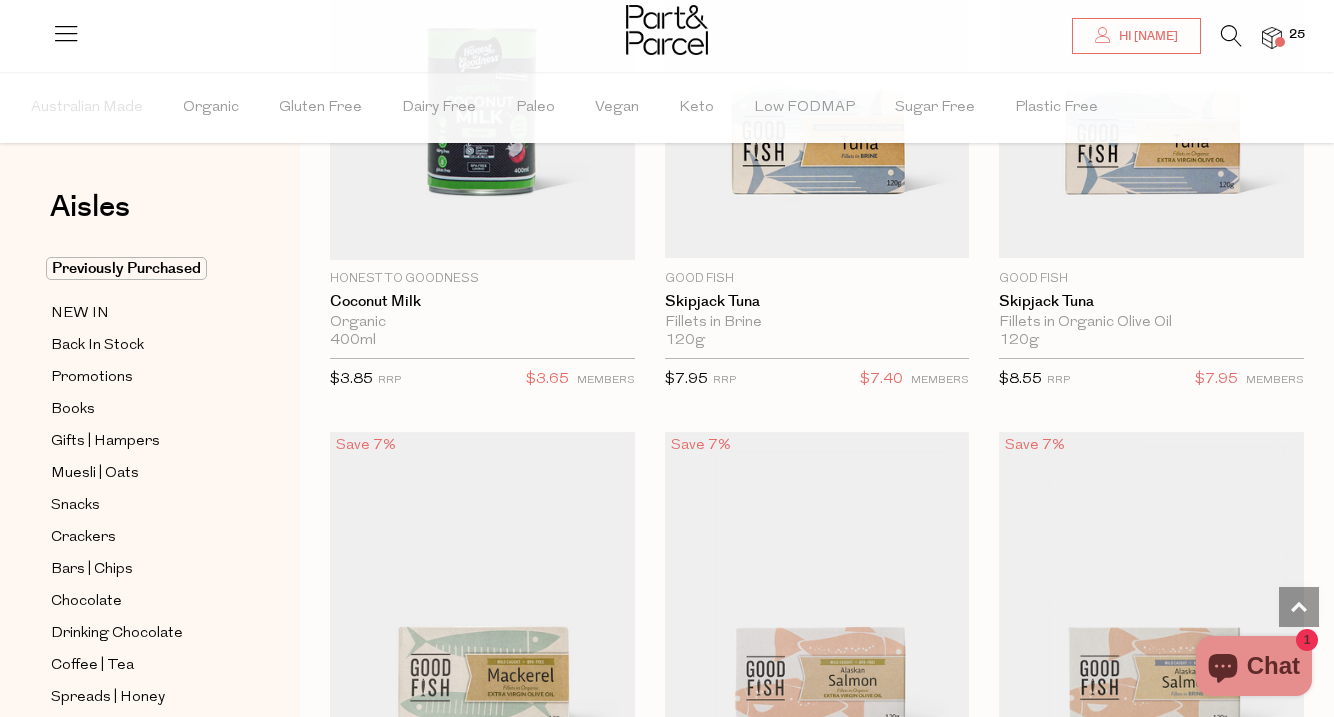 scroll, scrollTop: 3029, scrollLeft: 0, axis: vertical 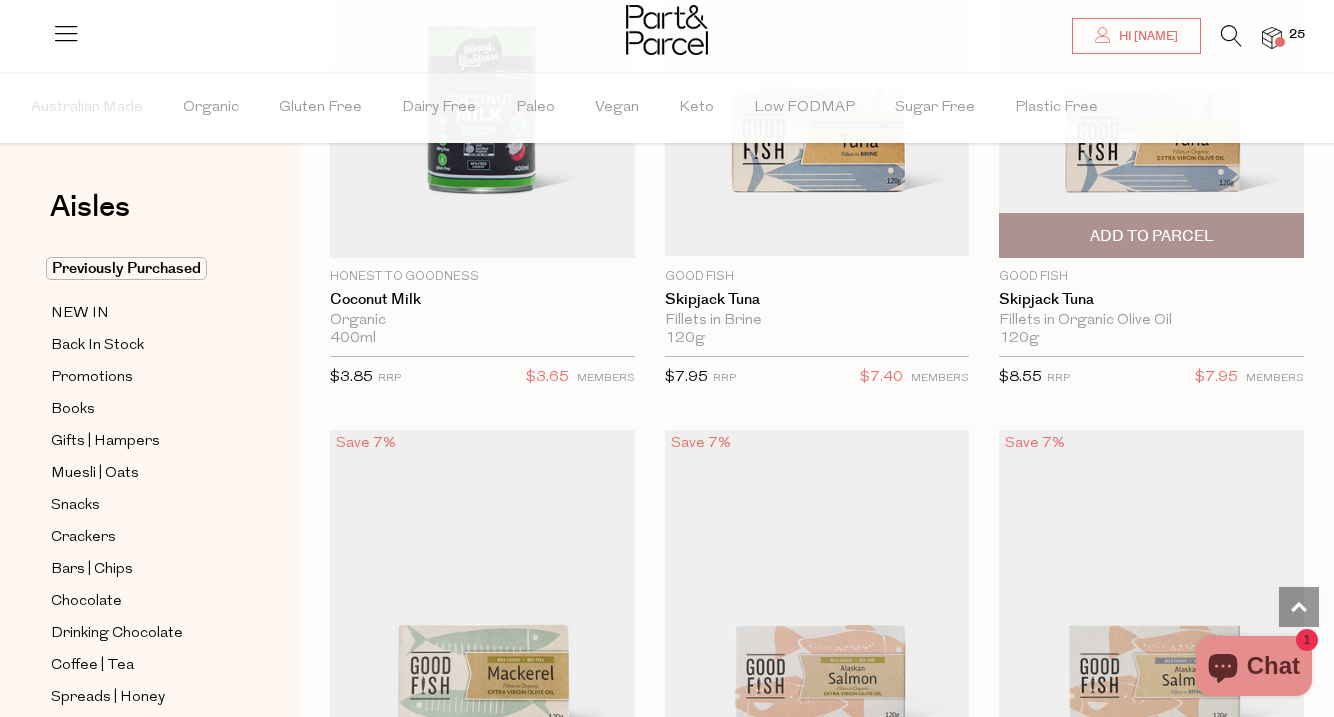 click on "Add To Parcel" at bounding box center (1152, 236) 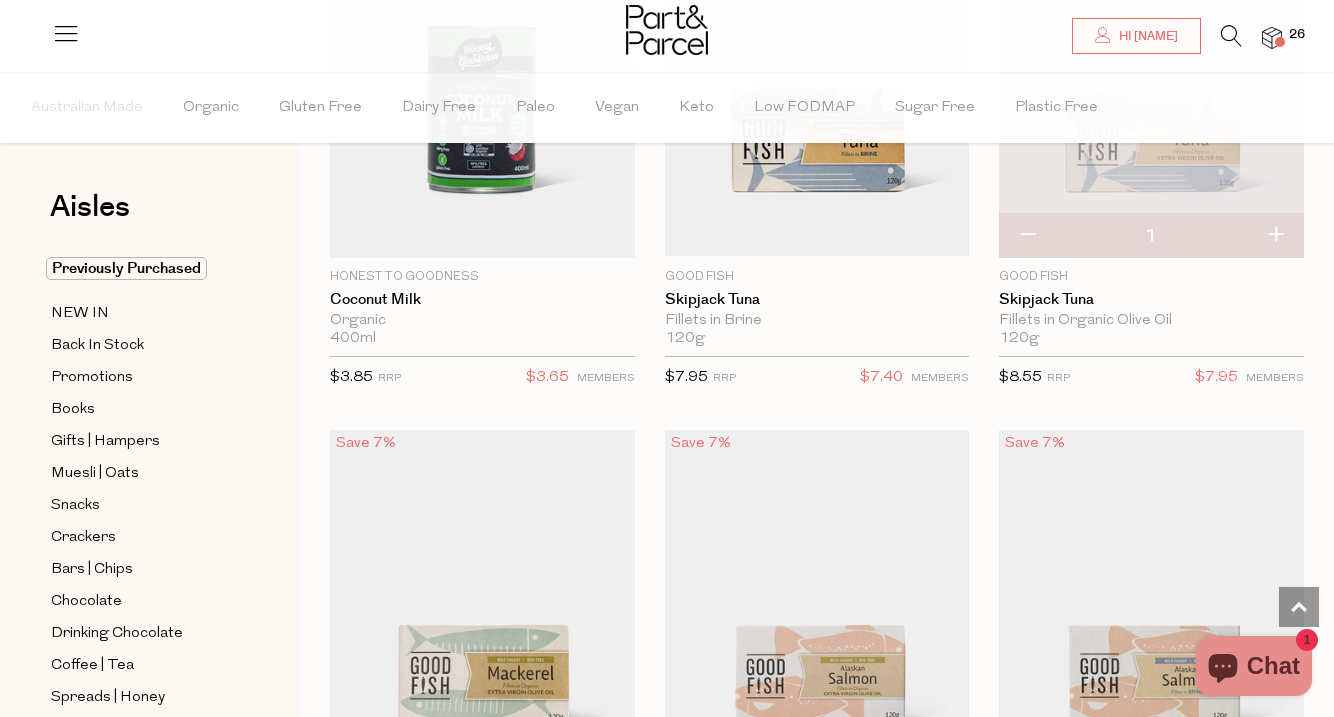 click at bounding box center [1275, 236] 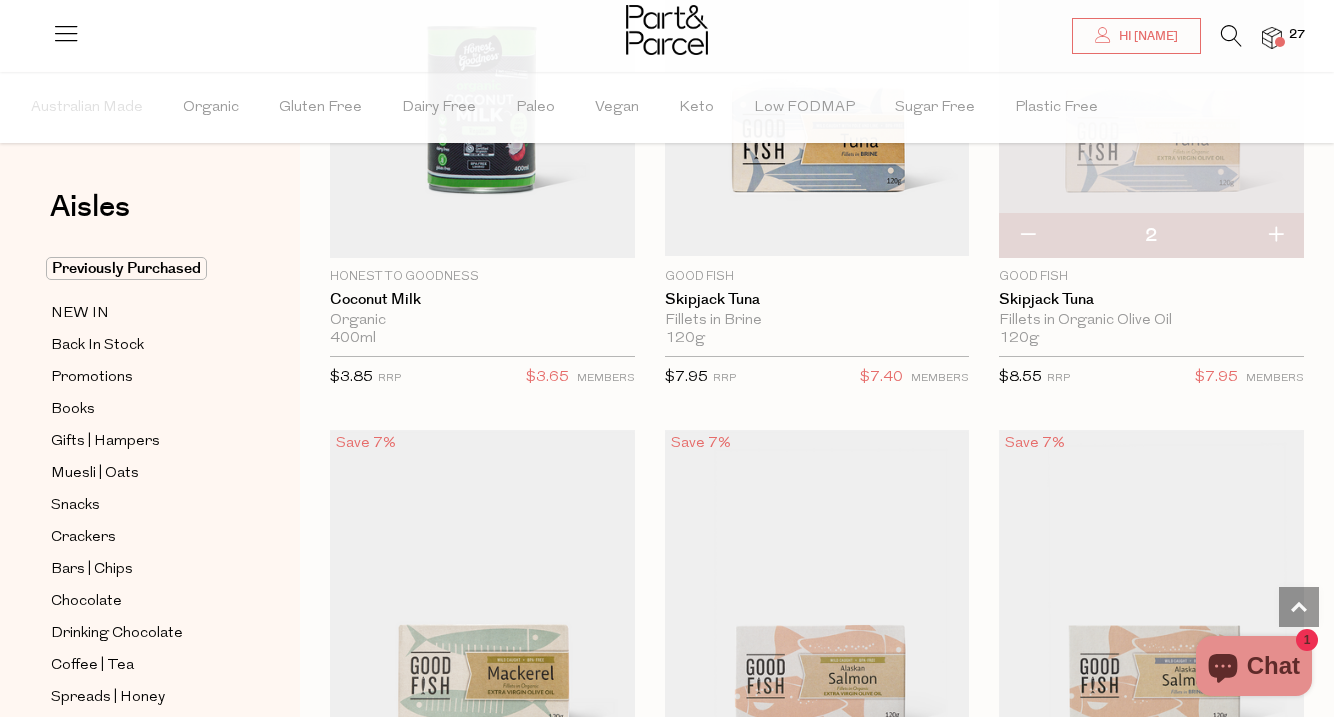 click at bounding box center (1275, 236) 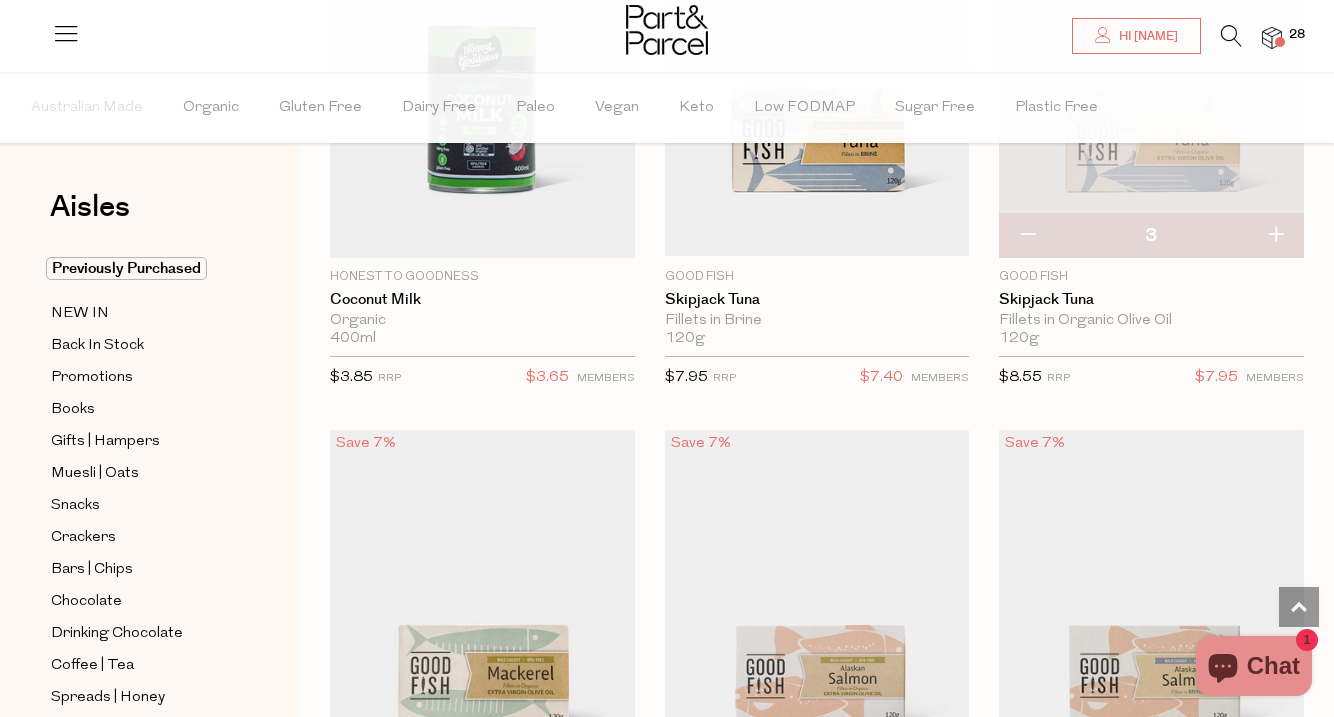 click at bounding box center [1275, 236] 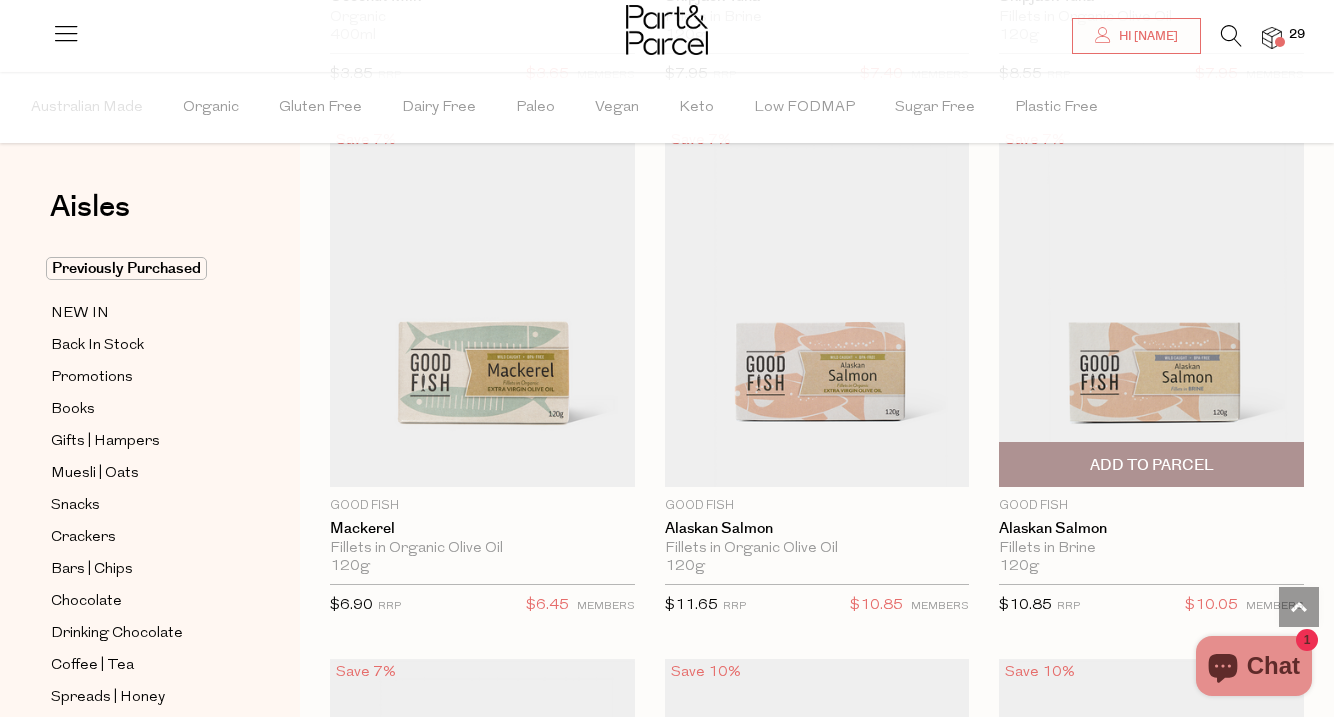 scroll, scrollTop: 3336, scrollLeft: 0, axis: vertical 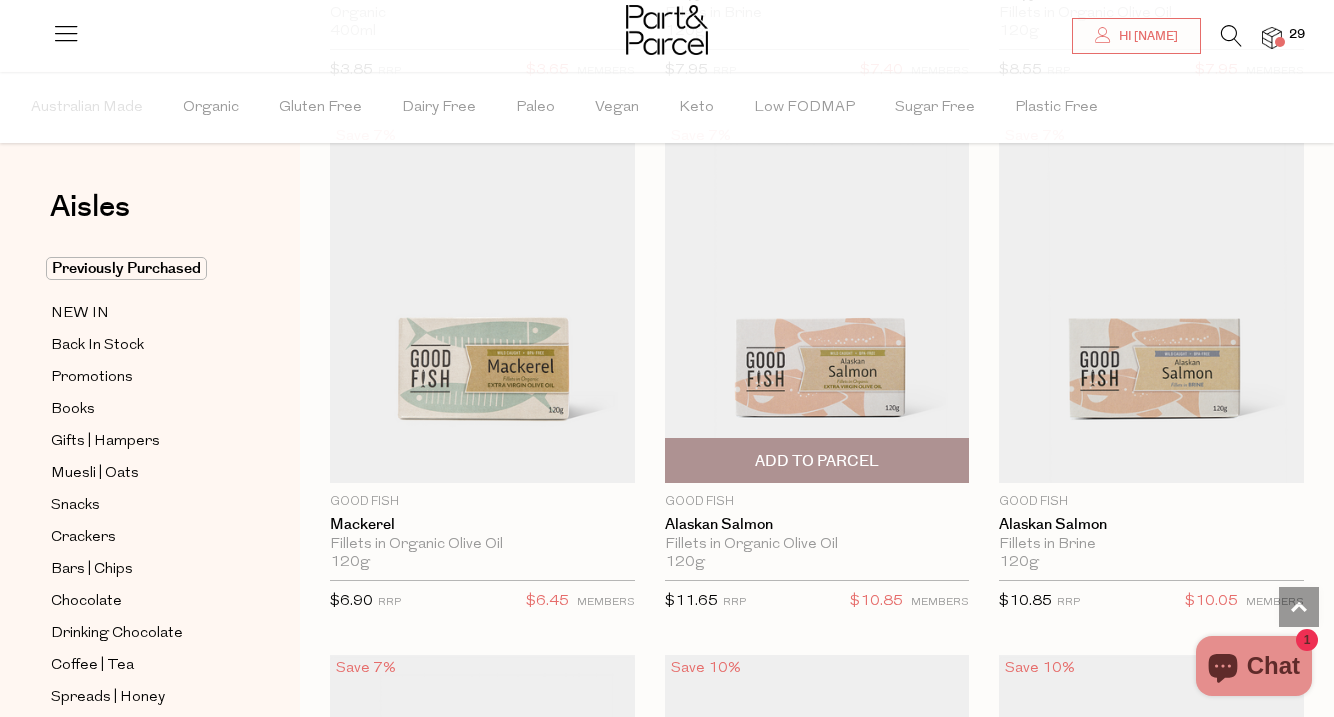 click on "Add To Parcel" at bounding box center (817, 460) 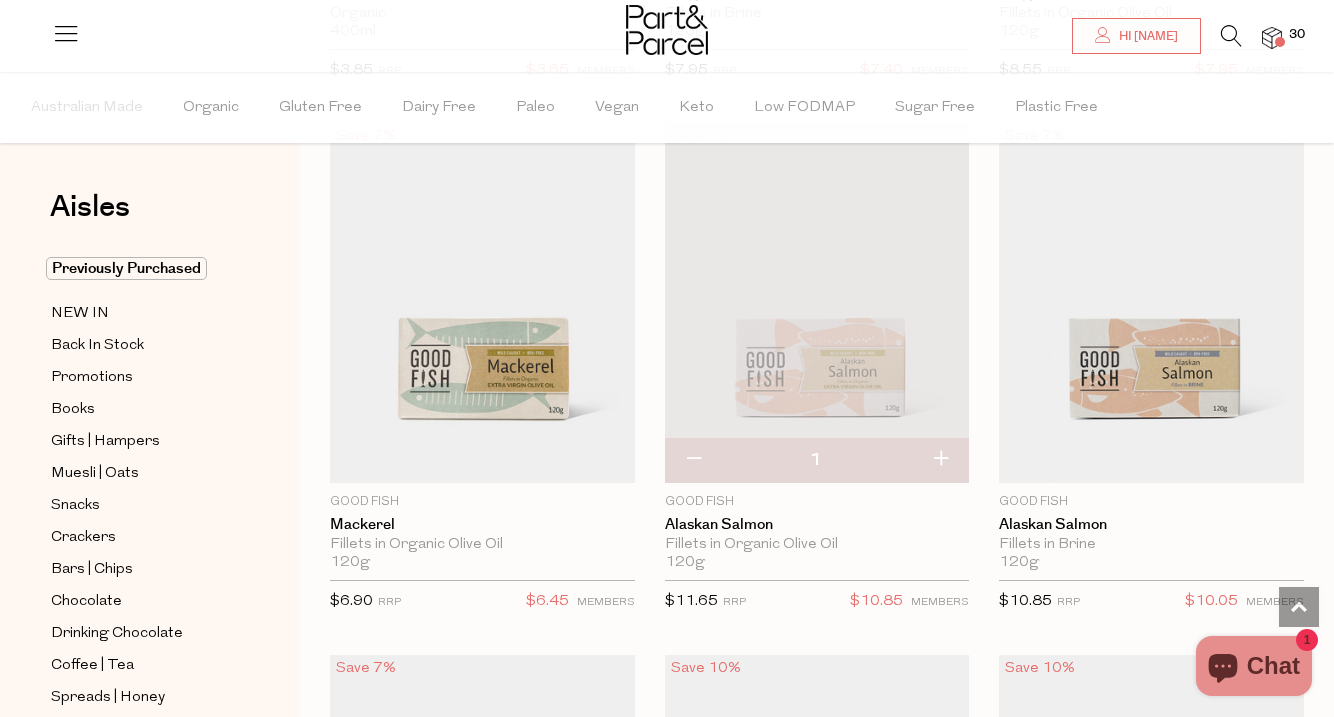 click at bounding box center [940, 460] 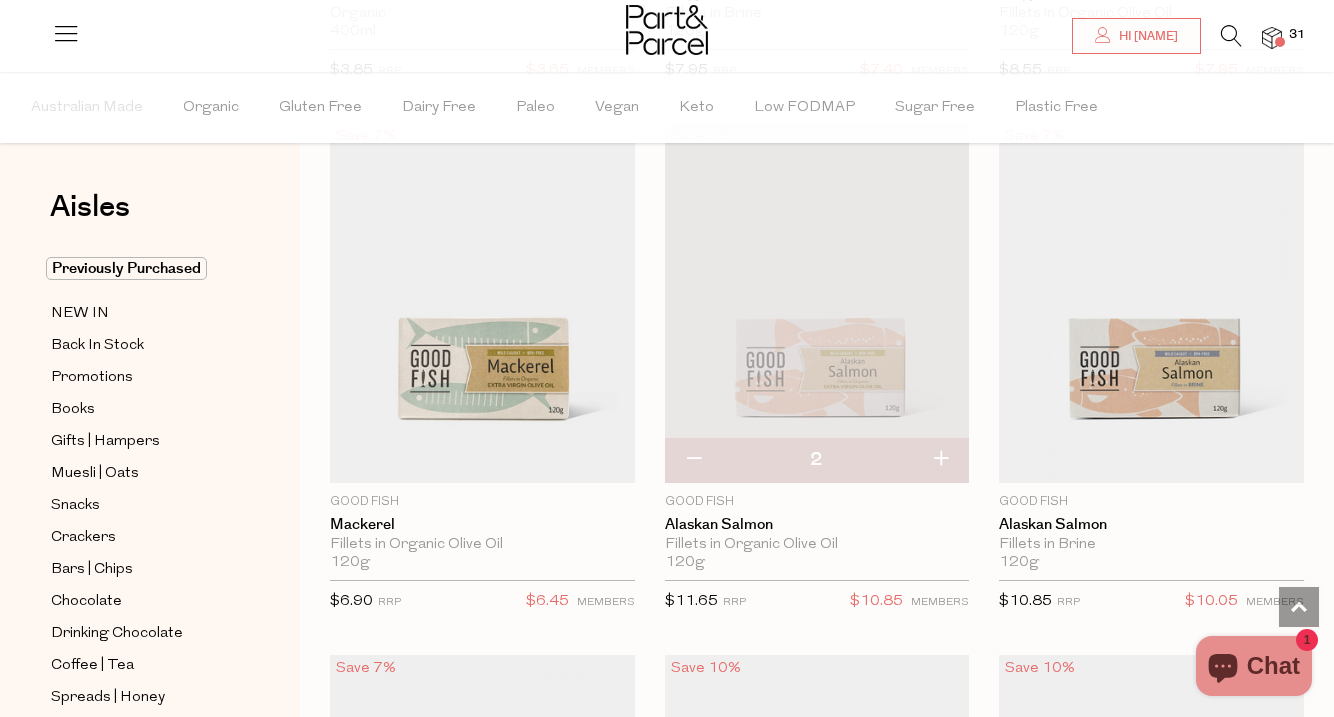 click at bounding box center [940, 460] 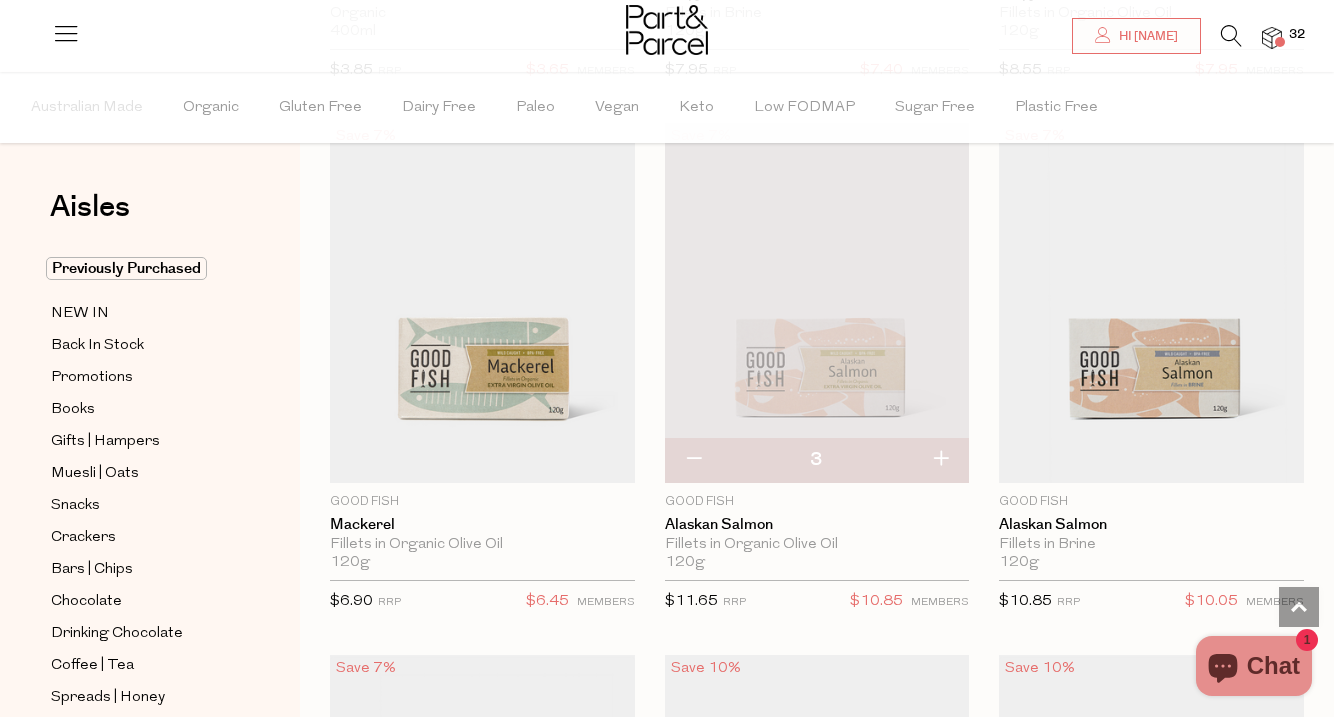 click at bounding box center (940, 460) 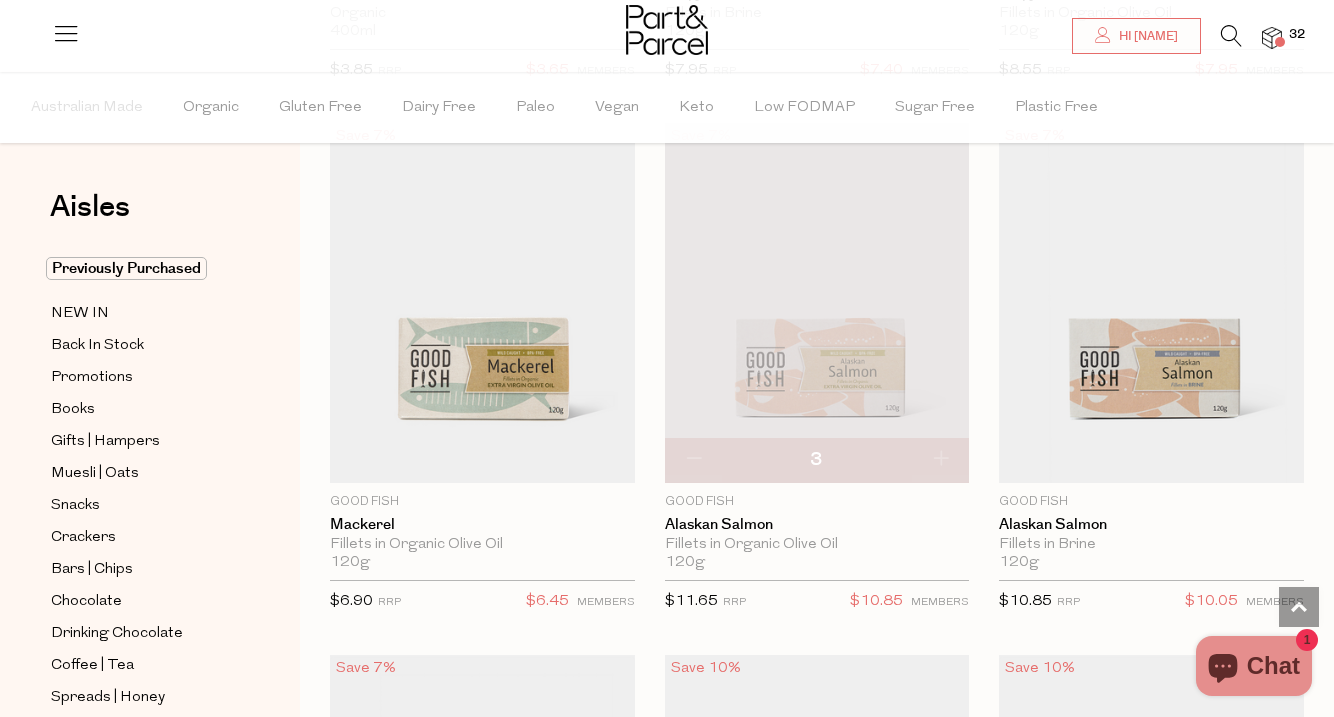 type on "4" 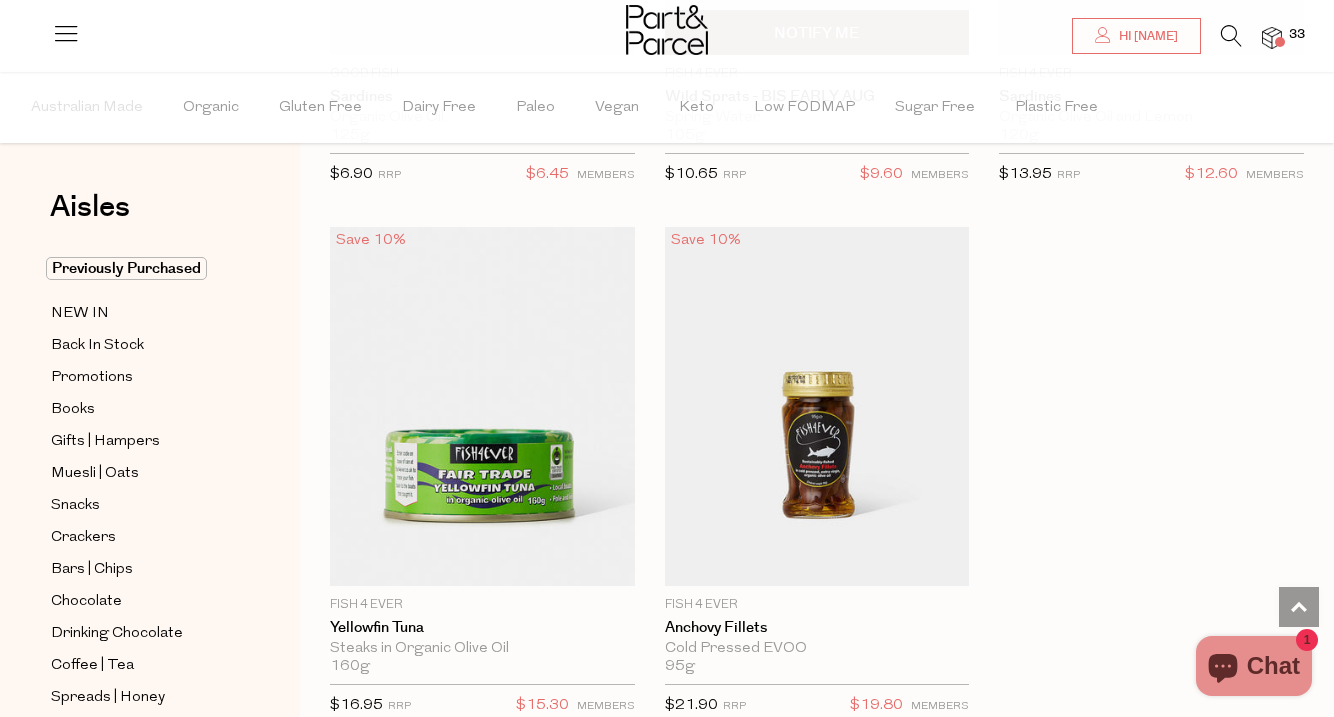 scroll, scrollTop: 4349, scrollLeft: 0, axis: vertical 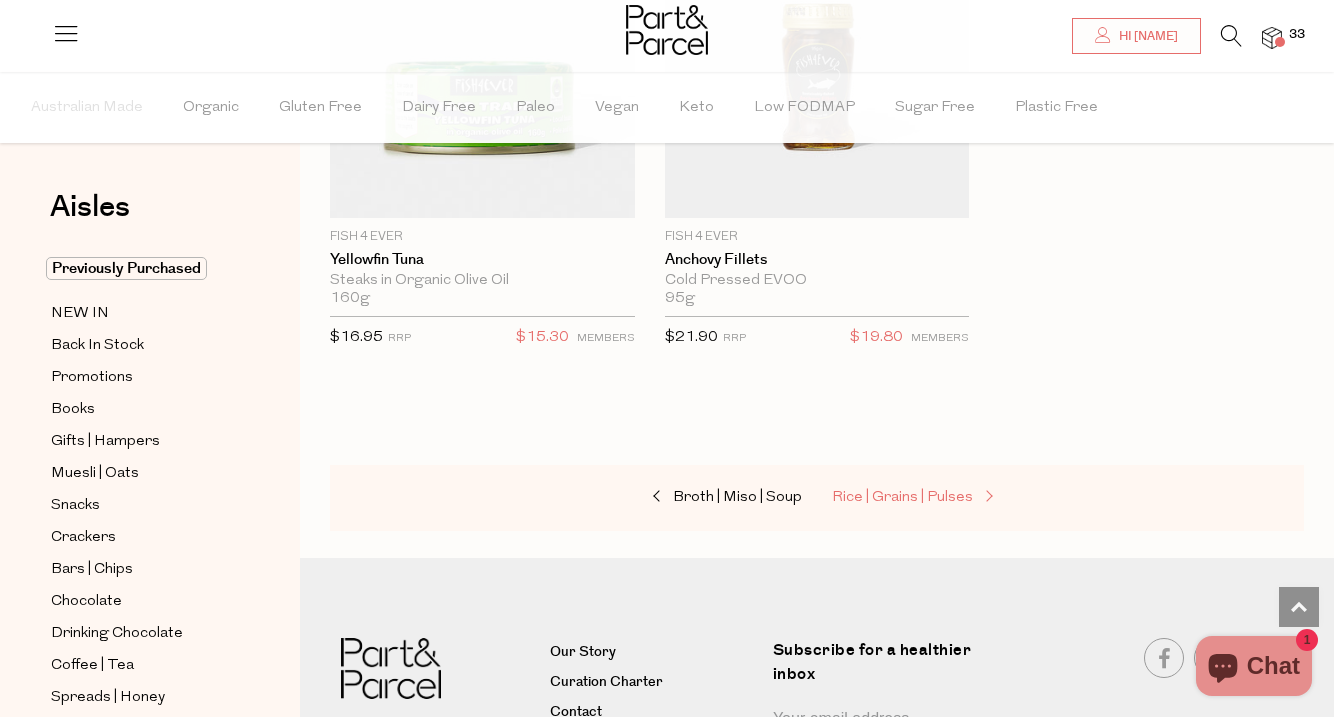 click on "Rice | Grains | Pulses" at bounding box center [902, 497] 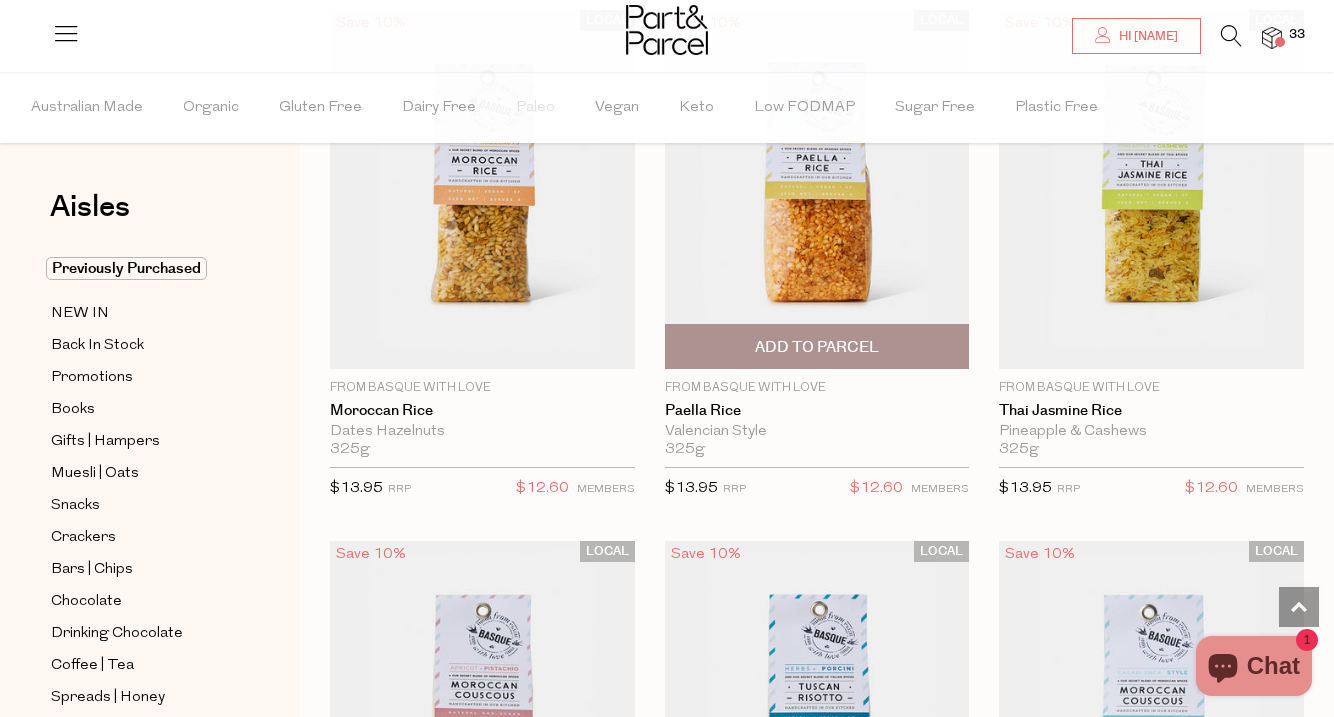 scroll, scrollTop: 5038, scrollLeft: 0, axis: vertical 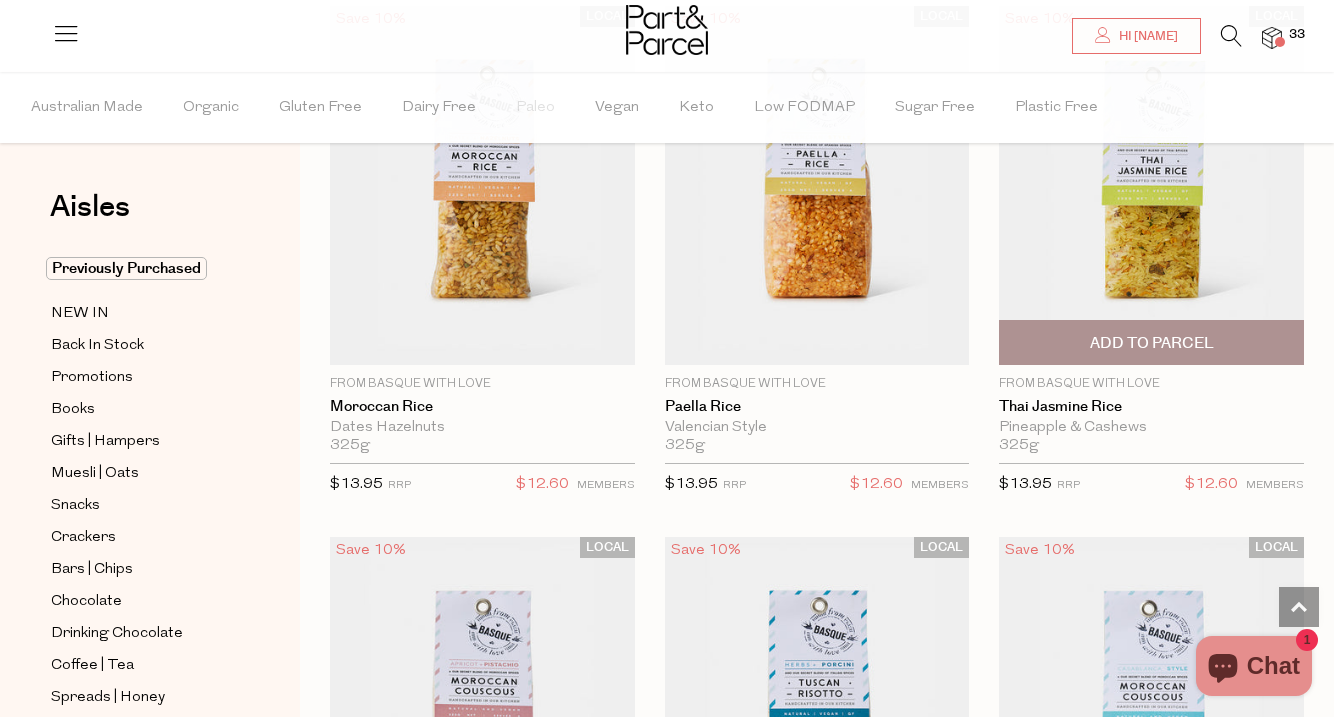 click at bounding box center (1151, 186) 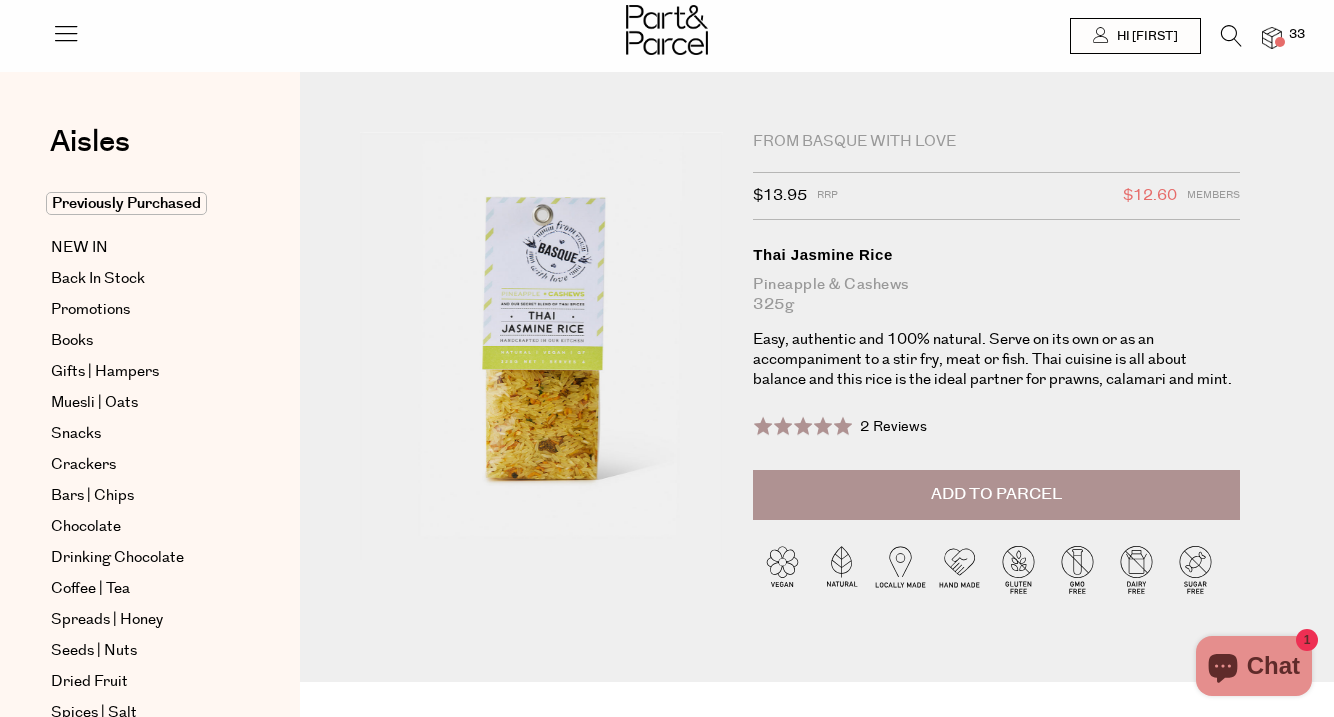 scroll, scrollTop: 0, scrollLeft: 0, axis: both 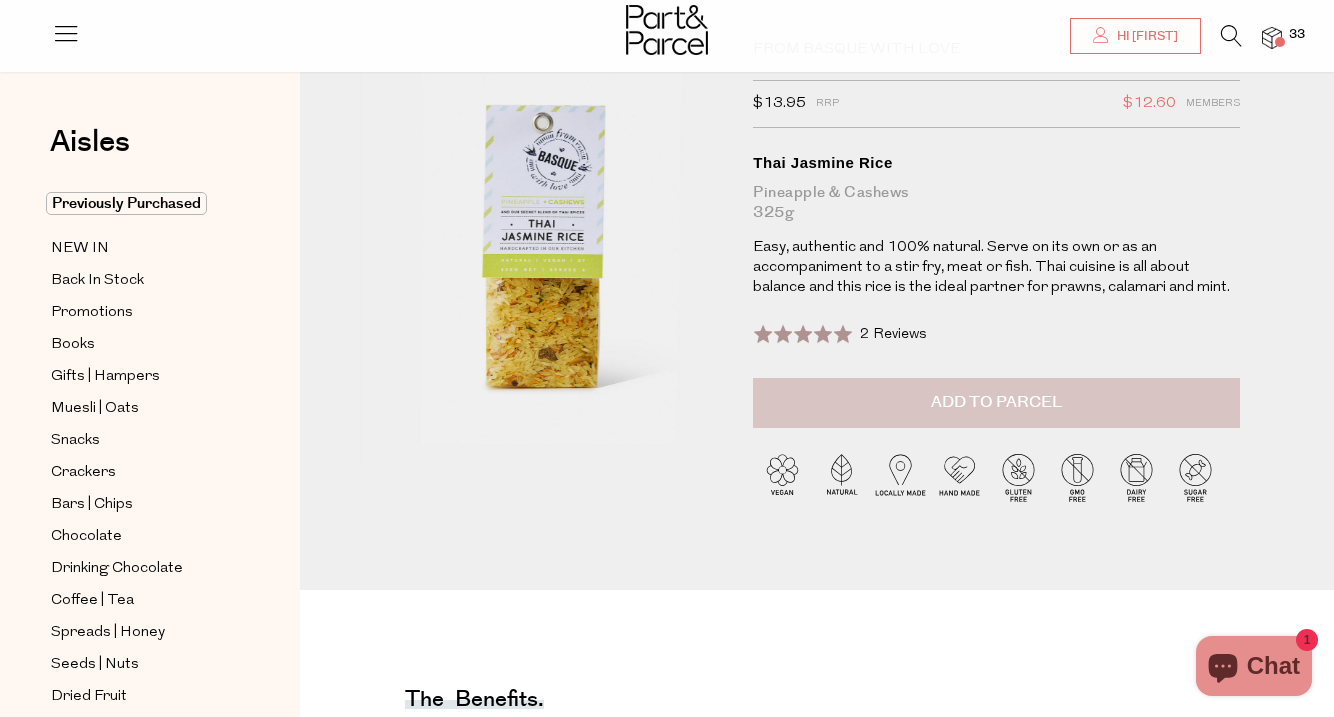 click on "Add to Parcel" at bounding box center (996, 402) 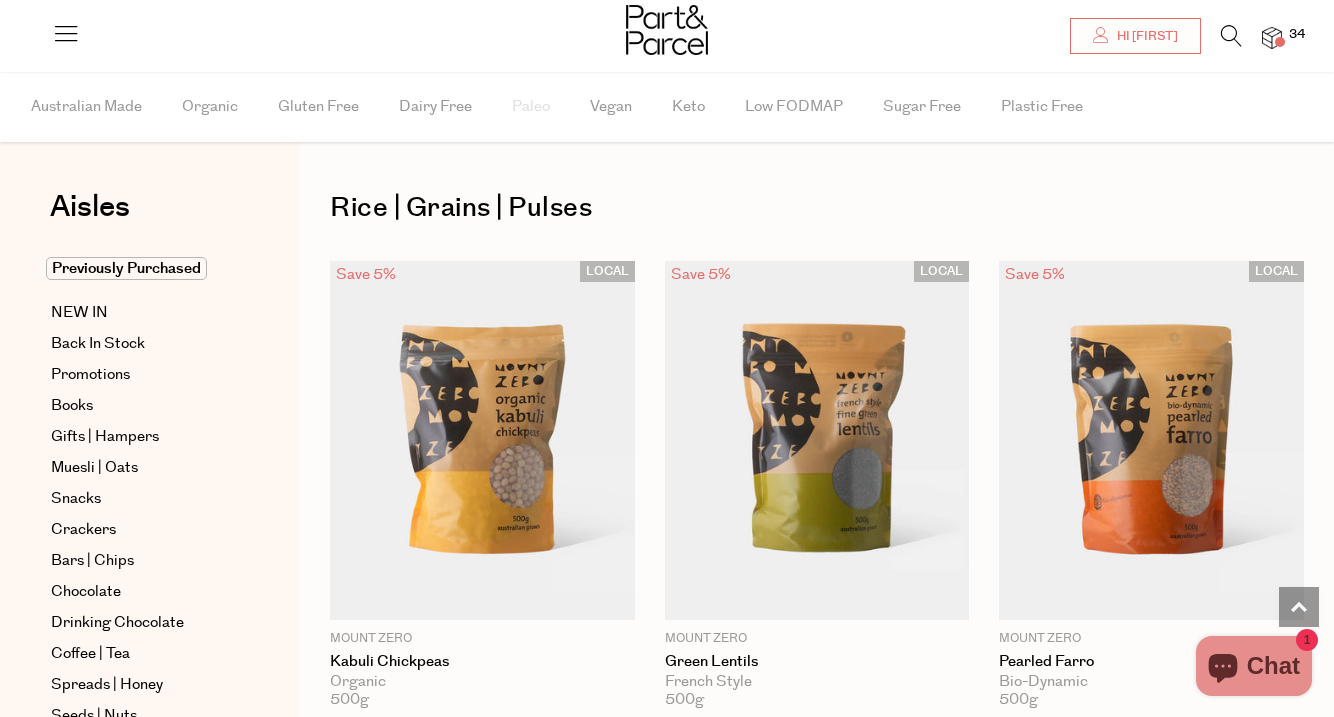 scroll, scrollTop: 2311, scrollLeft: 0, axis: vertical 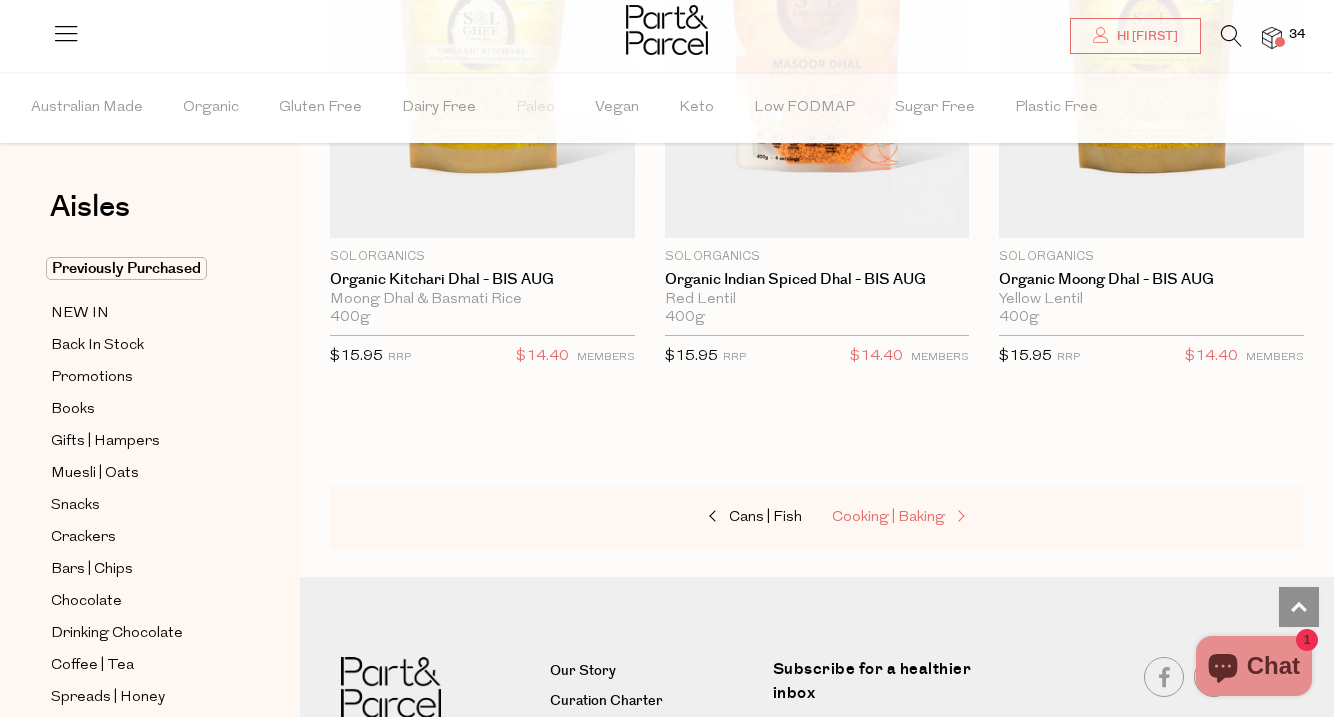 click on "Cooking | Baking" at bounding box center [888, 517] 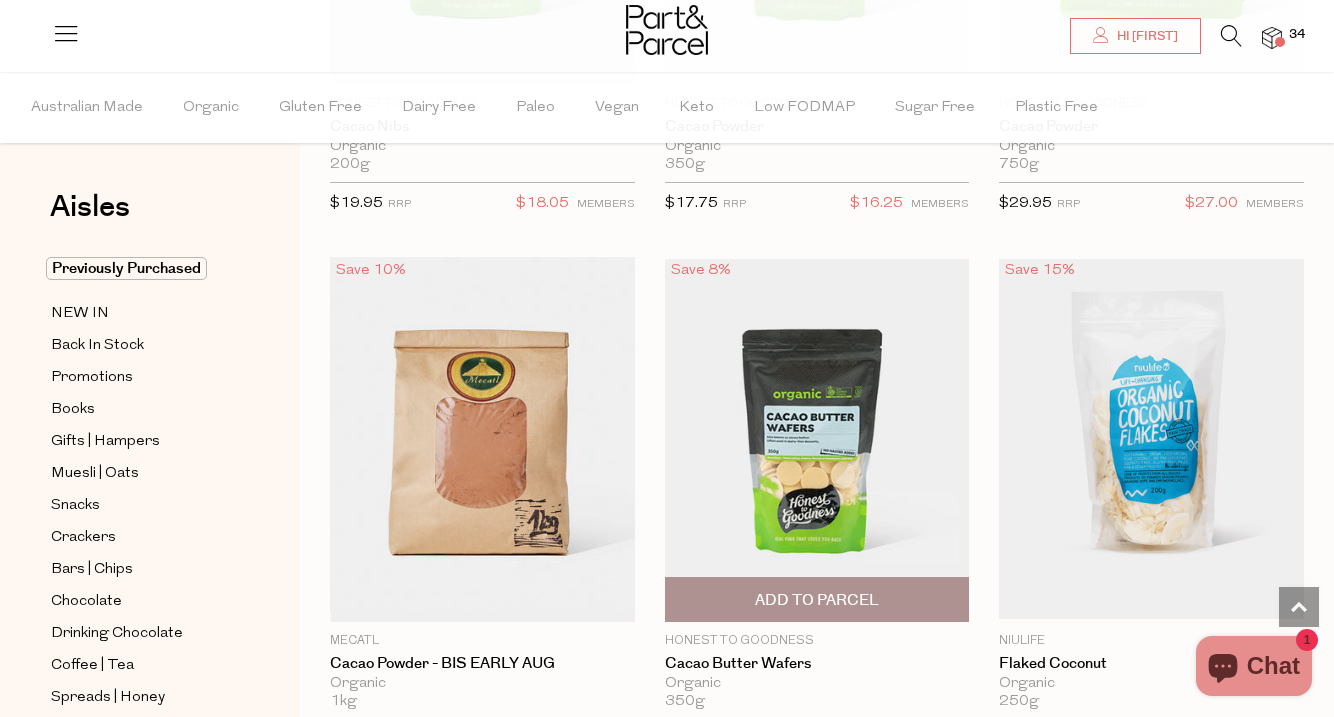 scroll, scrollTop: 4822, scrollLeft: 0, axis: vertical 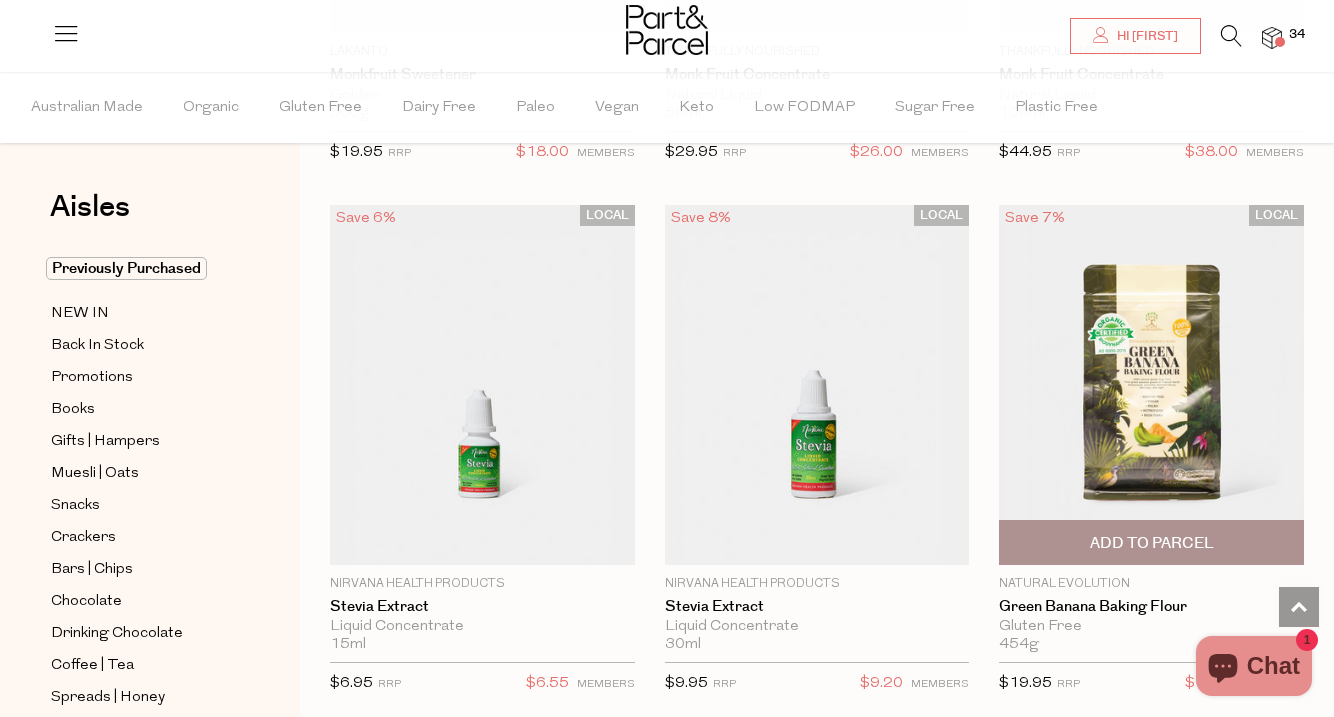 click at bounding box center (1151, 385) 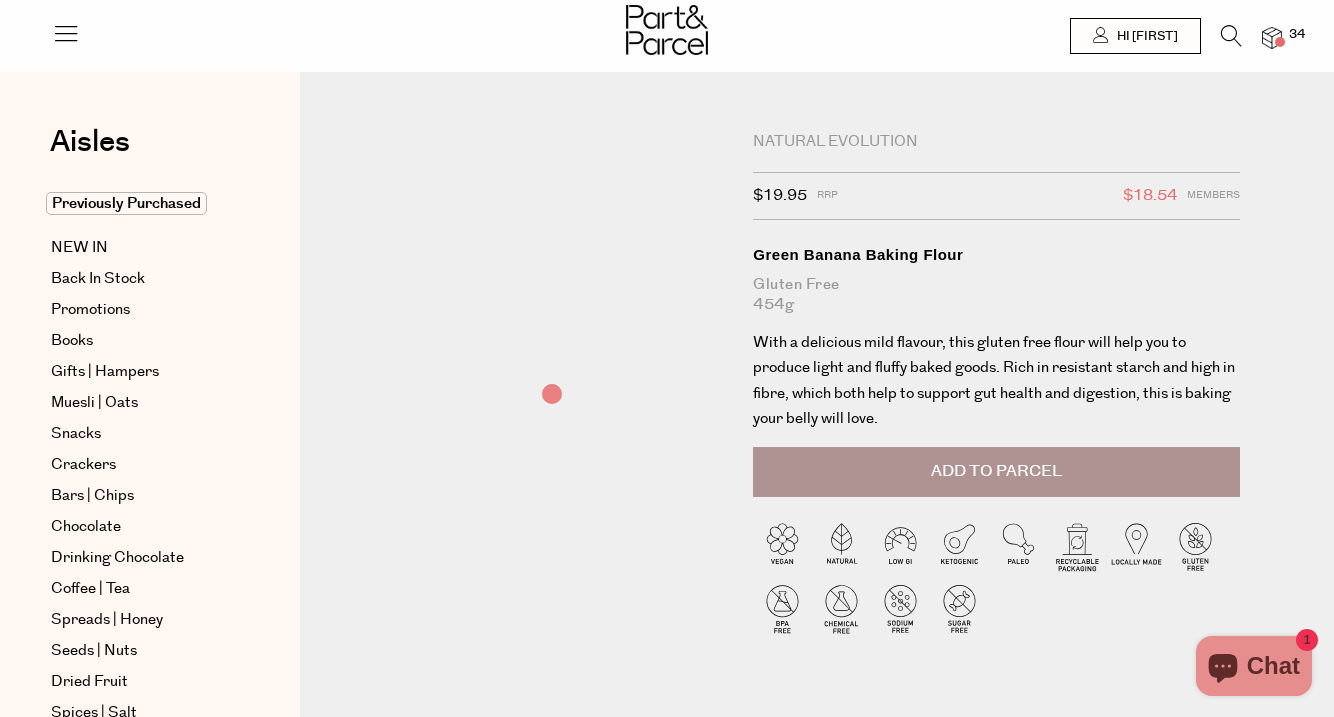 scroll, scrollTop: 0, scrollLeft: 0, axis: both 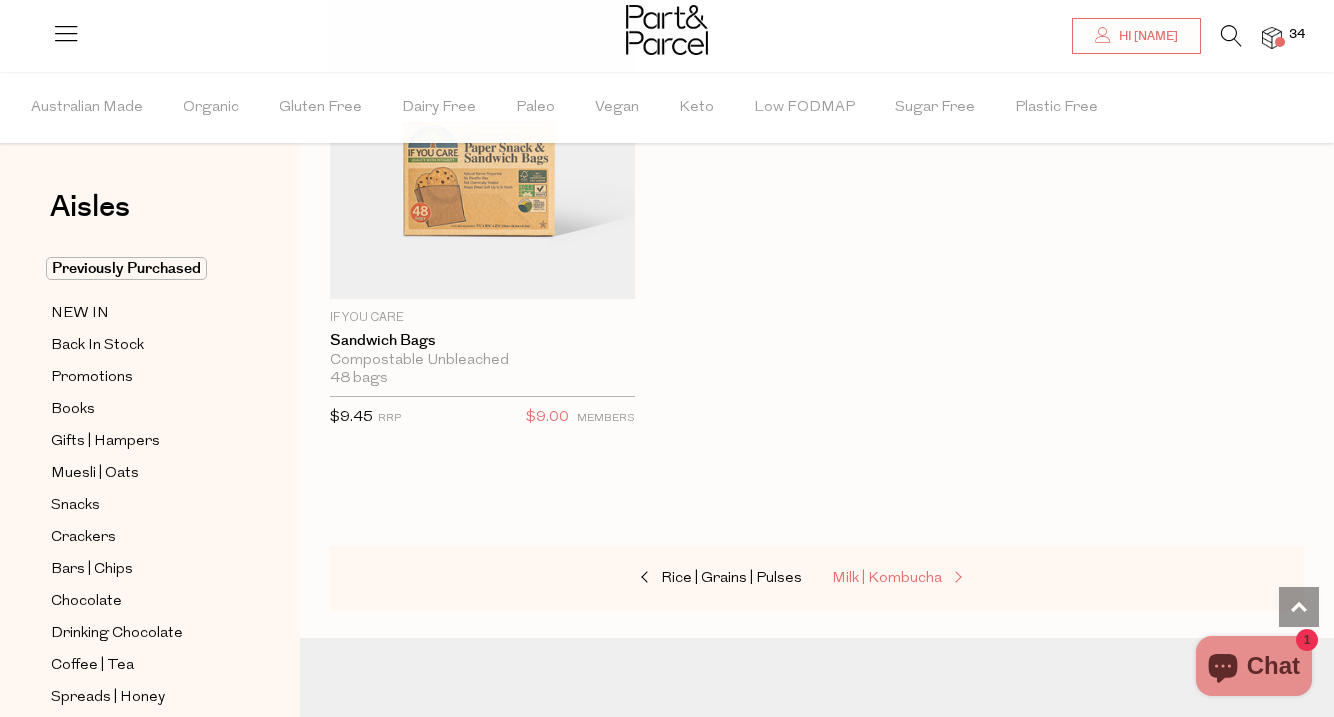 click on "Milk | Kombucha" at bounding box center [887, 578] 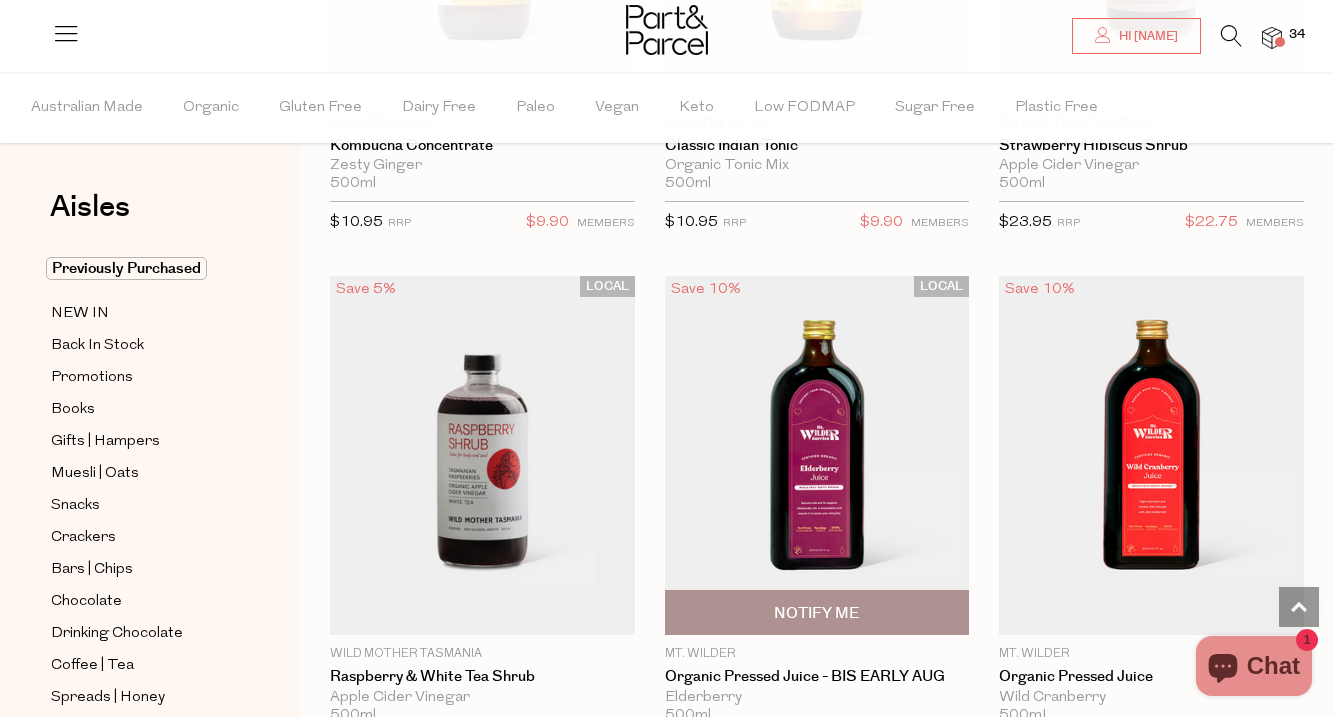 scroll, scrollTop: 4263, scrollLeft: 0, axis: vertical 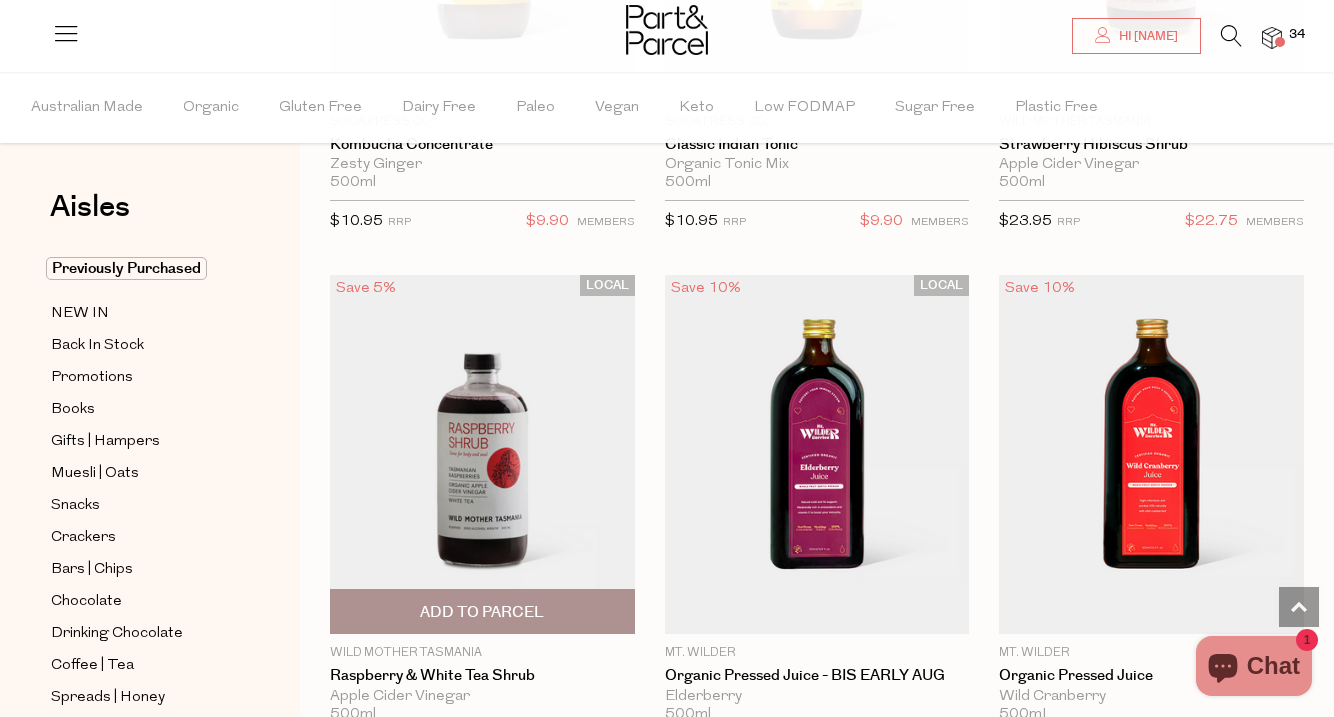 click on "Add To Parcel" at bounding box center [482, 612] 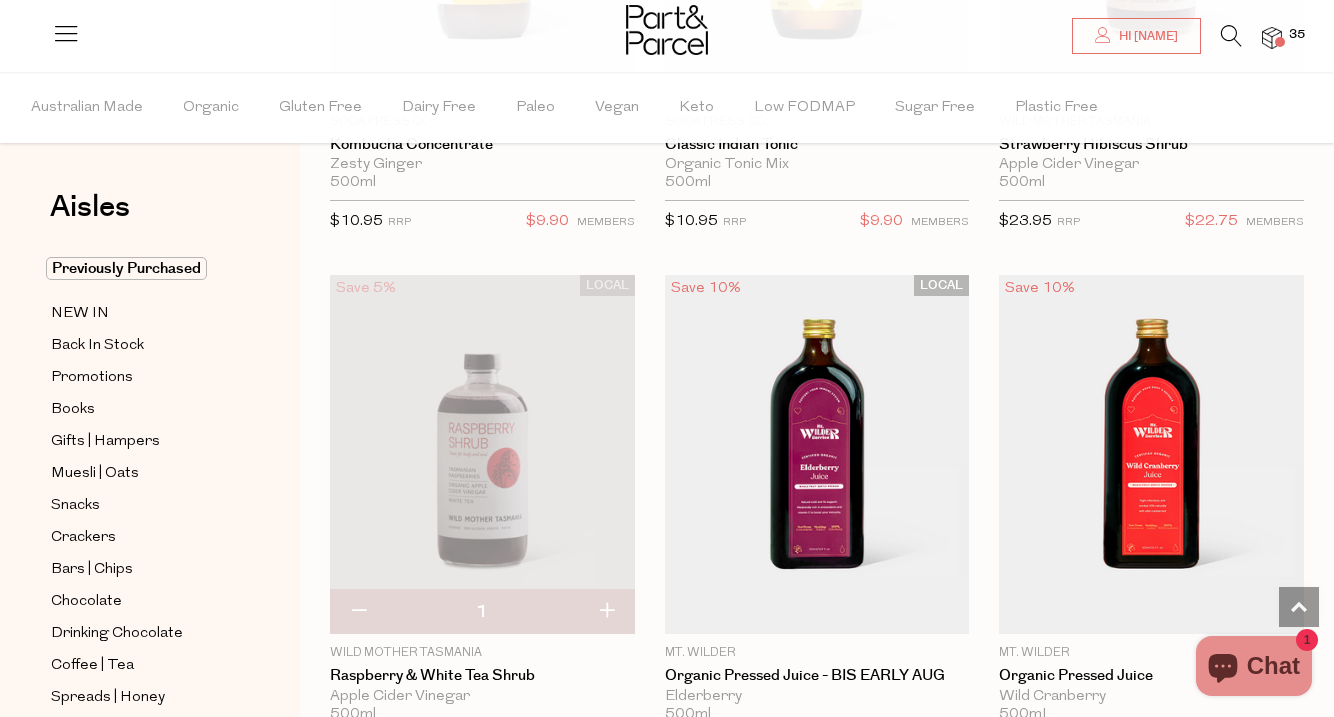 click at bounding box center [606, 612] 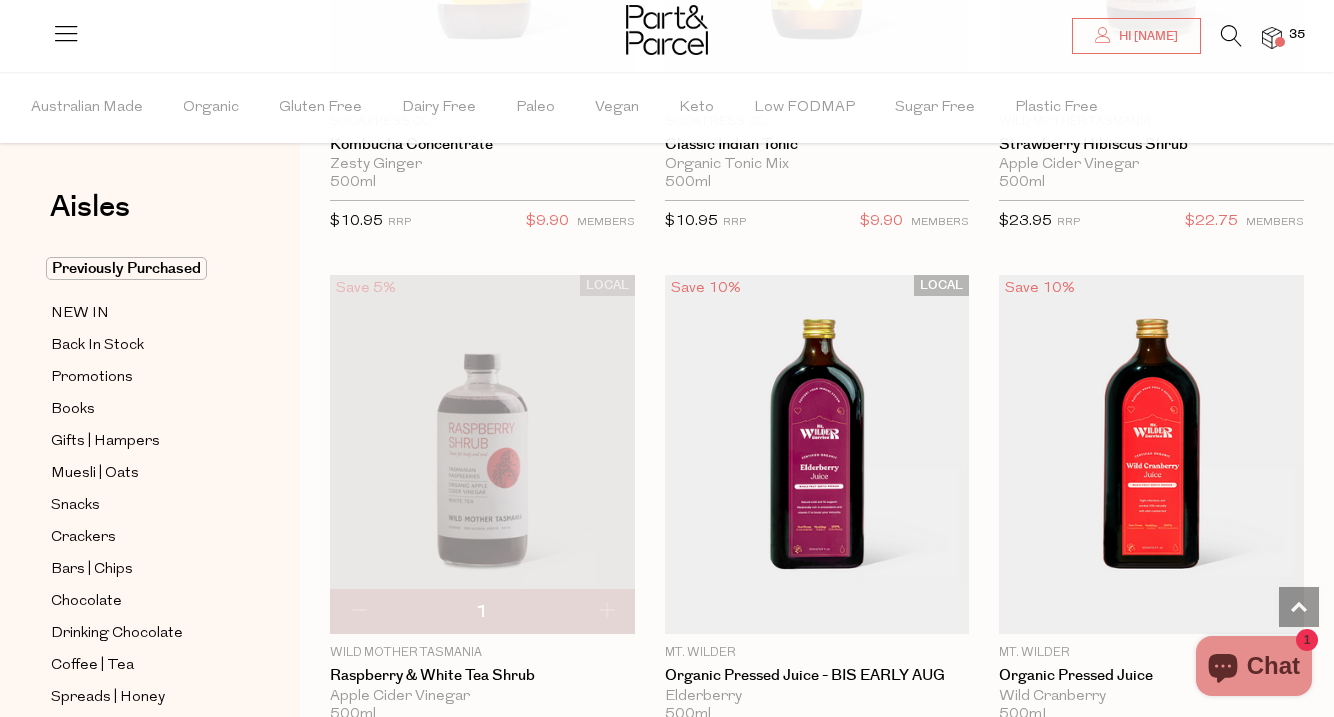 type on "2" 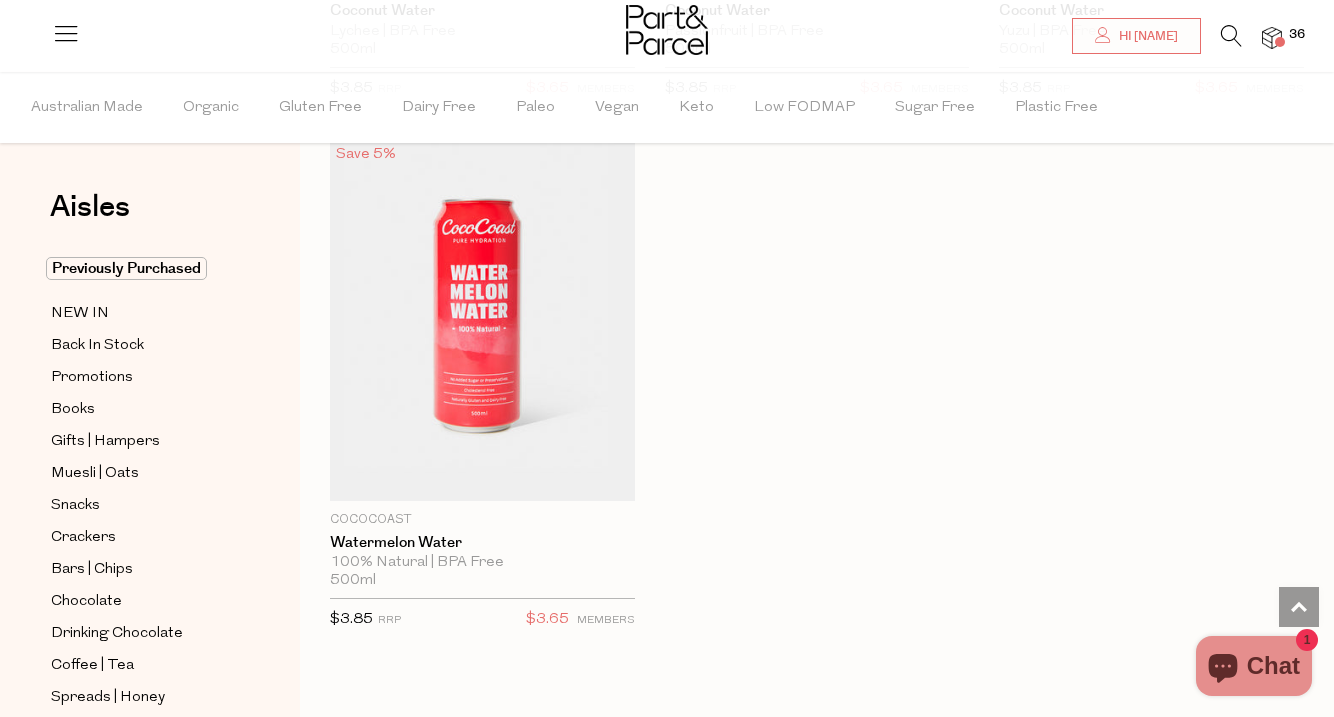 scroll, scrollTop: 6083, scrollLeft: 0, axis: vertical 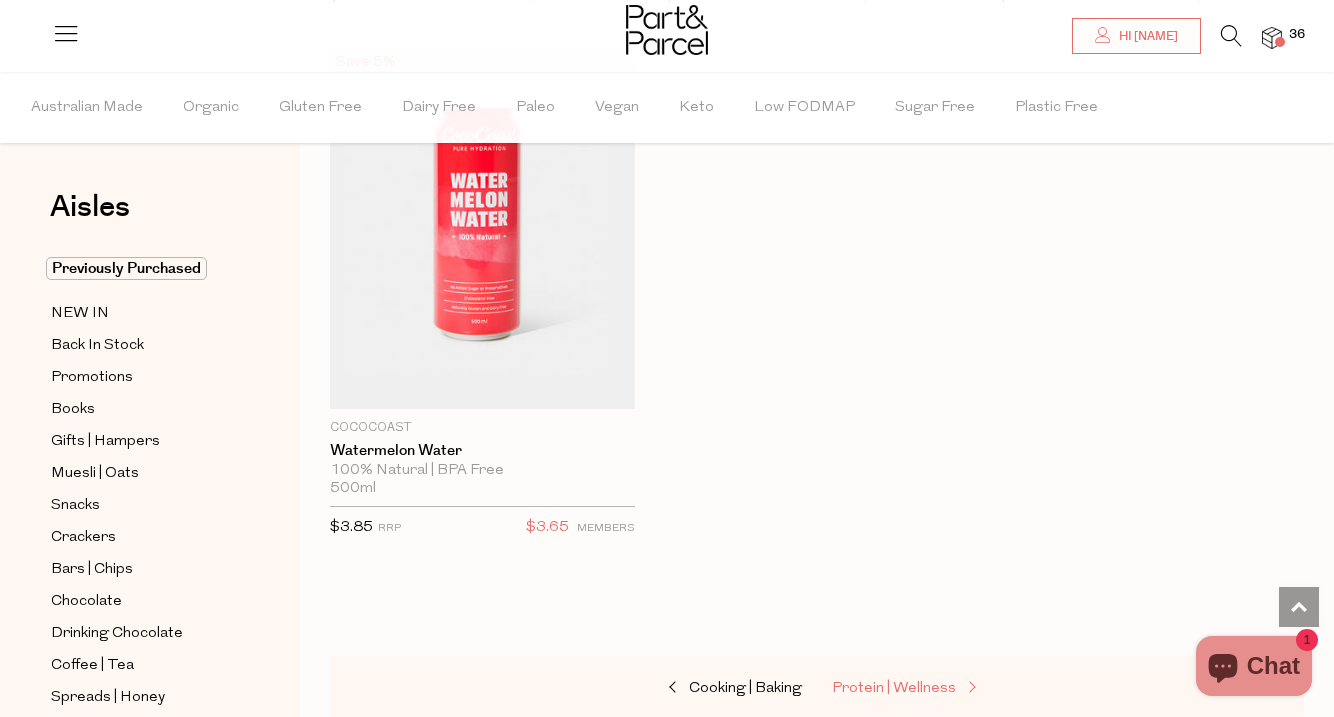 click on "Protein | Wellness" at bounding box center [932, 689] 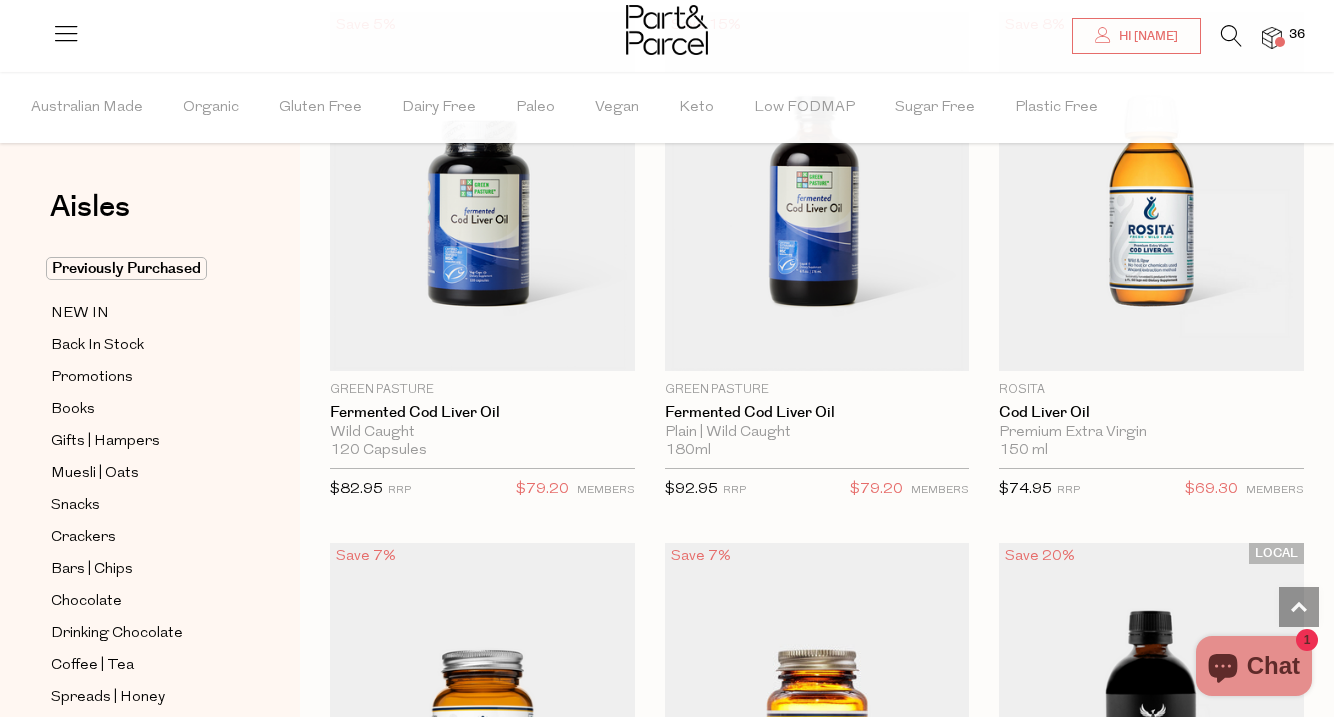 scroll, scrollTop: 3437, scrollLeft: 0, axis: vertical 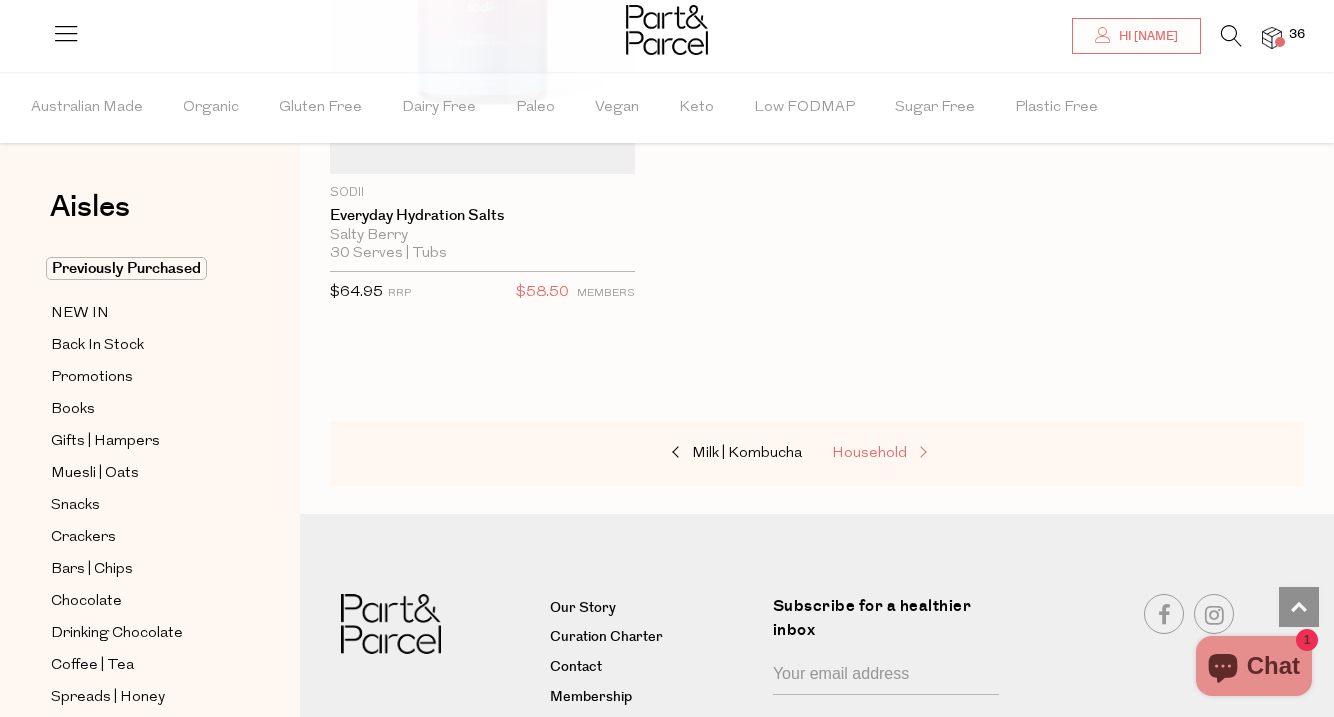 click on "Household" at bounding box center (869, 453) 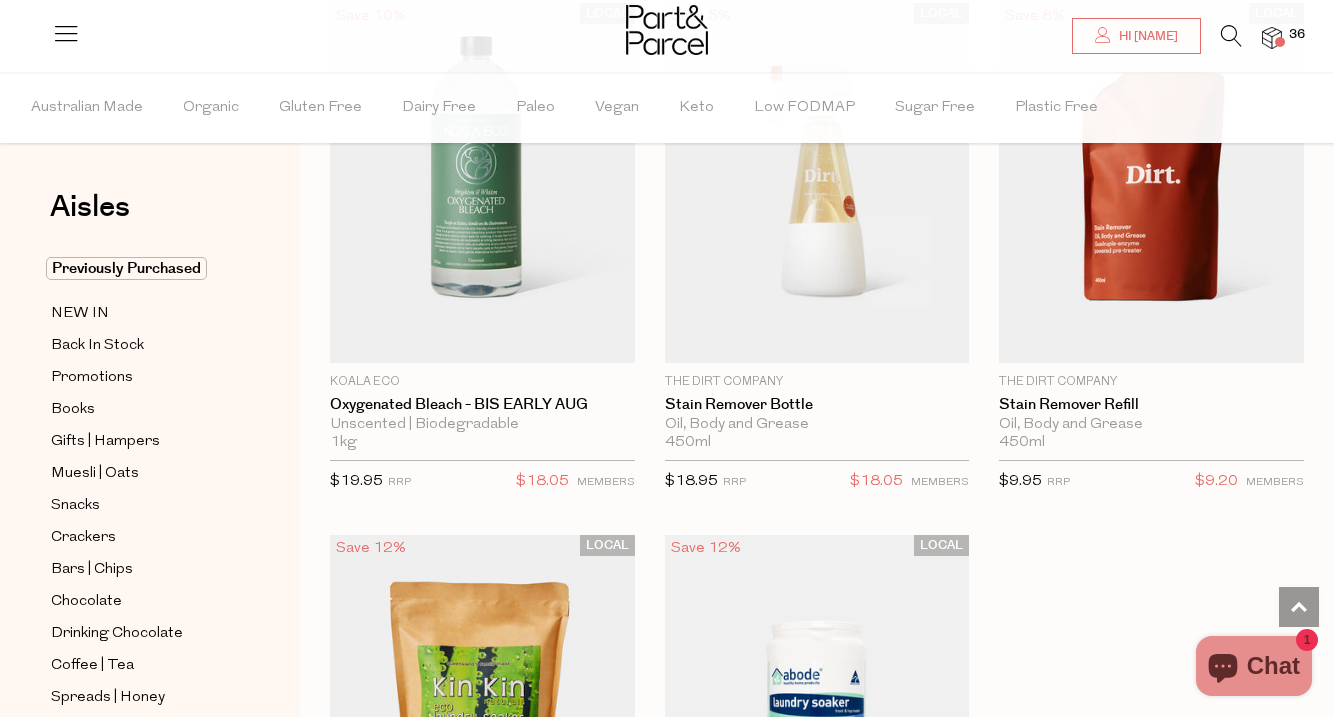 scroll, scrollTop: 8231, scrollLeft: 0, axis: vertical 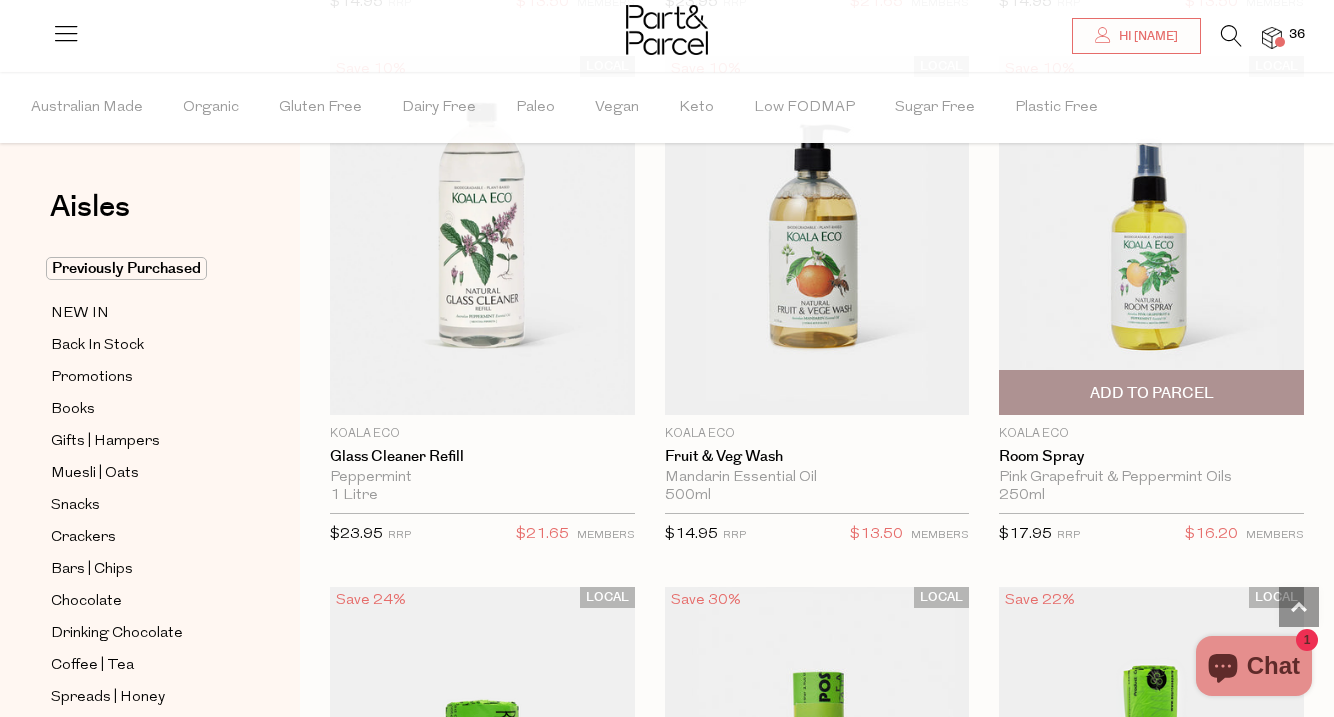 click on "Add To Parcel" at bounding box center [1152, 393] 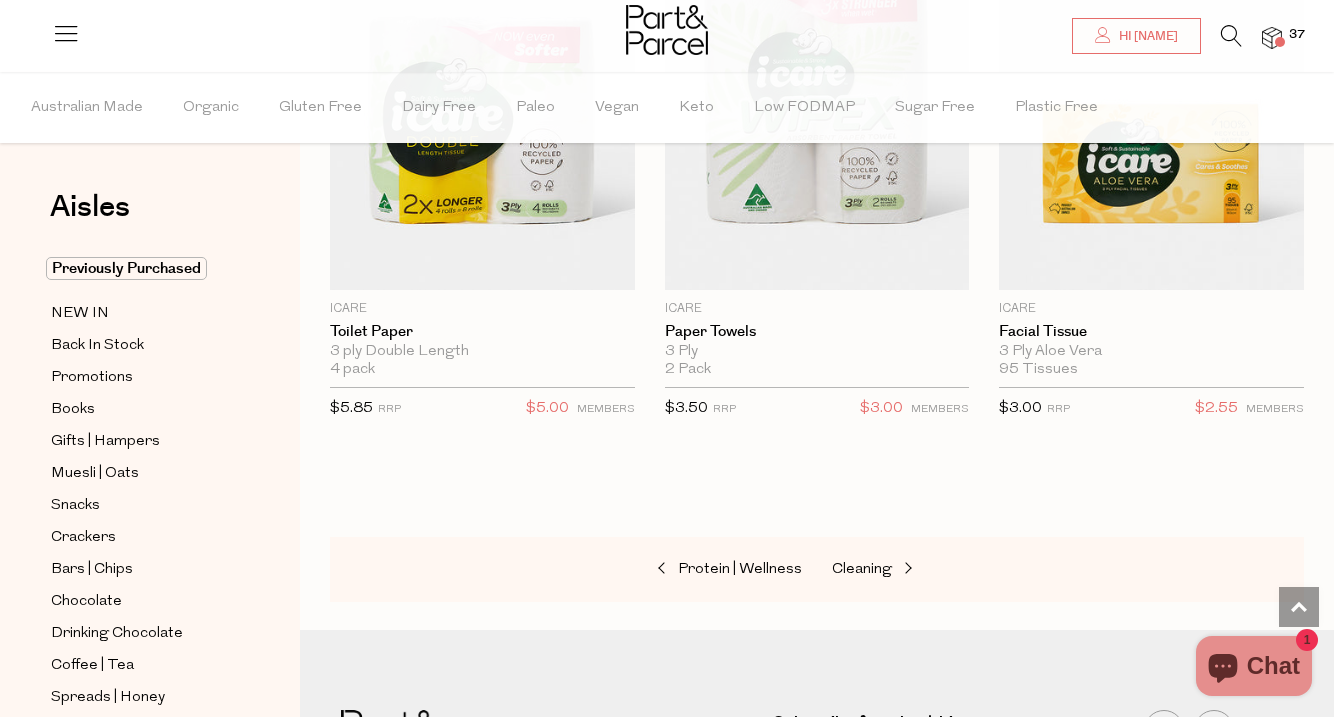 scroll, scrollTop: 14156, scrollLeft: 0, axis: vertical 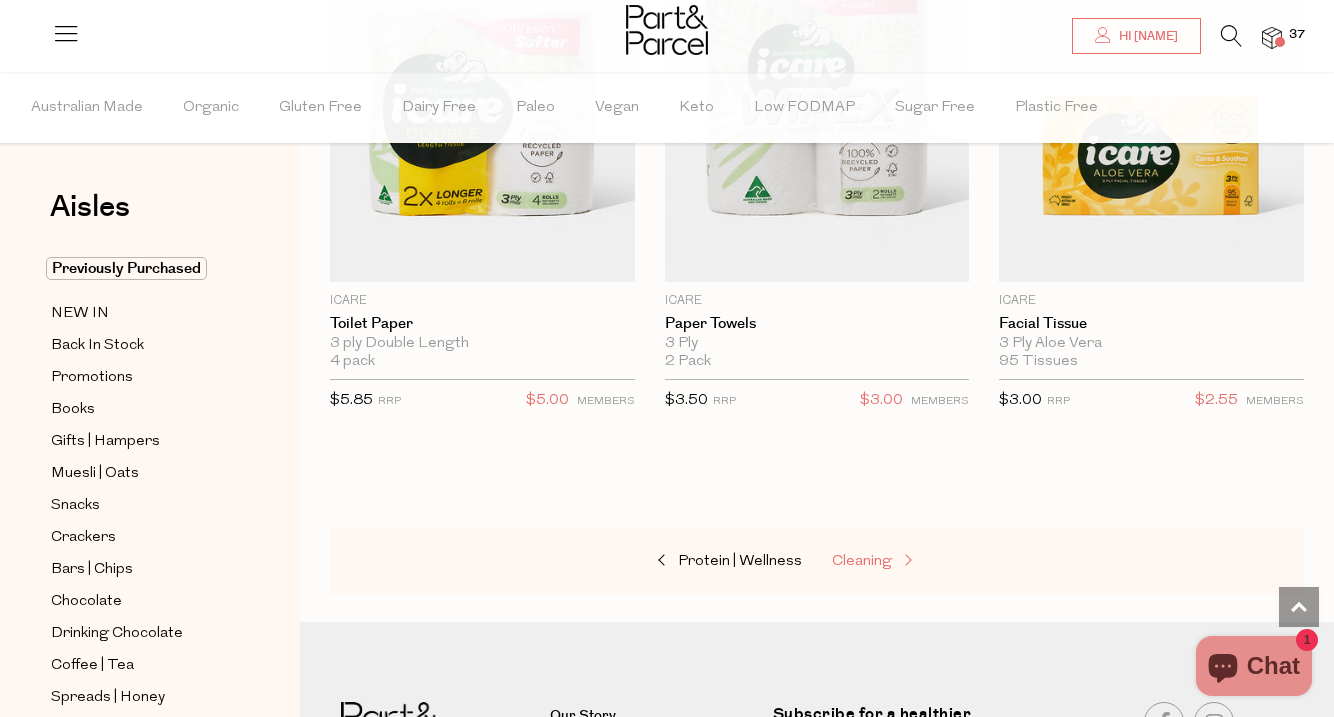 click on "Cleaning" at bounding box center (862, 561) 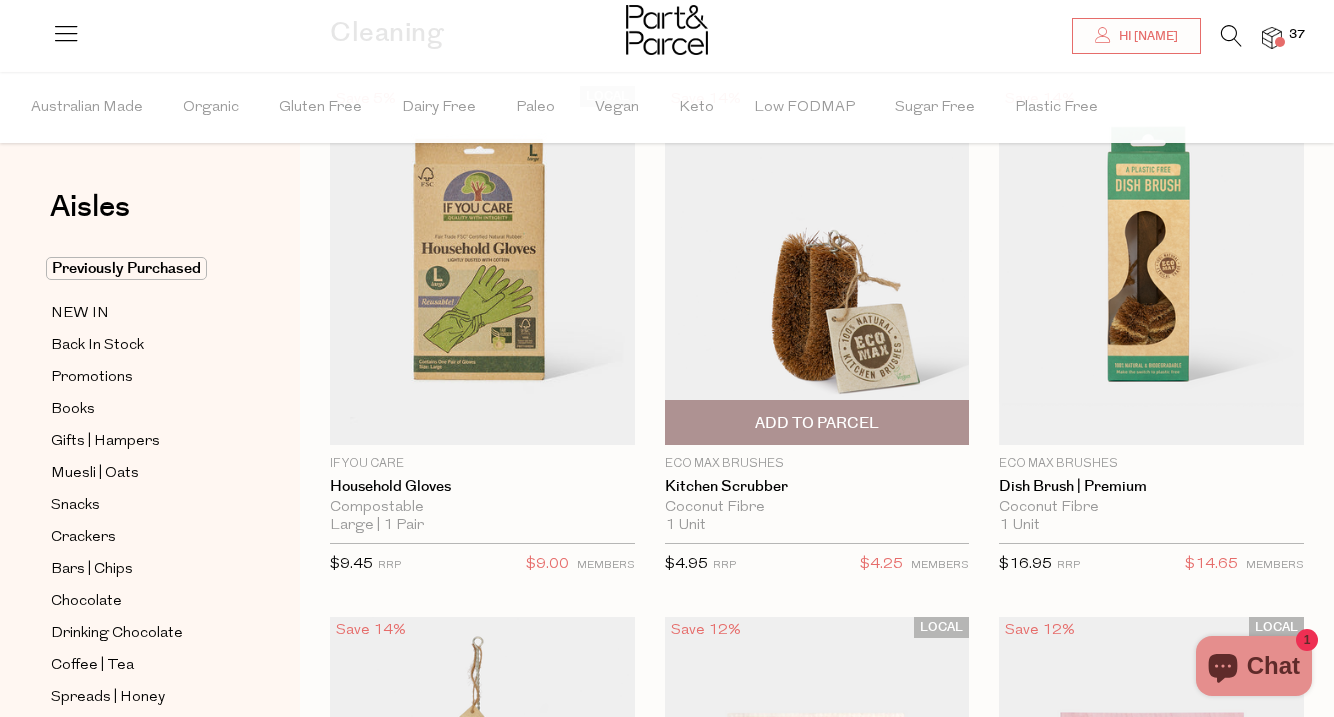 scroll, scrollTop: 175, scrollLeft: 0, axis: vertical 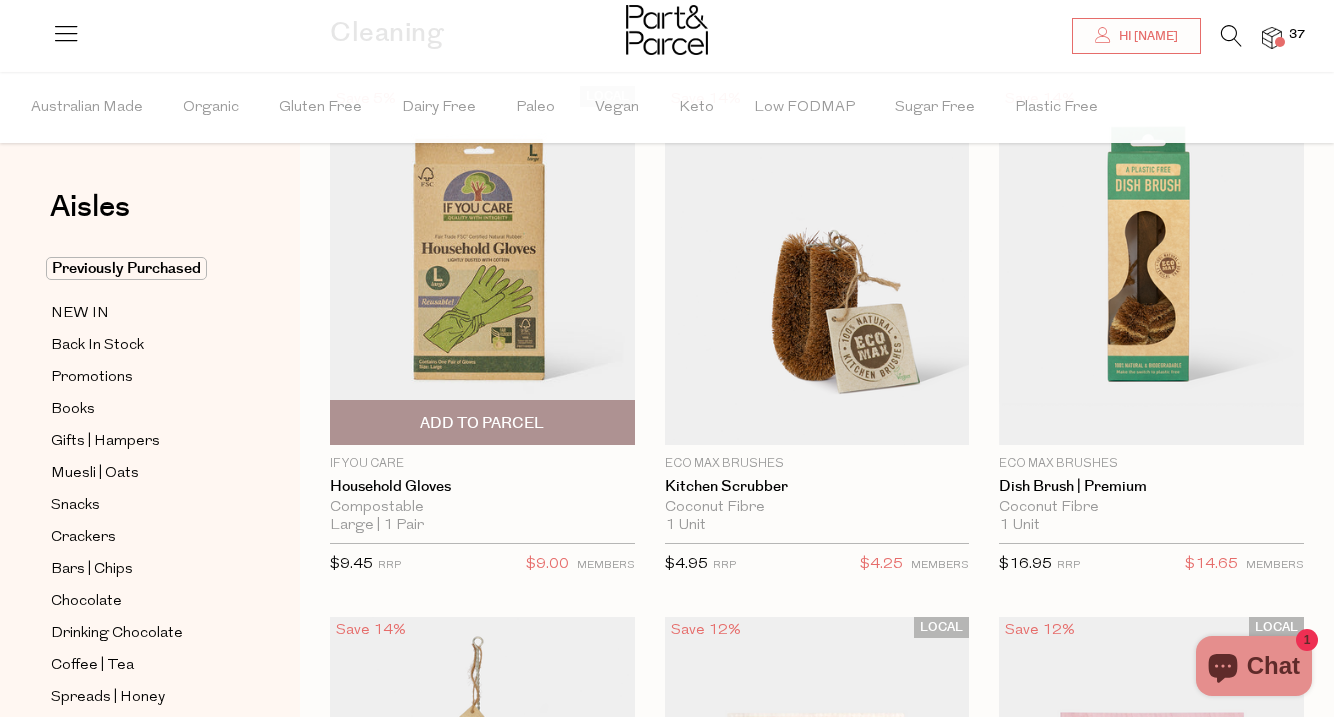 click on "Add To Parcel" at bounding box center [482, 423] 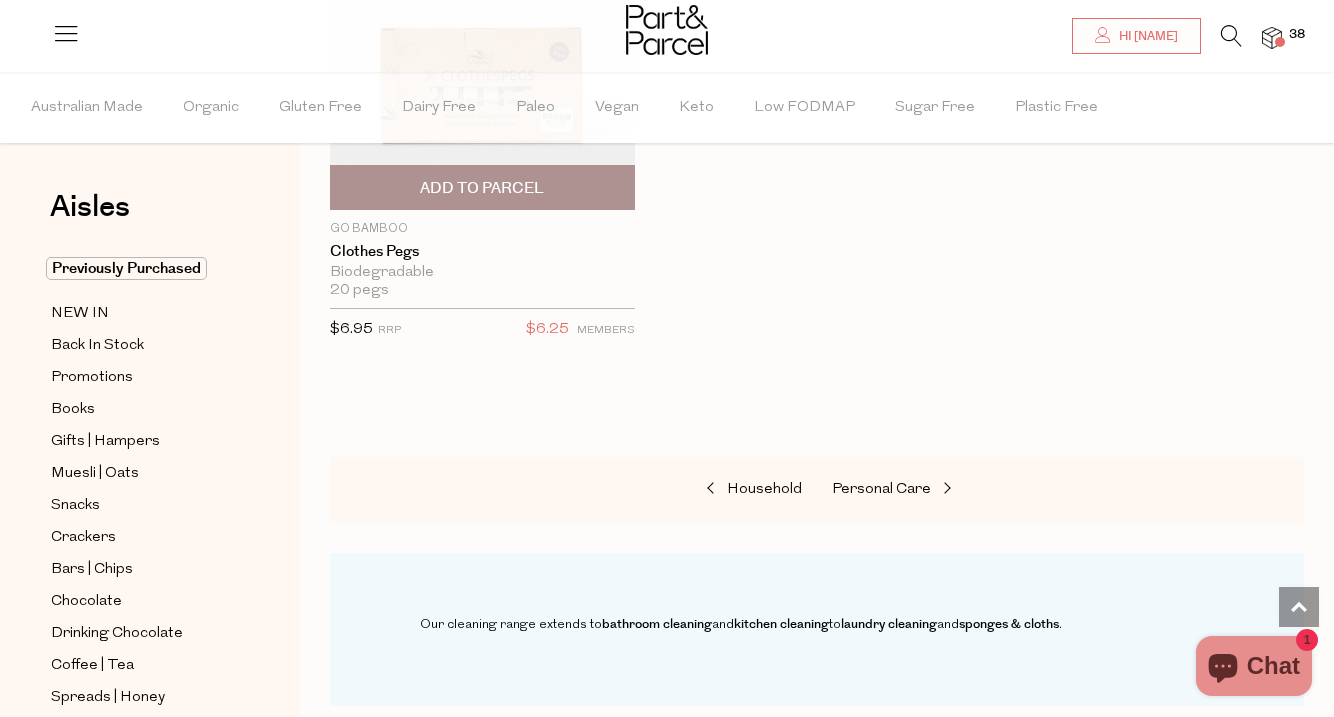 scroll, scrollTop: 2577, scrollLeft: 0, axis: vertical 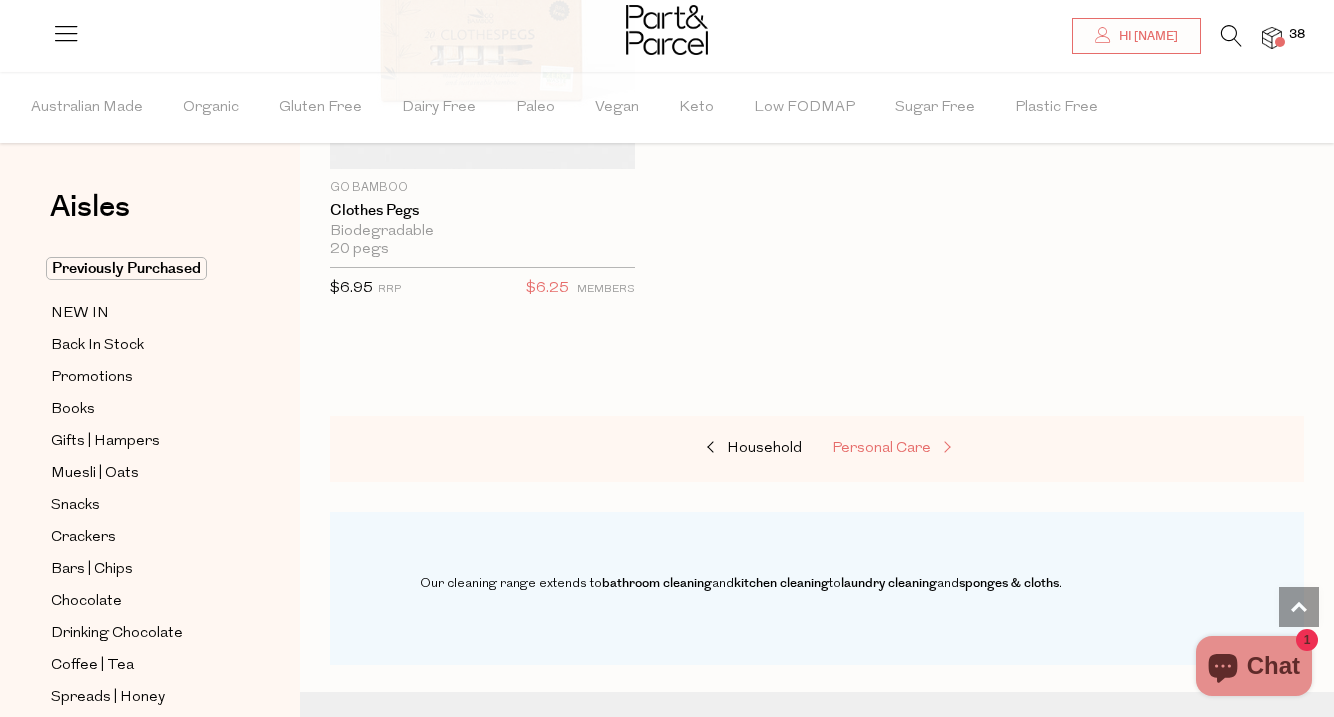 click on "Personal Care" at bounding box center [932, 449] 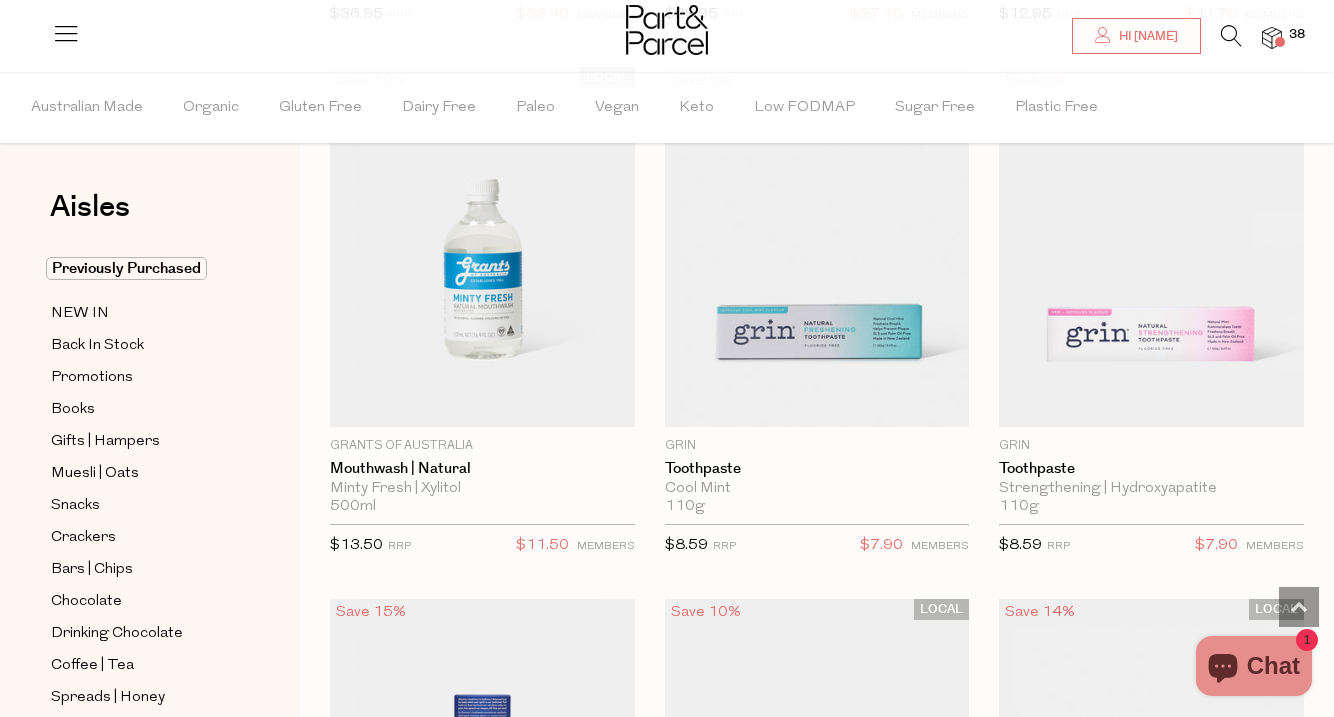 scroll, scrollTop: 1769, scrollLeft: 0, axis: vertical 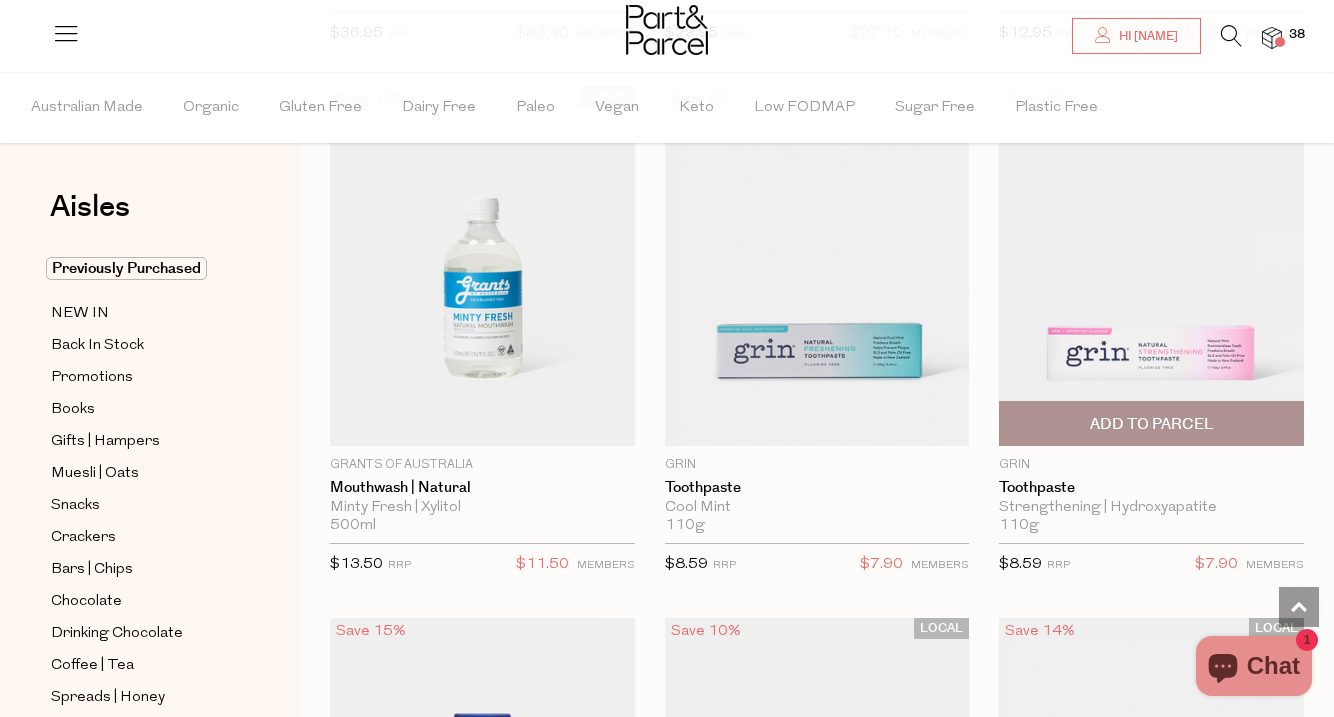 click on "Add To Parcel" at bounding box center (1152, 424) 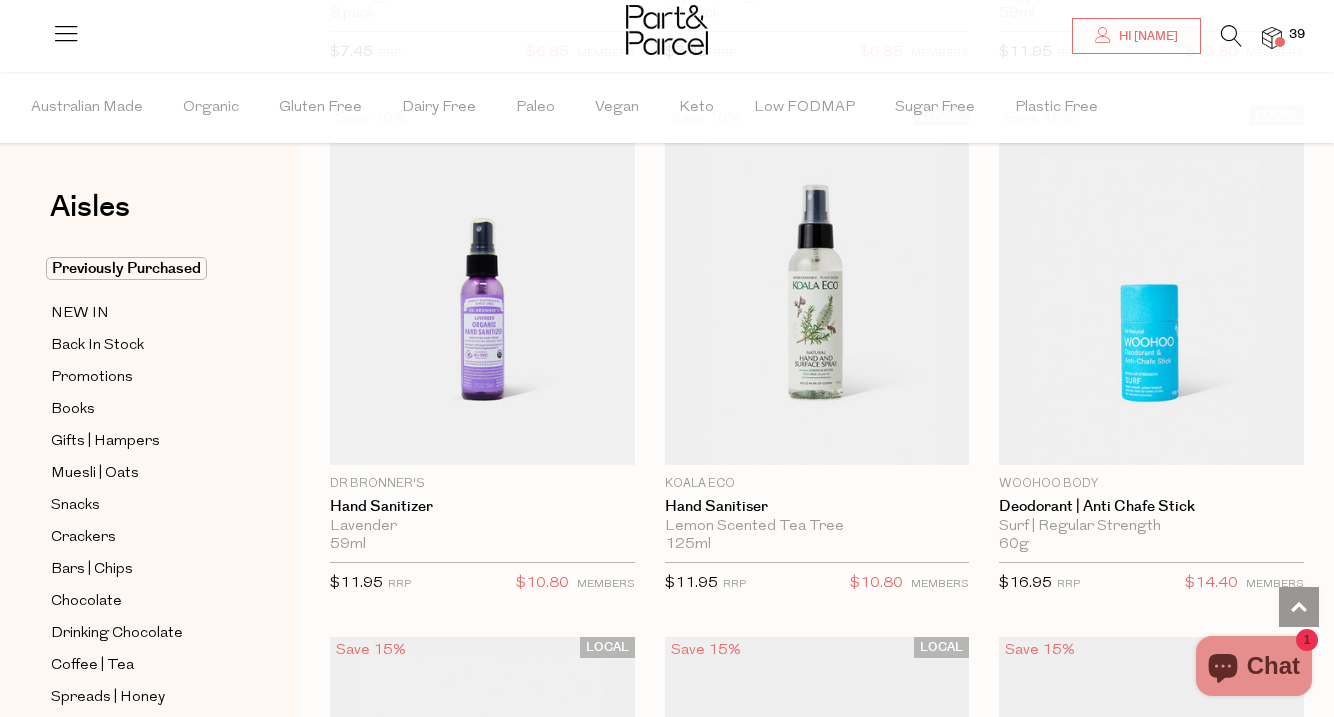 scroll, scrollTop: 6534, scrollLeft: 0, axis: vertical 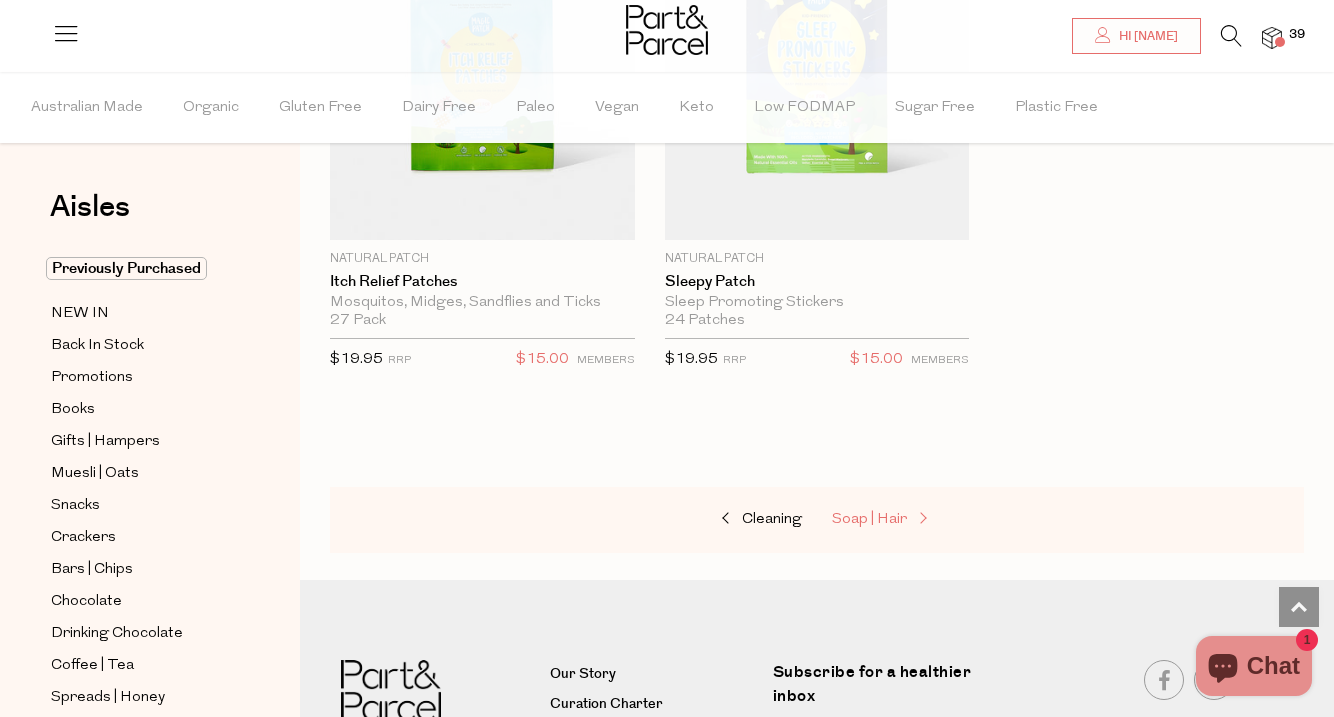 click on "Soap | Hair" at bounding box center (869, 519) 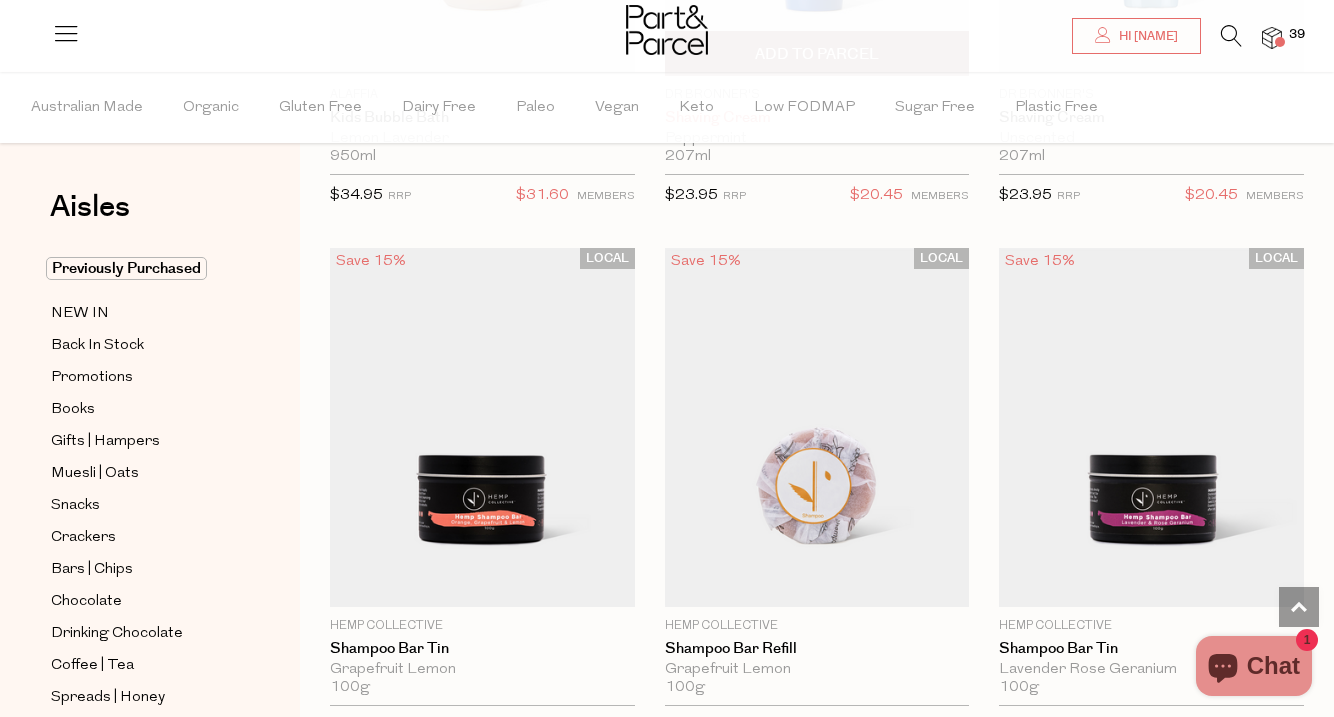 scroll, scrollTop: 7489, scrollLeft: 0, axis: vertical 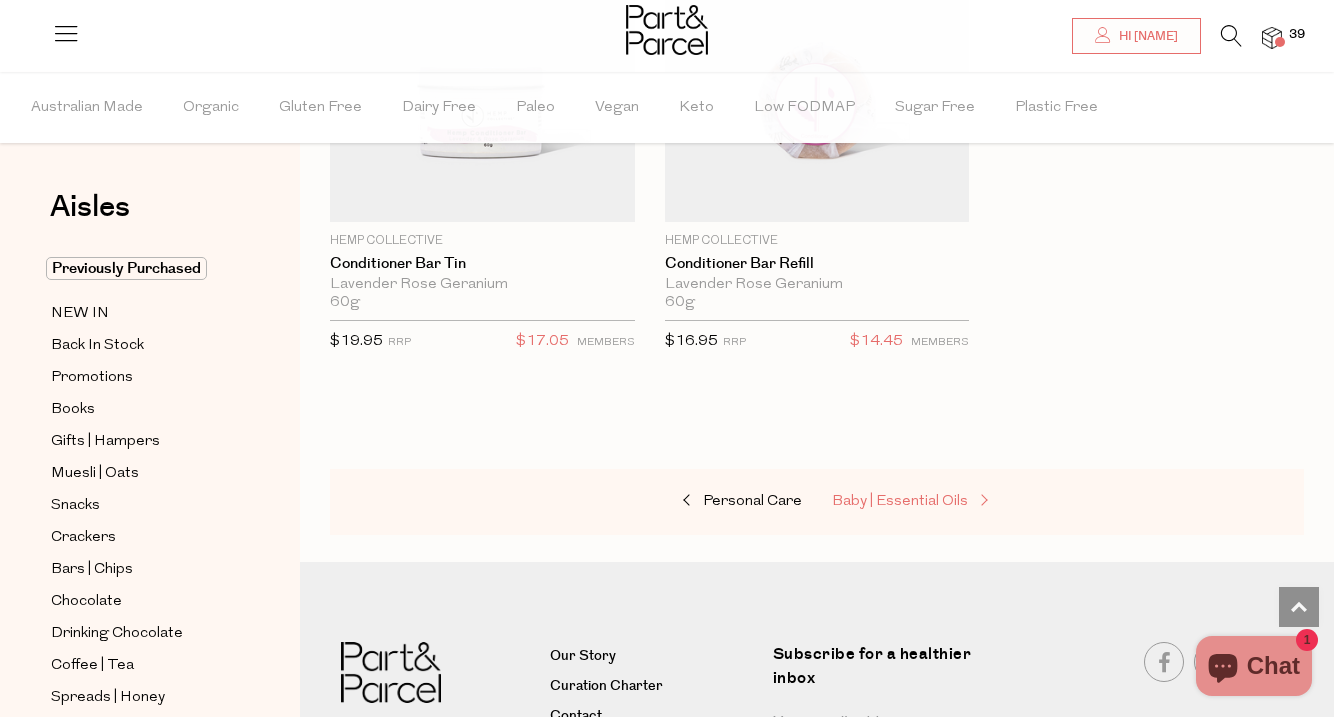 click on "Baby | Essential Oils" at bounding box center (900, 501) 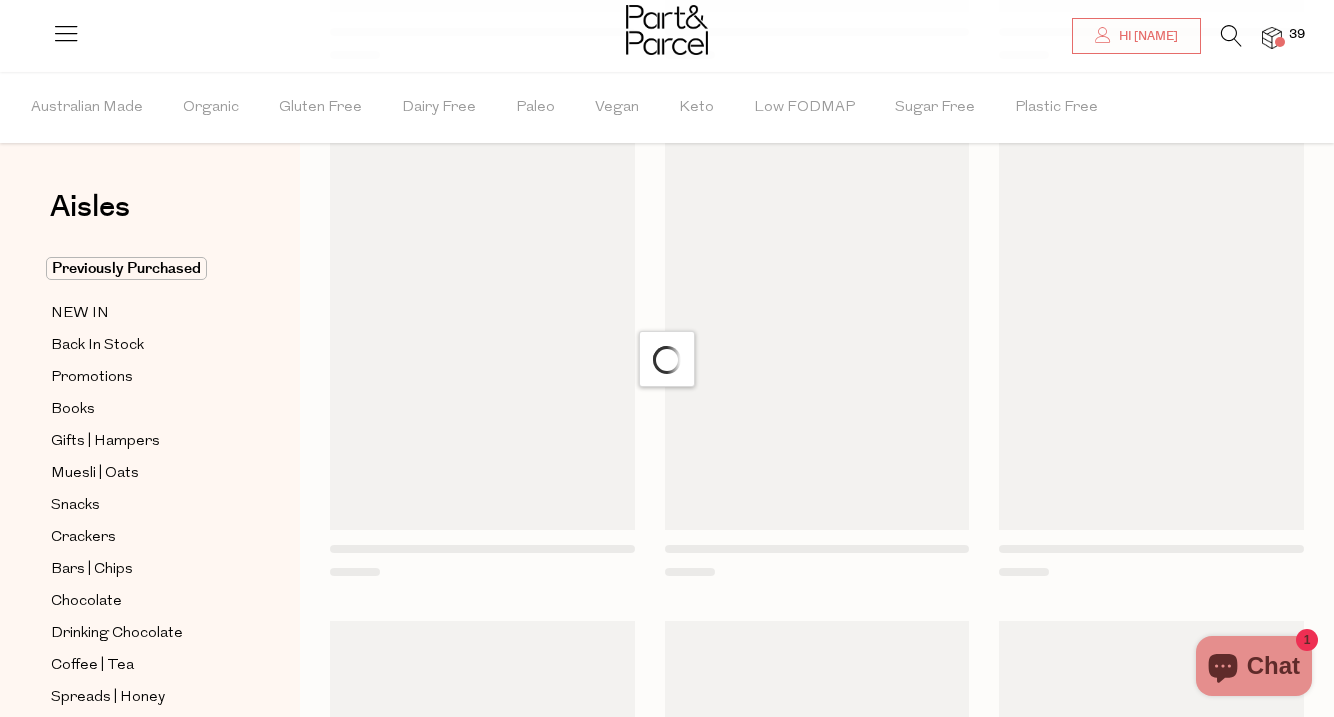 scroll, scrollTop: 0, scrollLeft: 0, axis: both 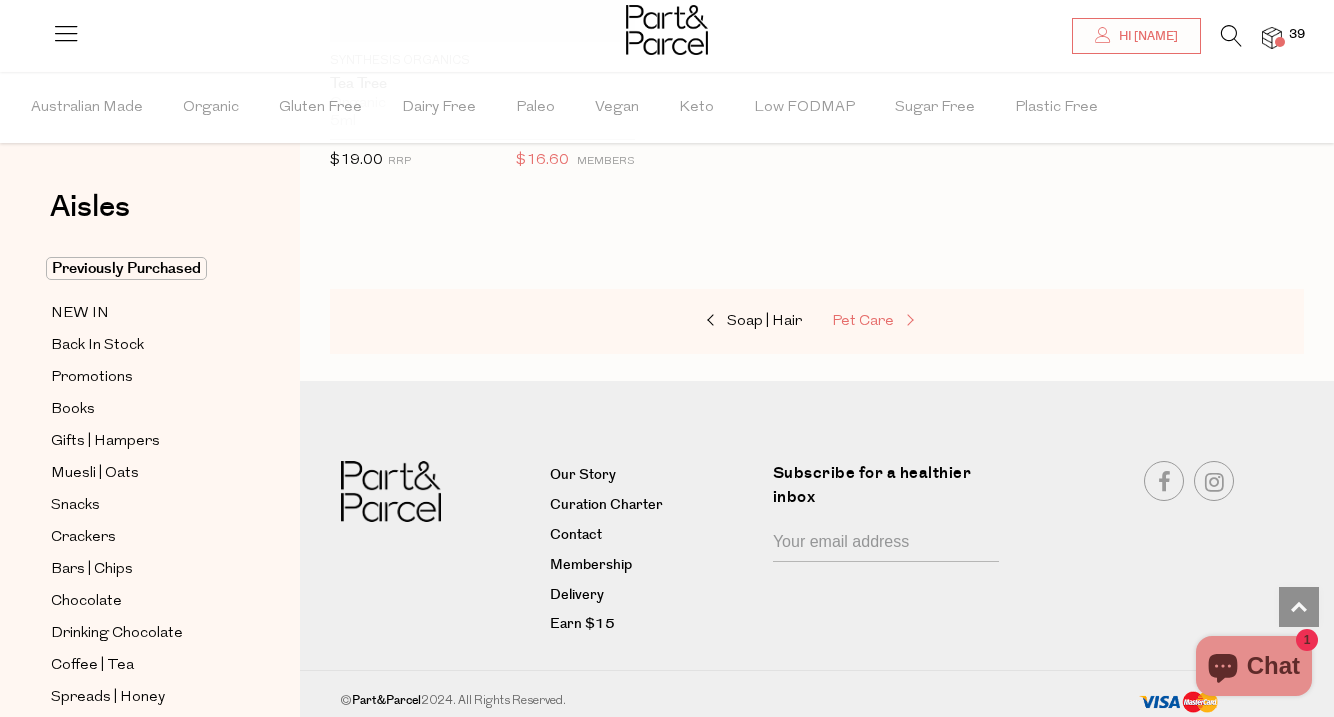 click on "Pet Care" at bounding box center [863, 321] 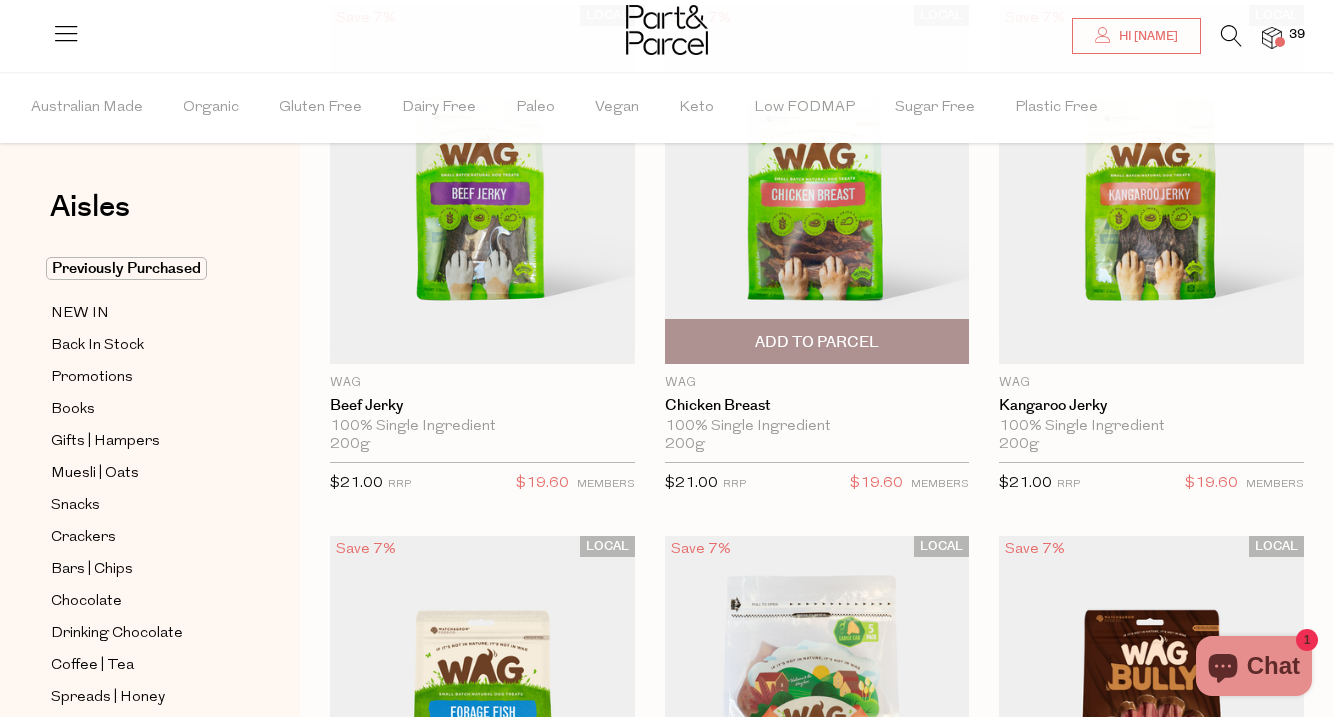 scroll, scrollTop: 253, scrollLeft: 0, axis: vertical 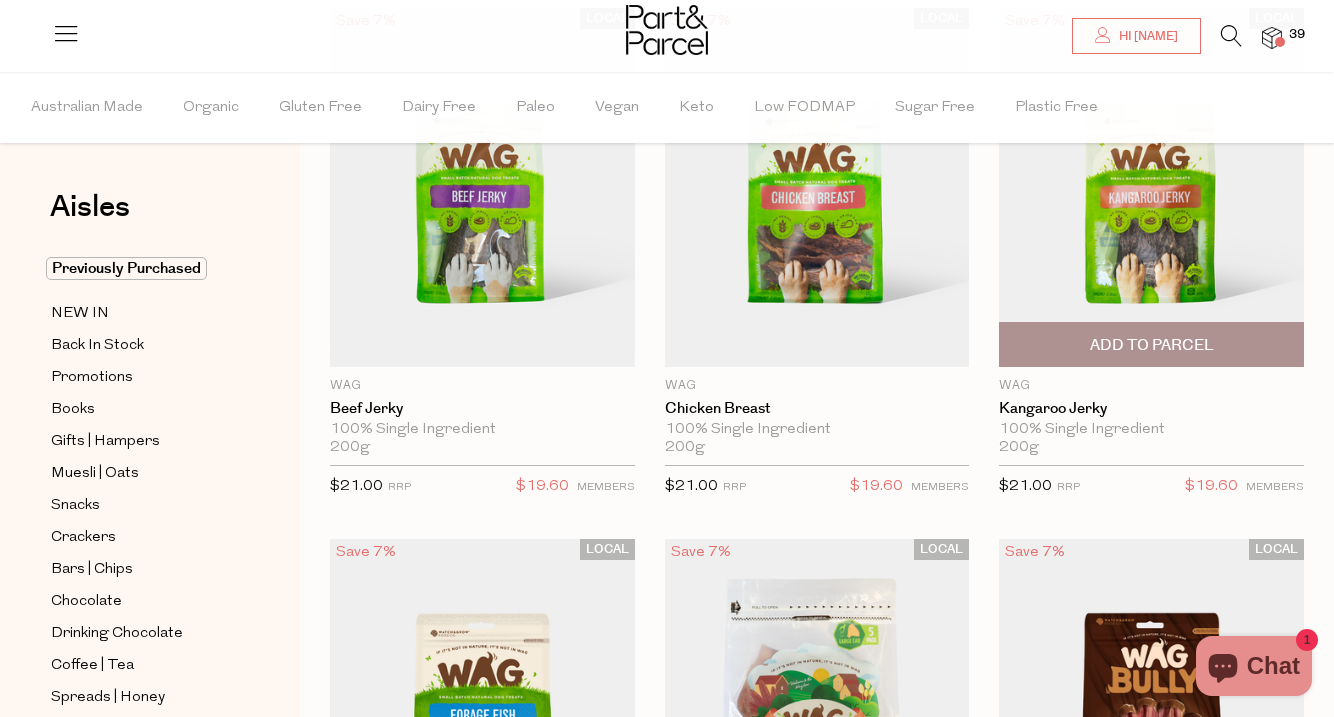 click at bounding box center (1151, 188) 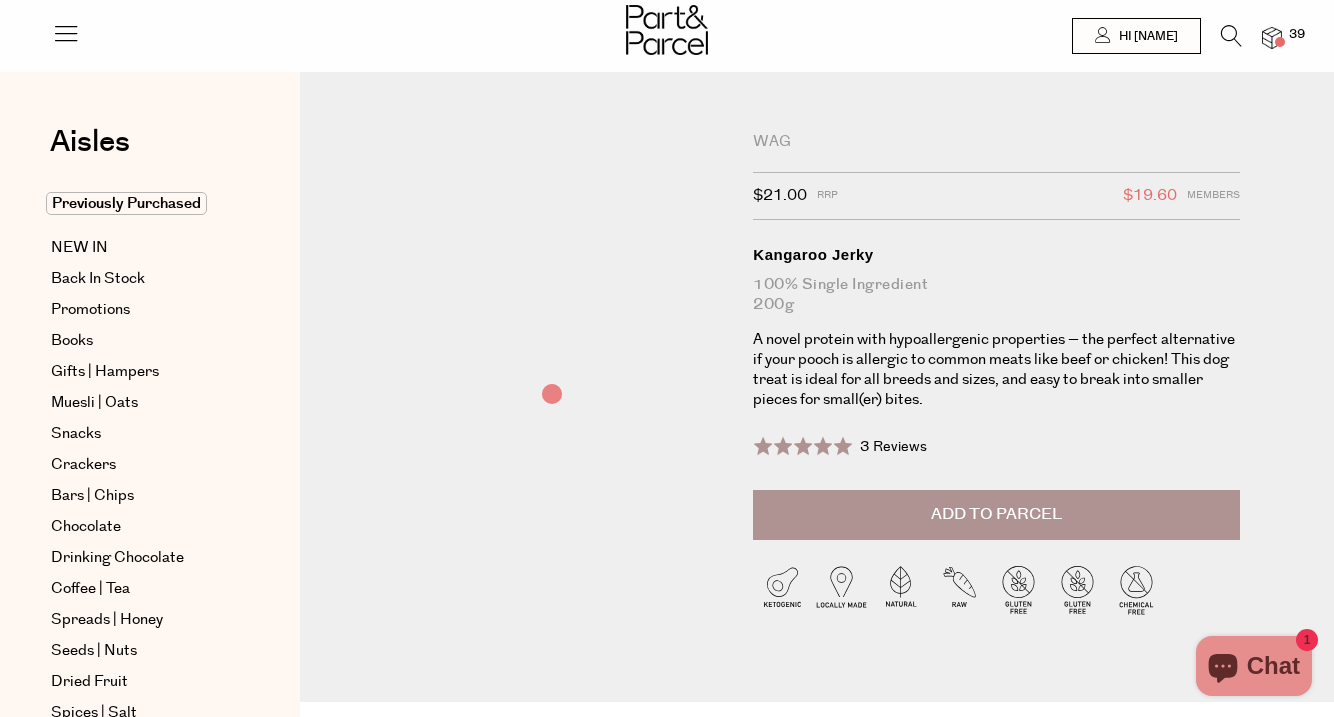 scroll, scrollTop: 0, scrollLeft: 0, axis: both 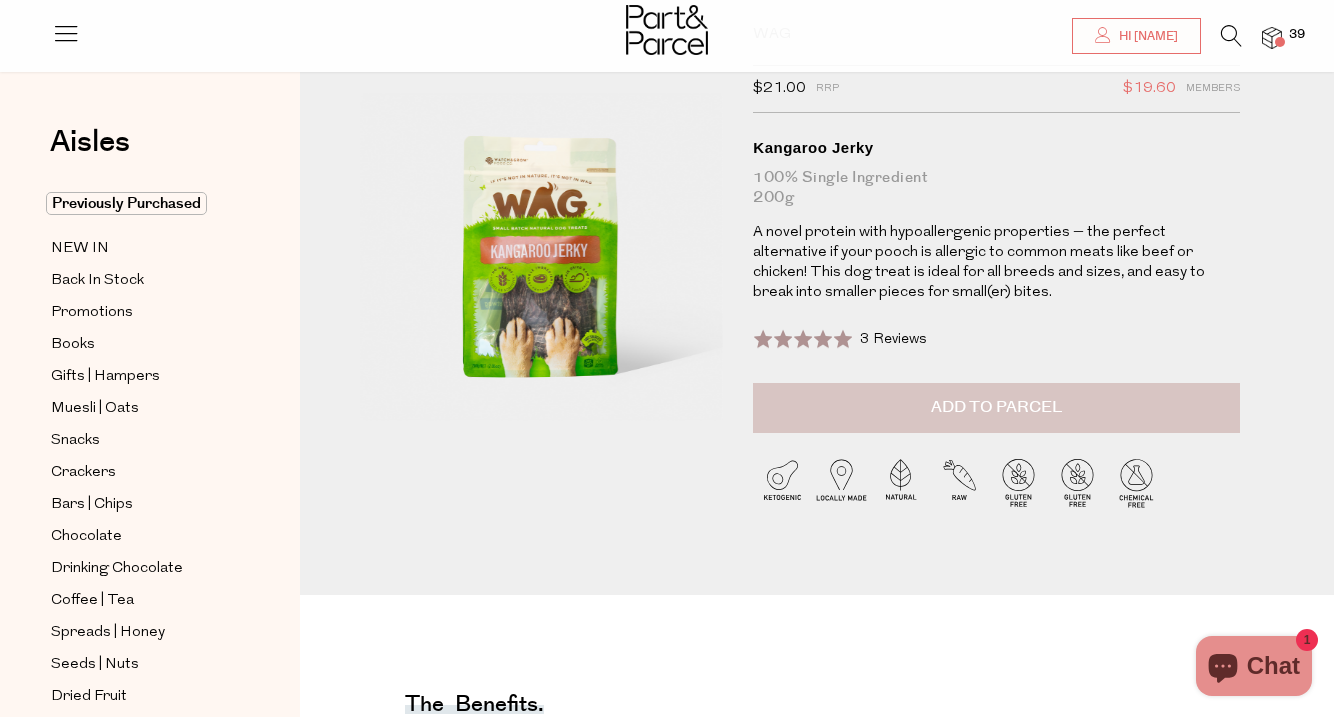click on "Add to Parcel" at bounding box center (996, 407) 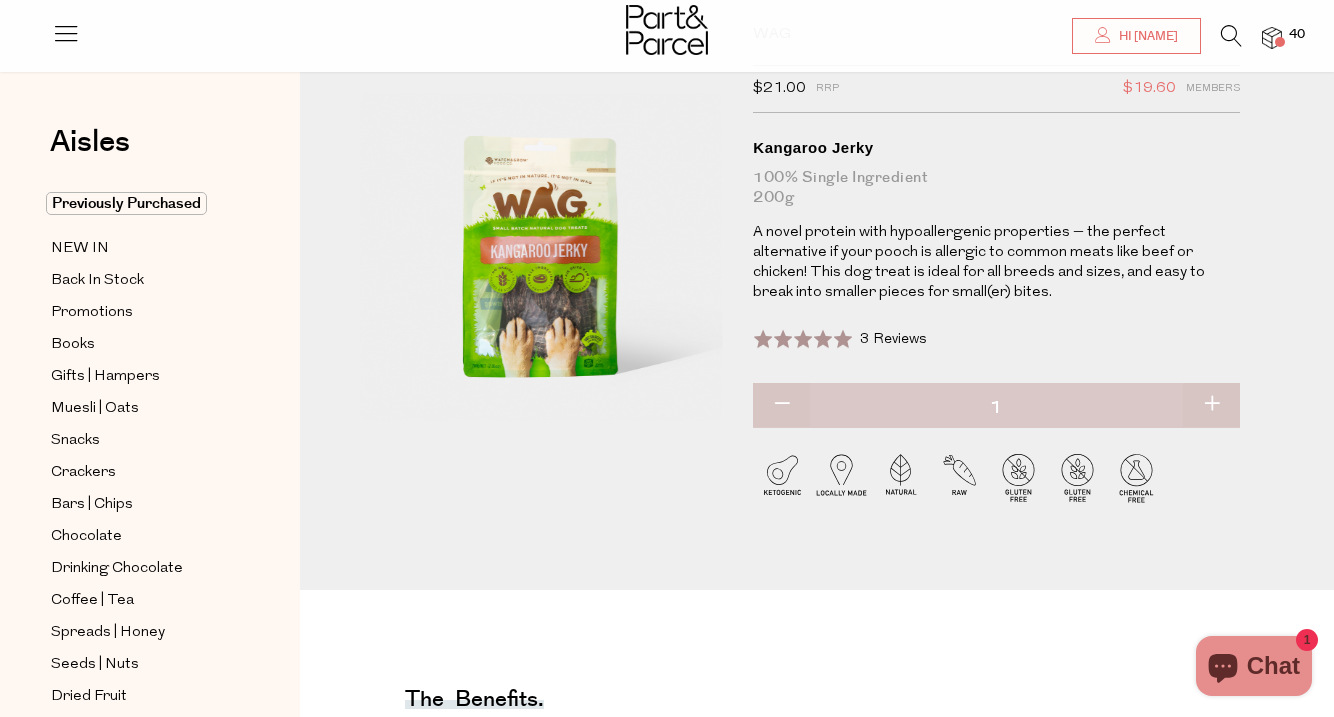 click at bounding box center (1272, 38) 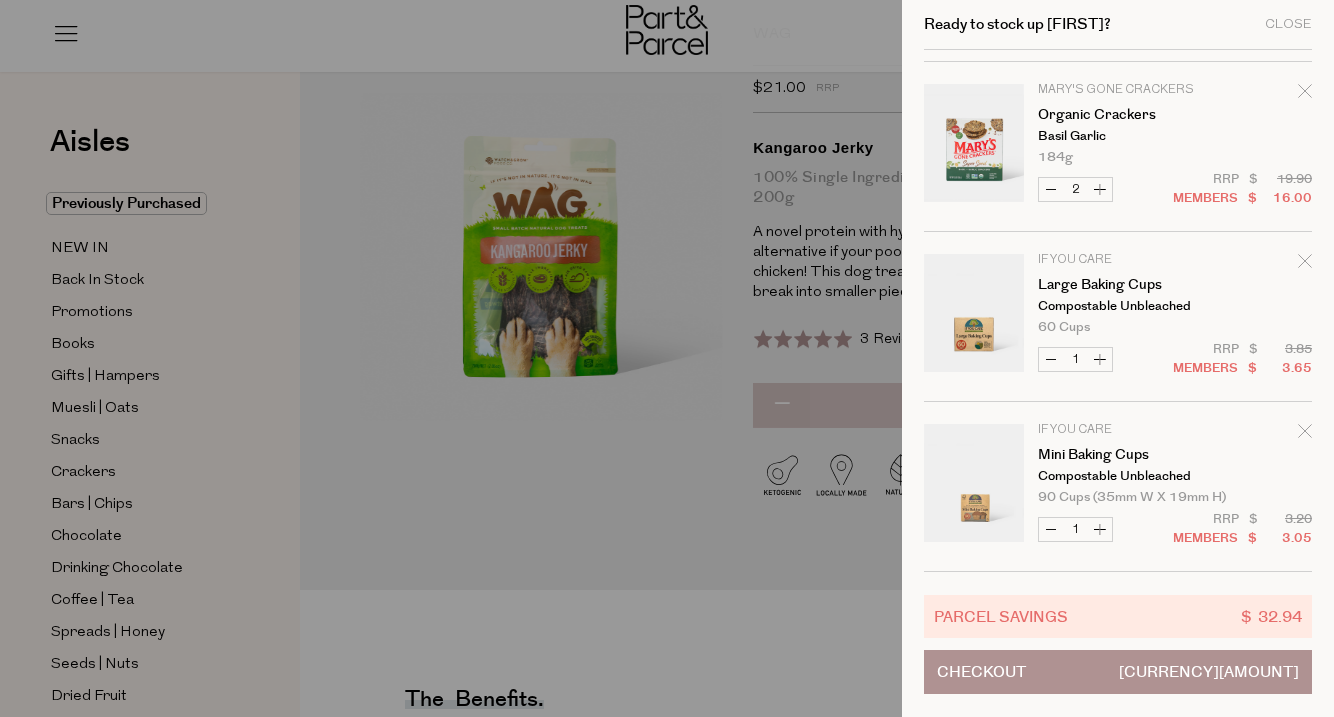scroll, scrollTop: 4238, scrollLeft: 0, axis: vertical 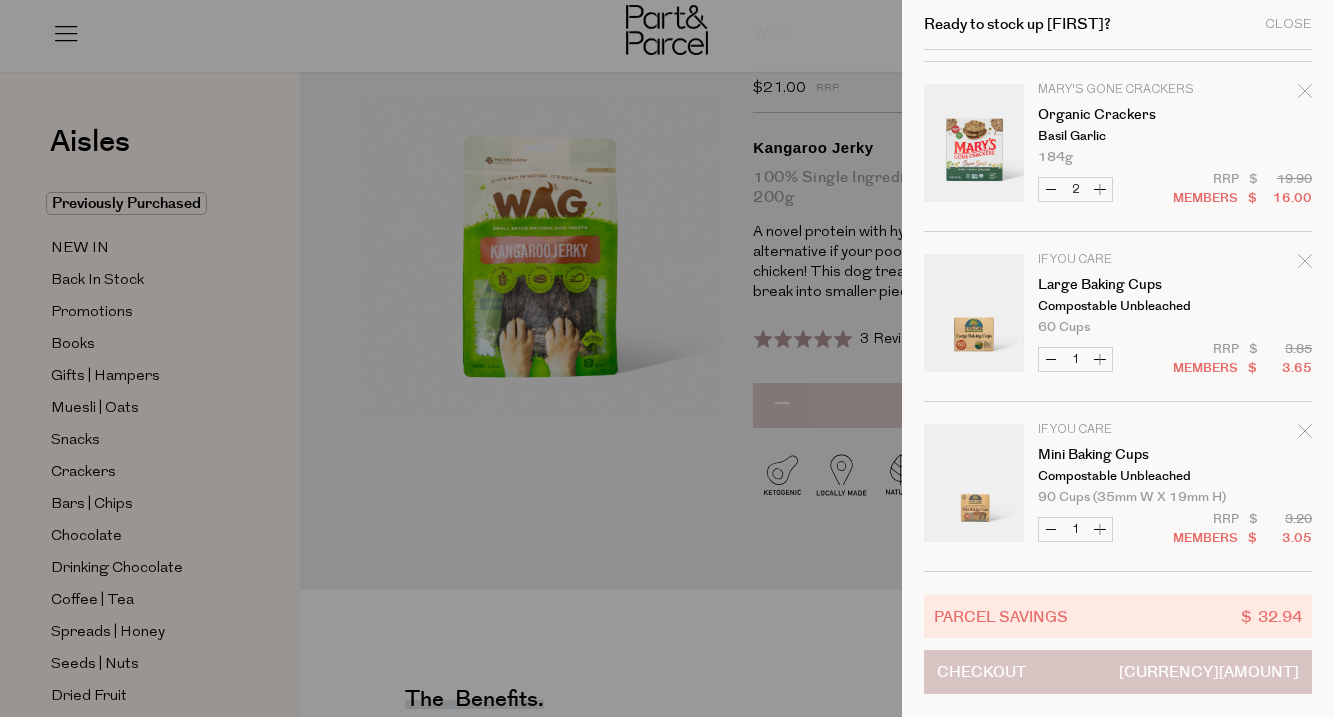 click on "Checkout [CURRENCY][AMOUNT]" at bounding box center (1118, 672) 